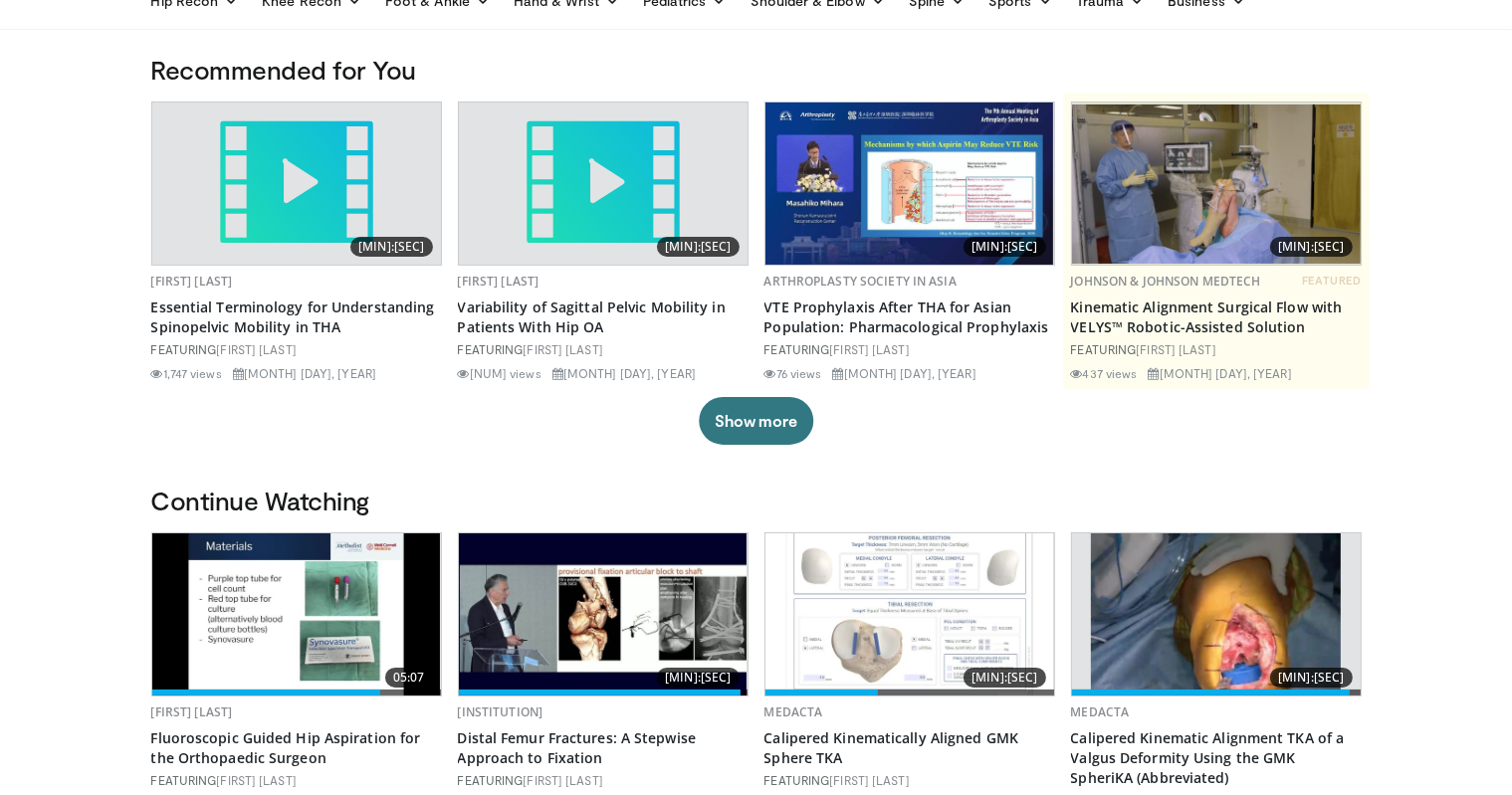 scroll, scrollTop: 0, scrollLeft: 0, axis: both 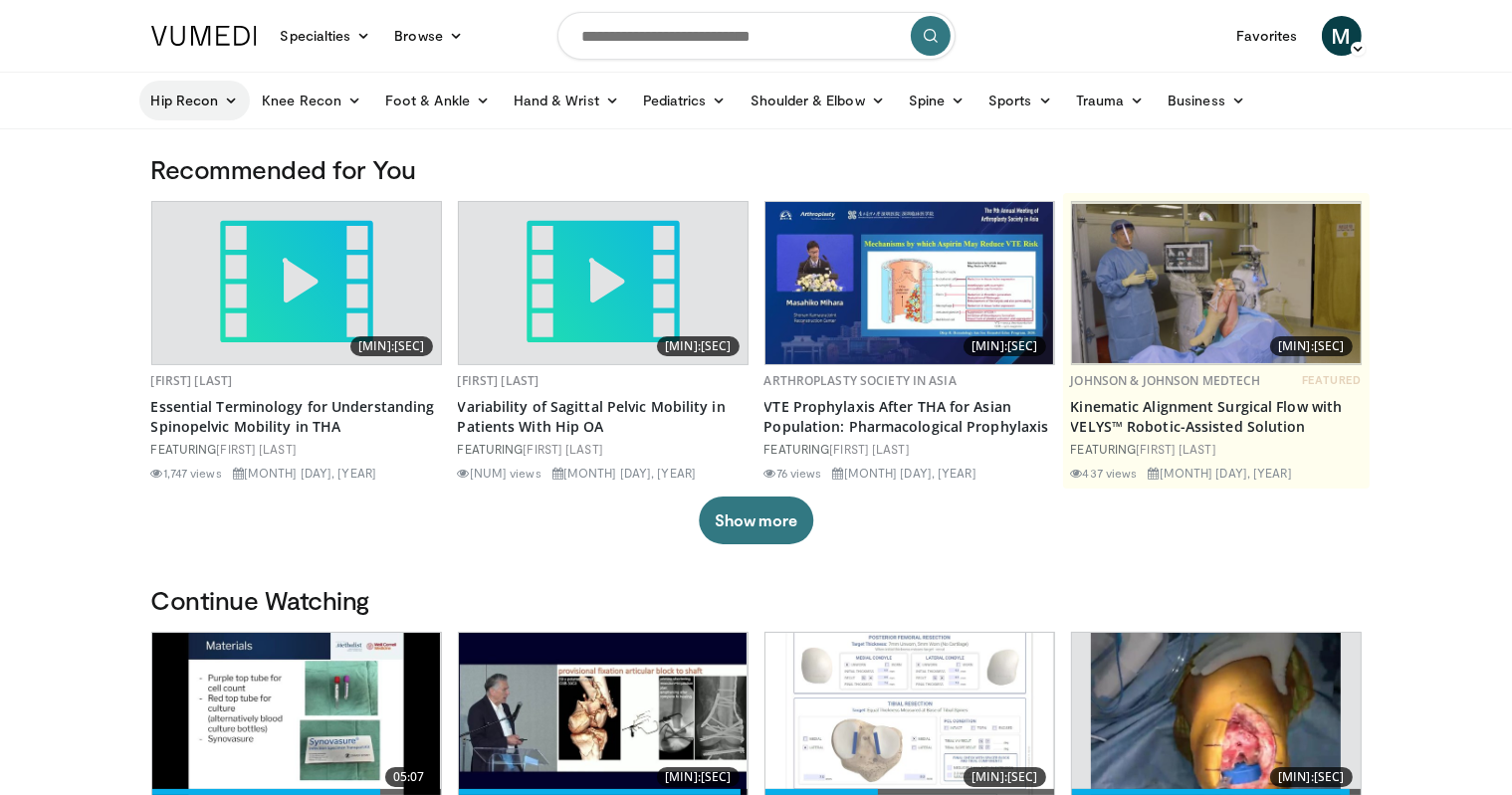 click on "Hip Recon" at bounding box center [195, 100] 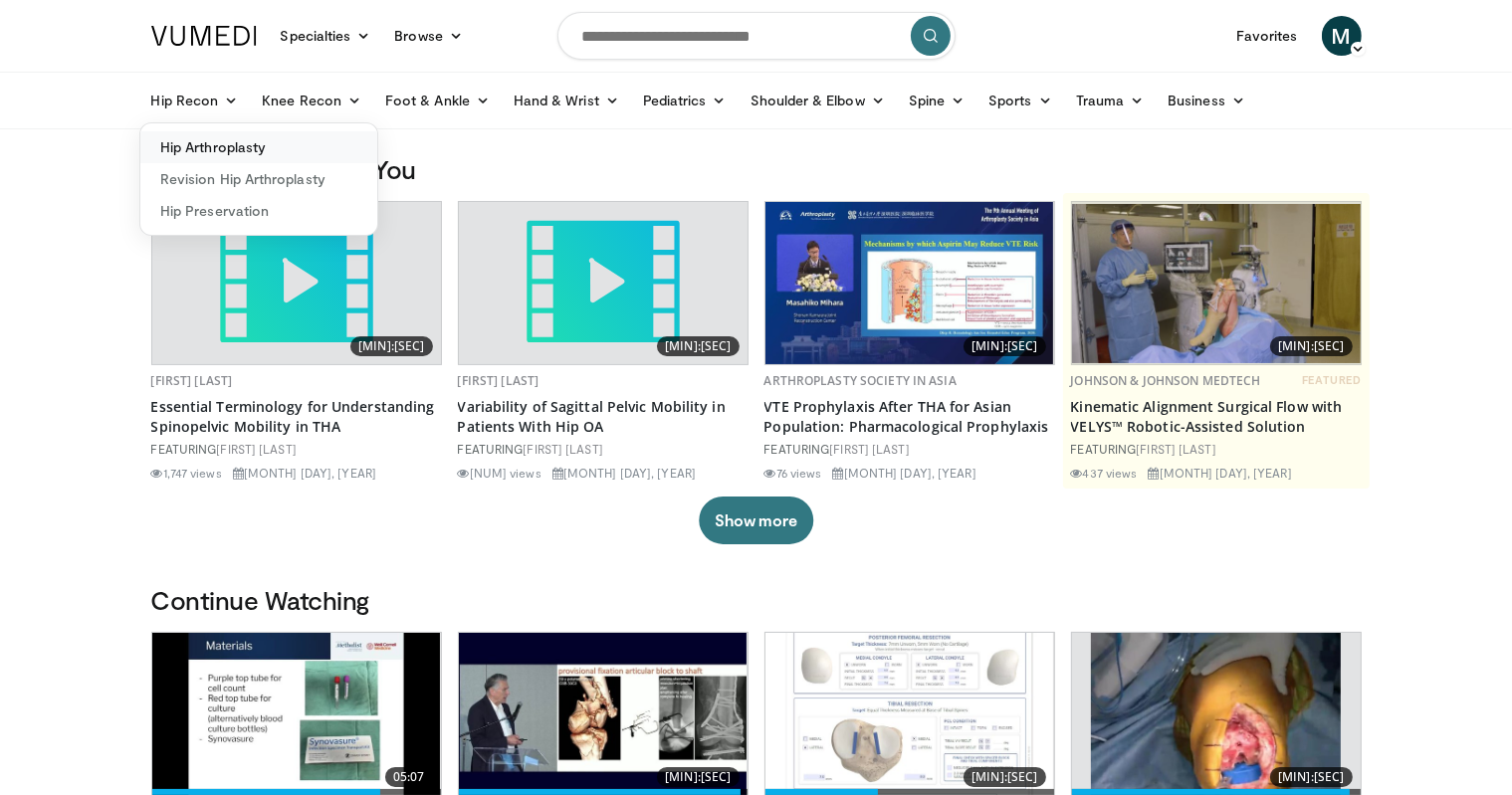 click on "Hip Arthroplasty" at bounding box center (259, 147) 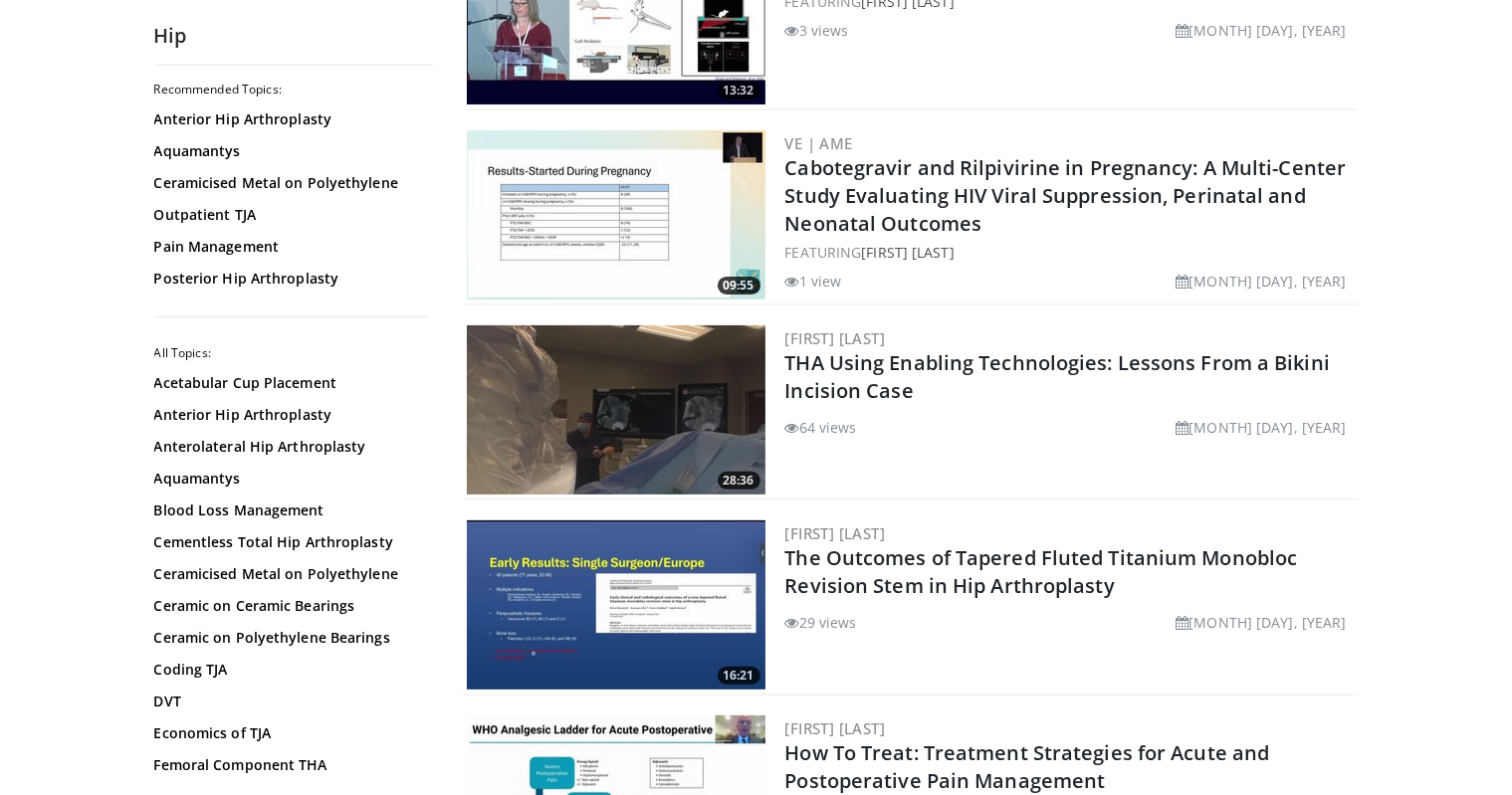 scroll, scrollTop: 497, scrollLeft: 0, axis: vertical 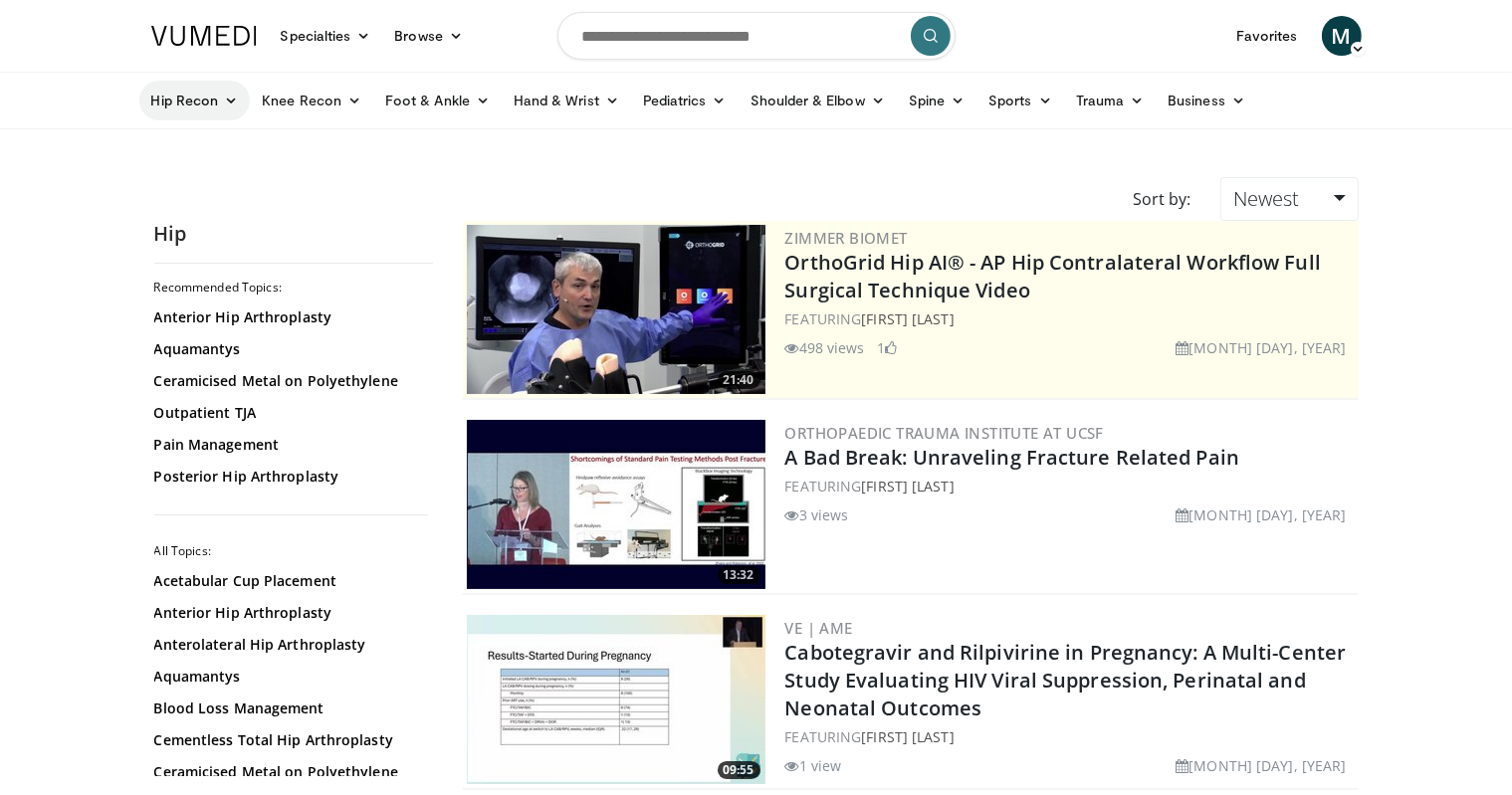 click on "Hip Recon" at bounding box center (195, 100) 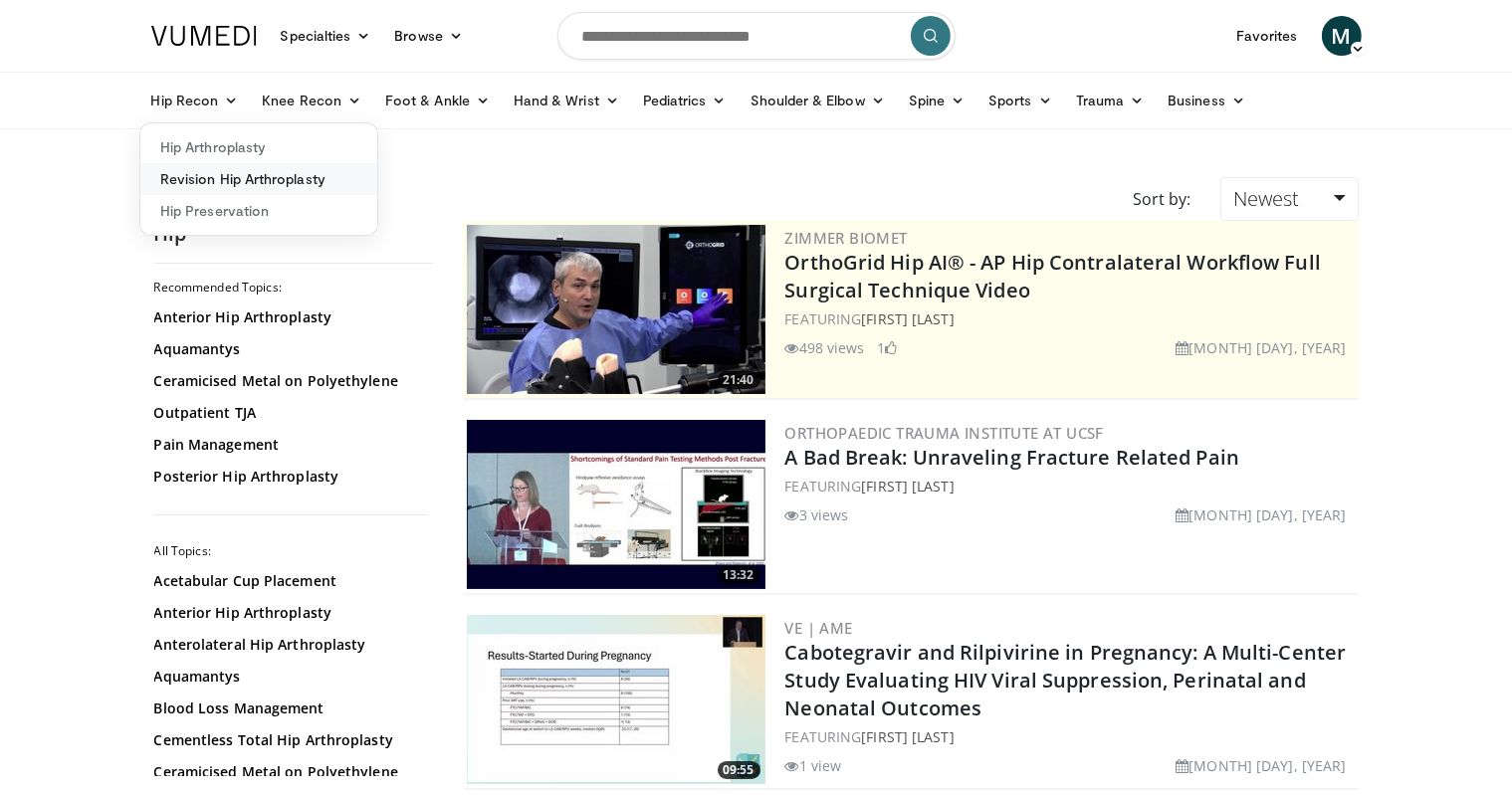 click on "Revision Hip Arthroplasty" at bounding box center [259, 179] 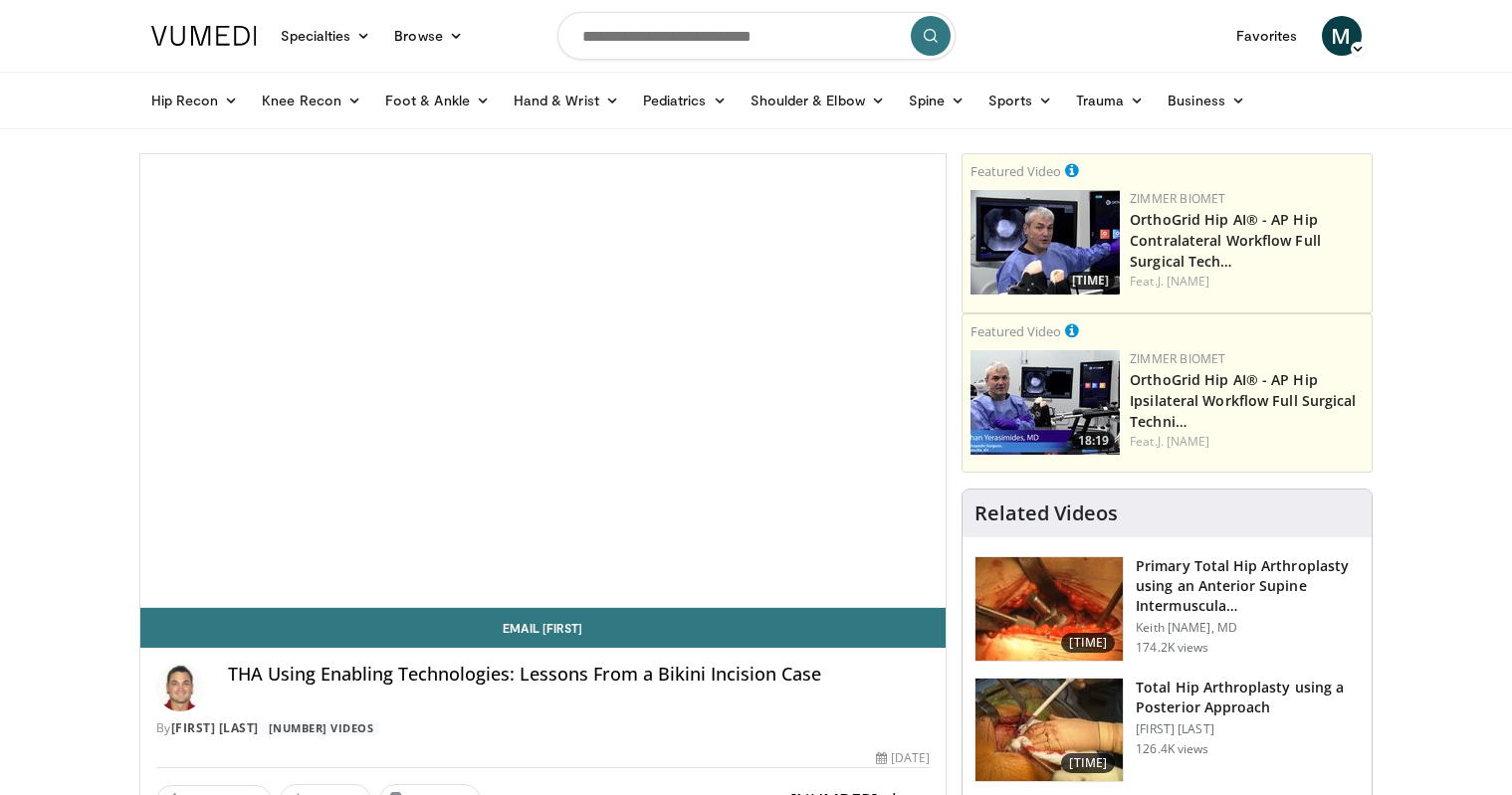 scroll, scrollTop: 0, scrollLeft: 0, axis: both 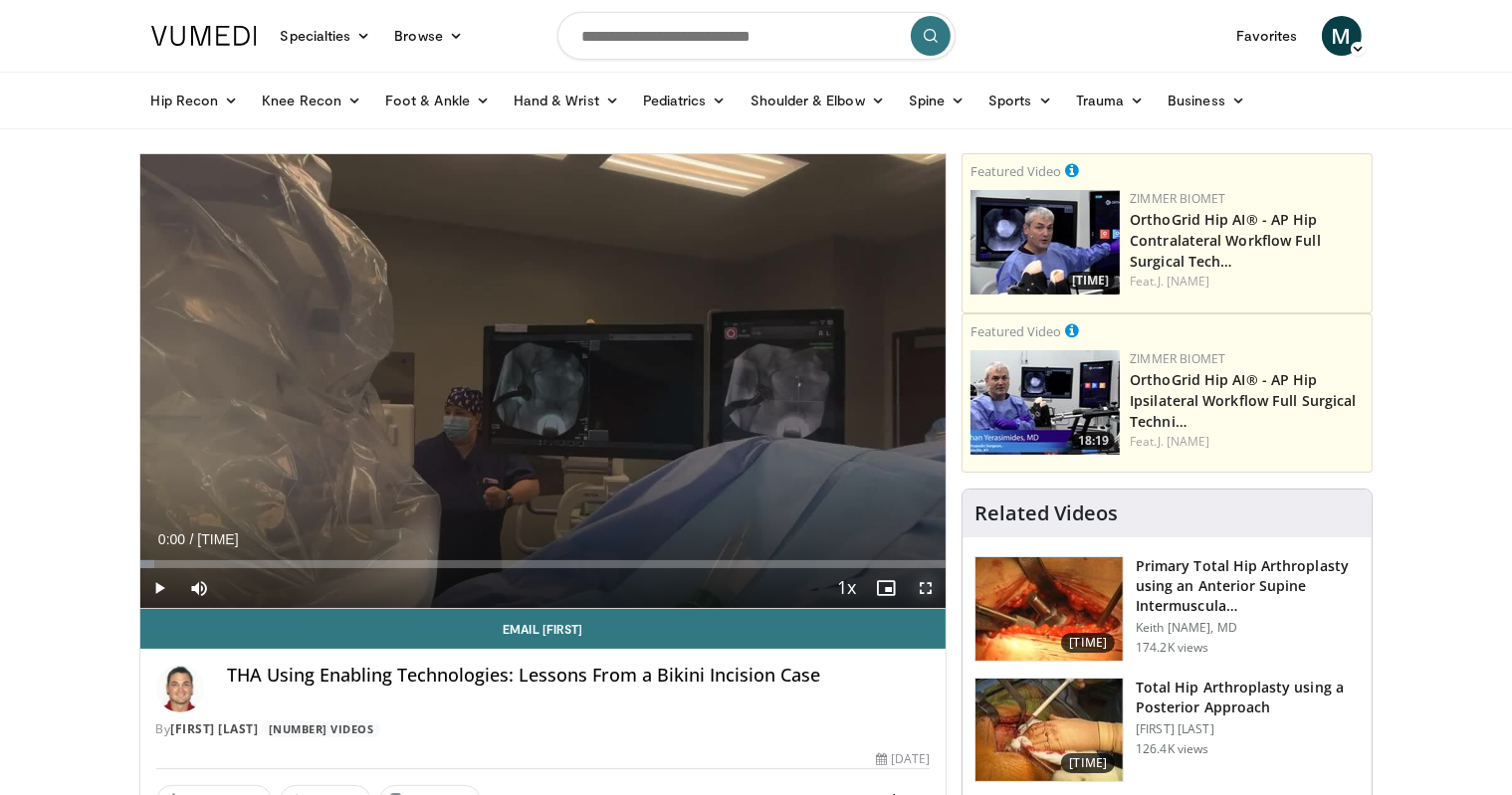 click at bounding box center [926, 588] 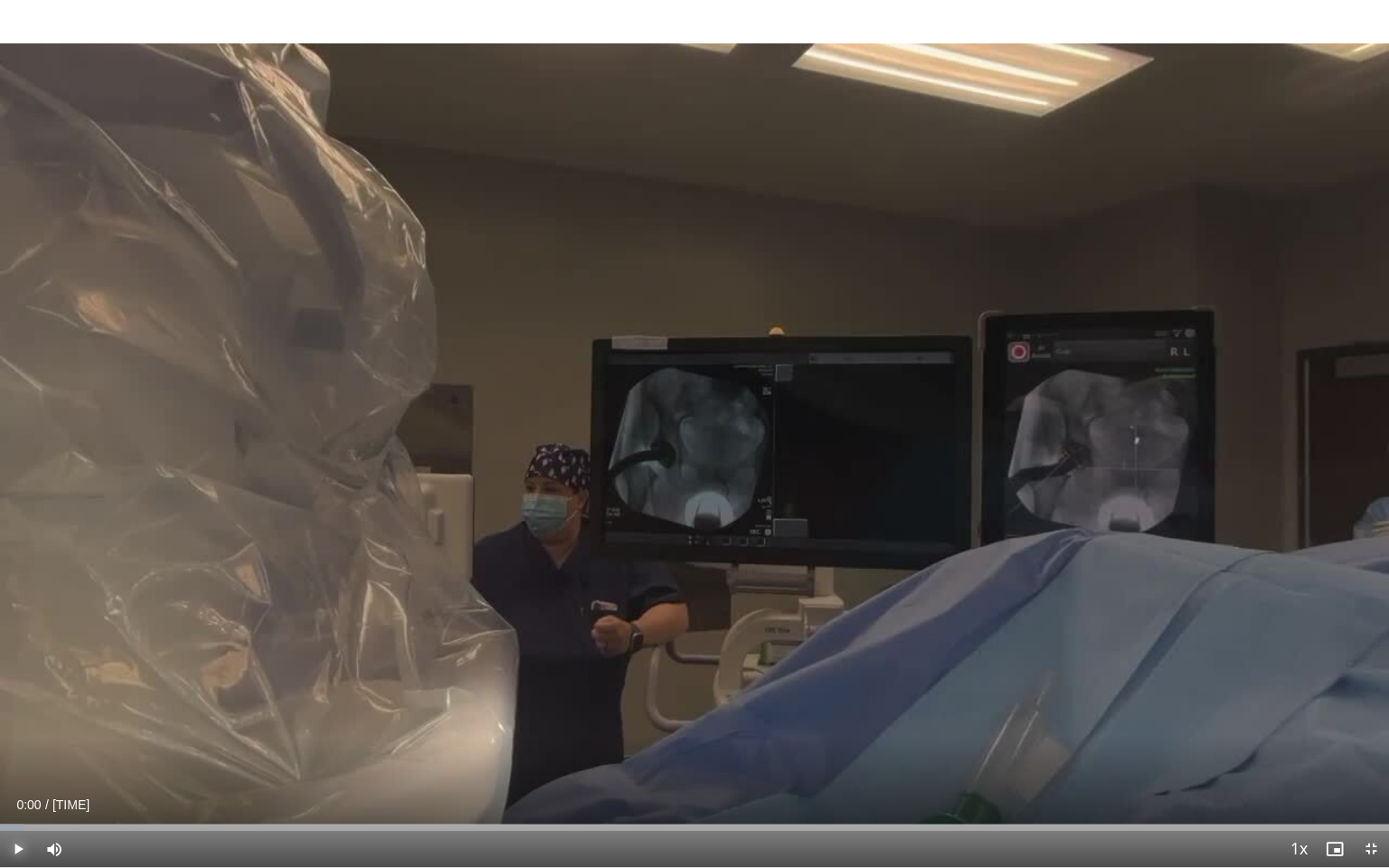 click at bounding box center (18, 849) 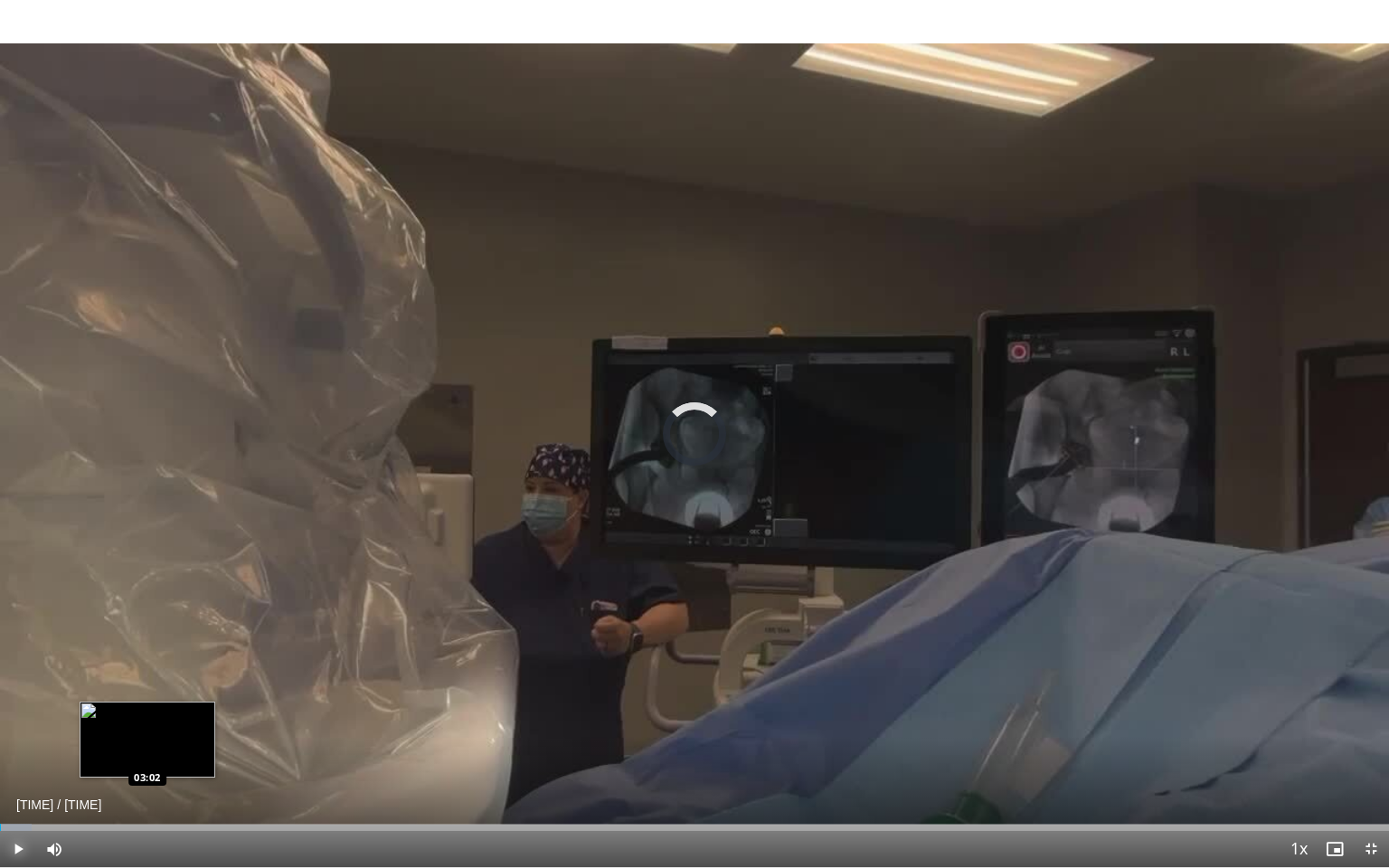 click on "Loaded :  2.31% [TIME]" at bounding box center [694, 827] 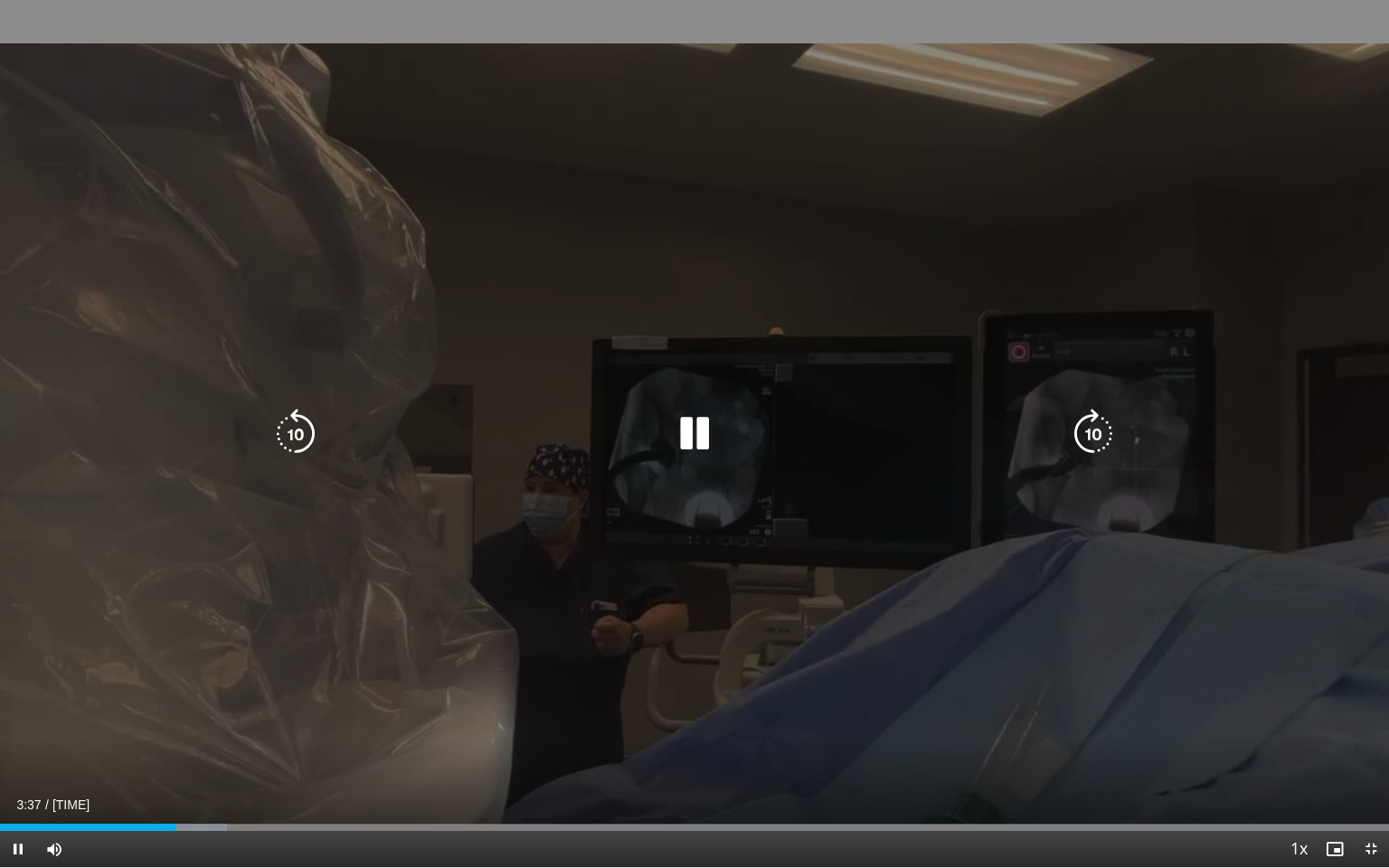 click at bounding box center [1093, 434] 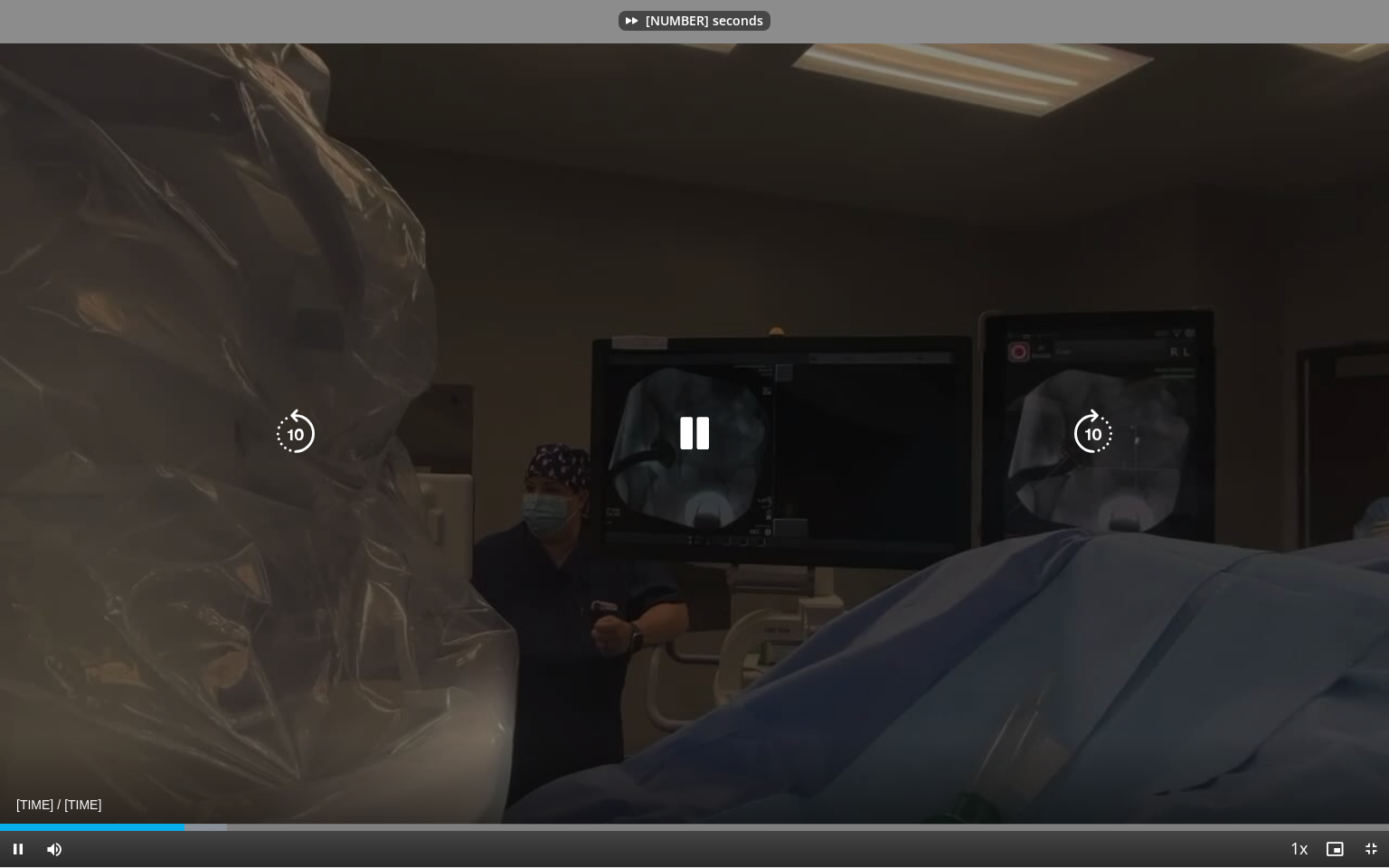 click at bounding box center (1093, 434) 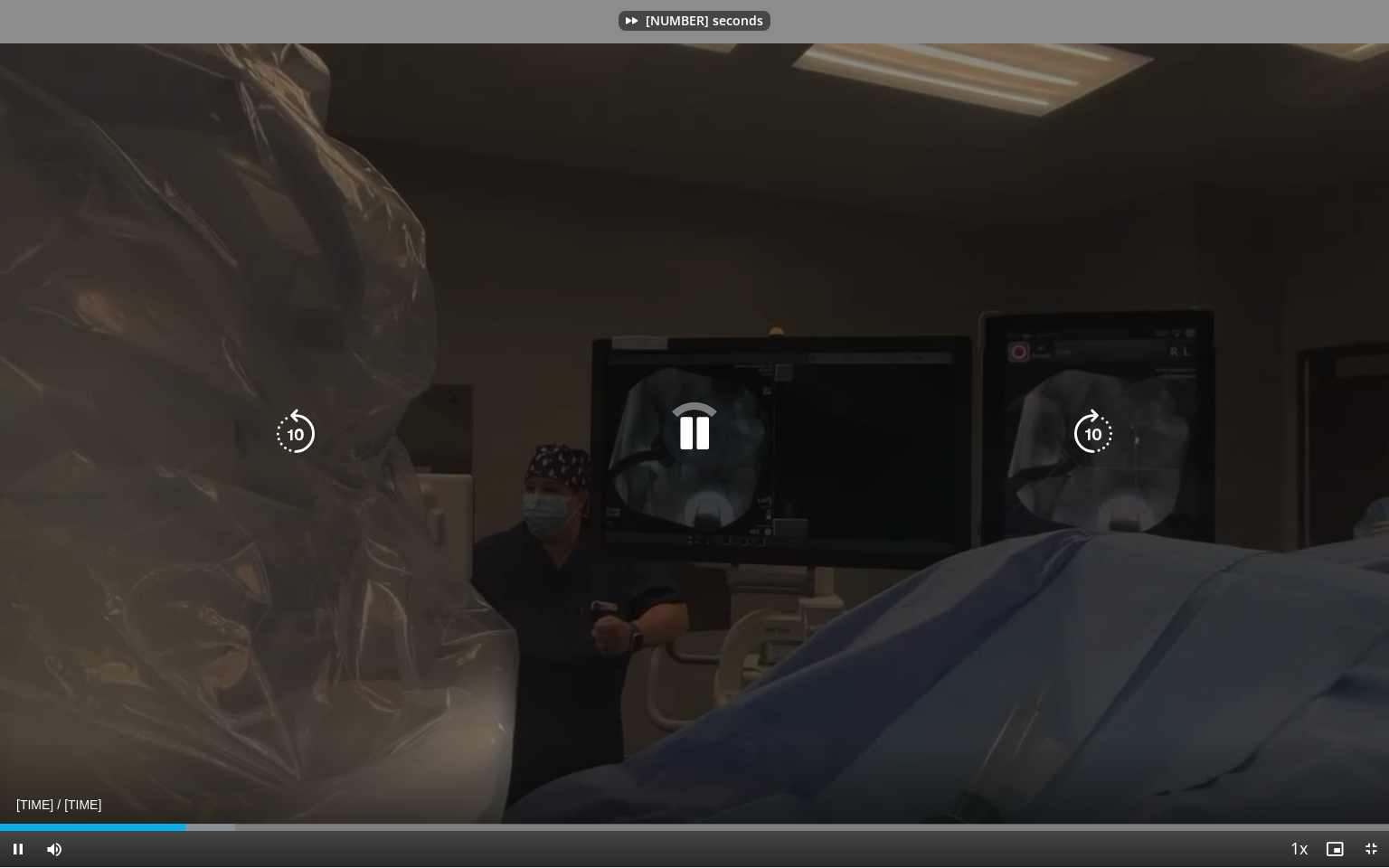 click at bounding box center (1093, 434) 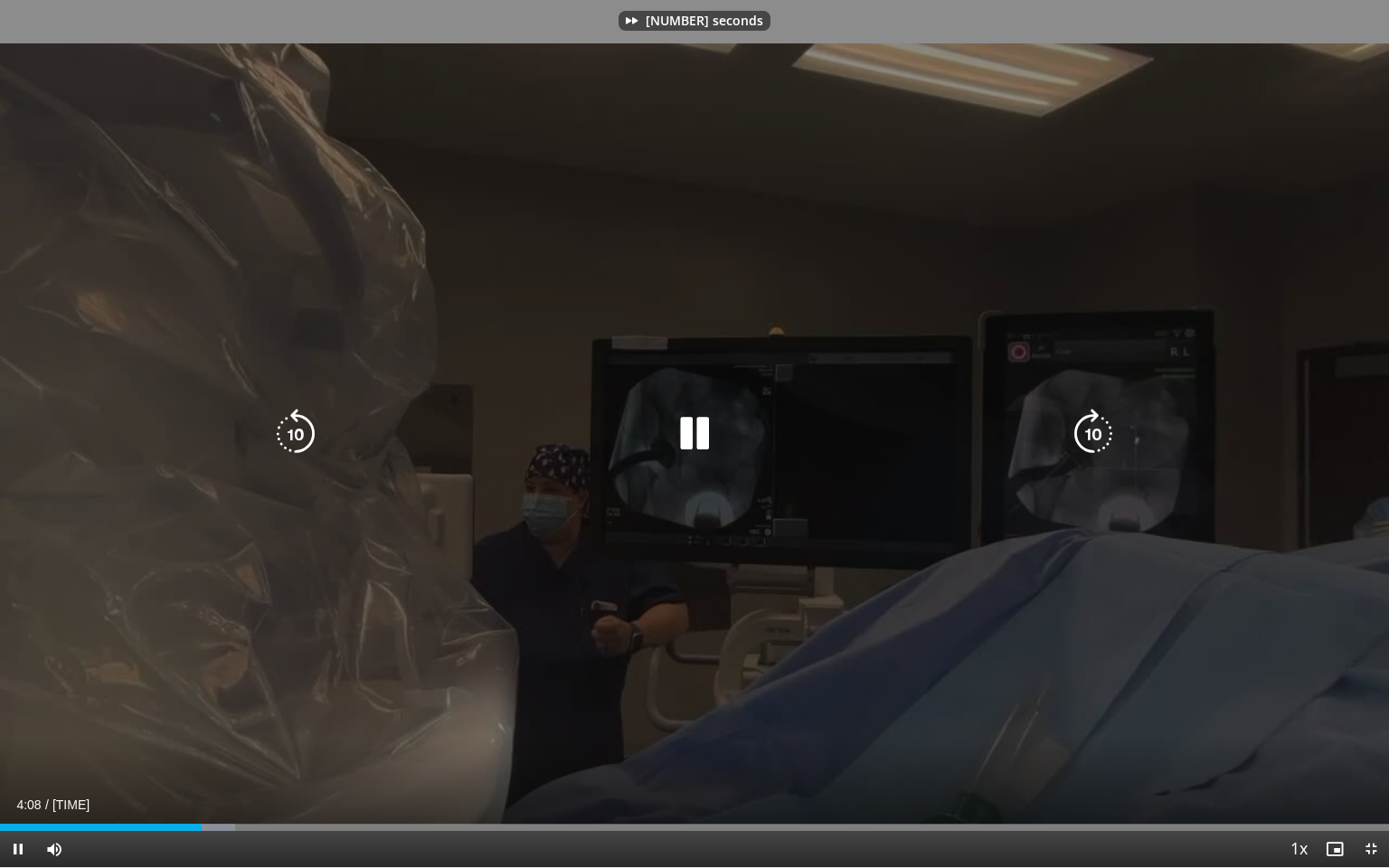 click at bounding box center [1093, 434] 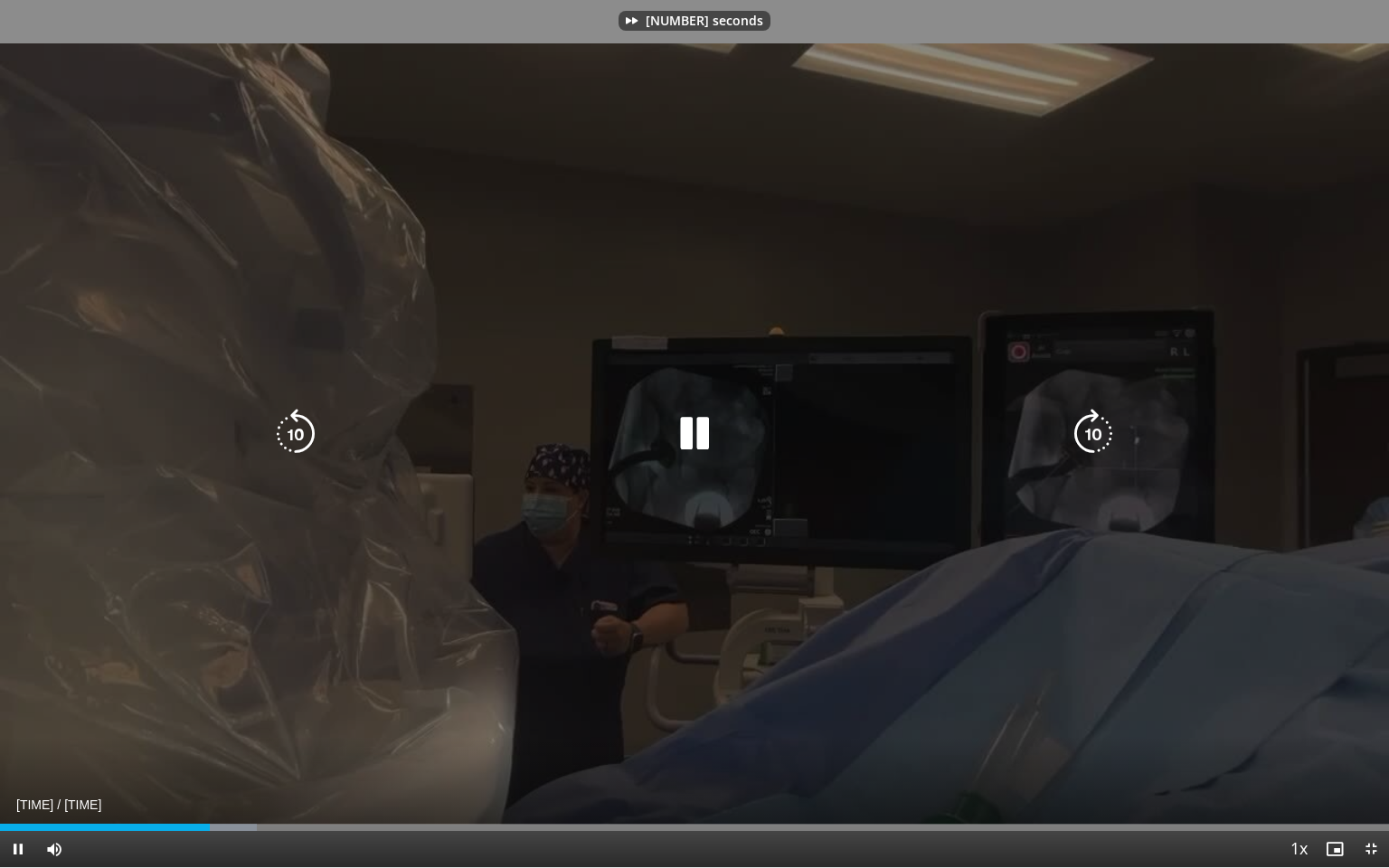 click at bounding box center (1093, 434) 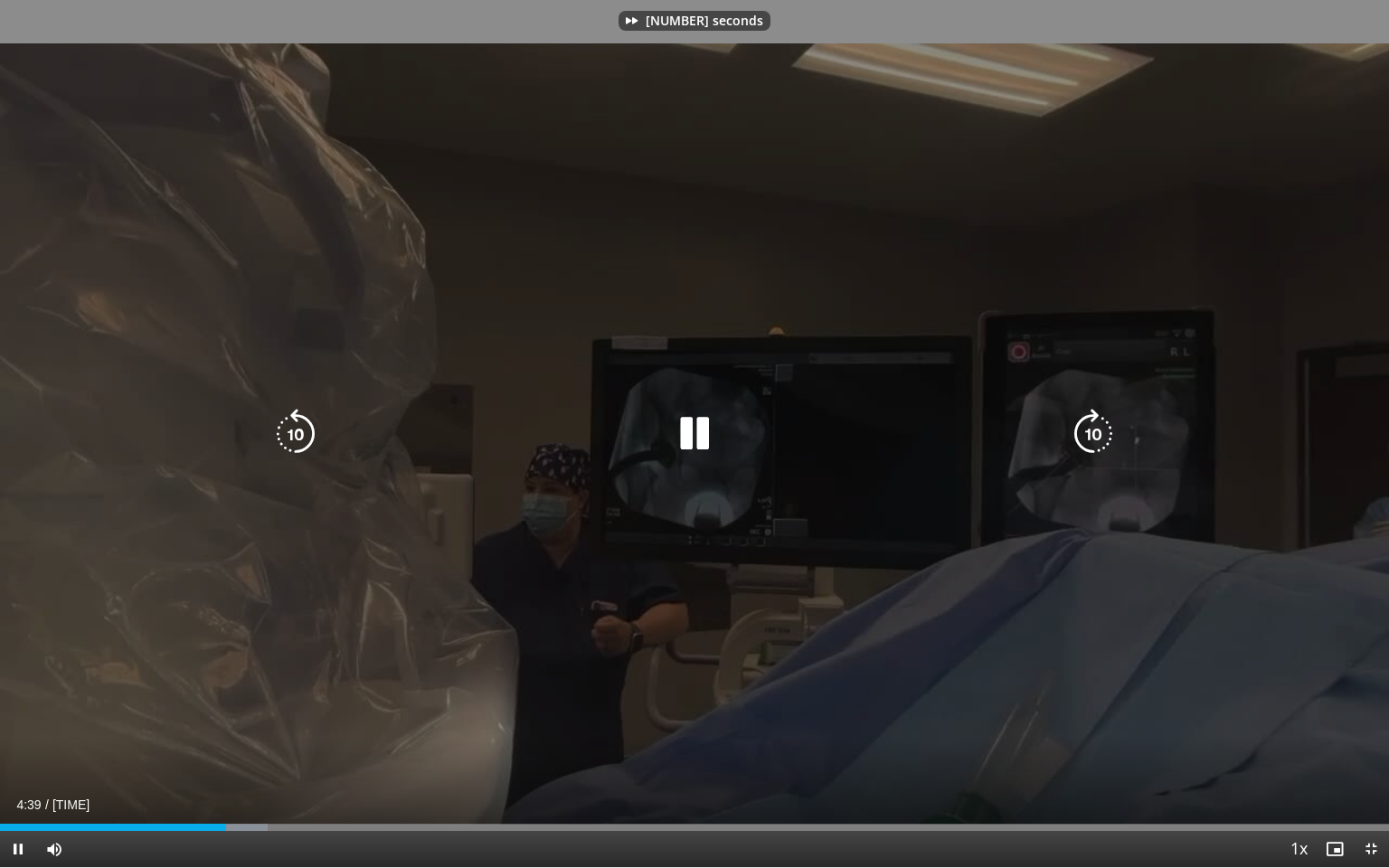 click at bounding box center (1093, 434) 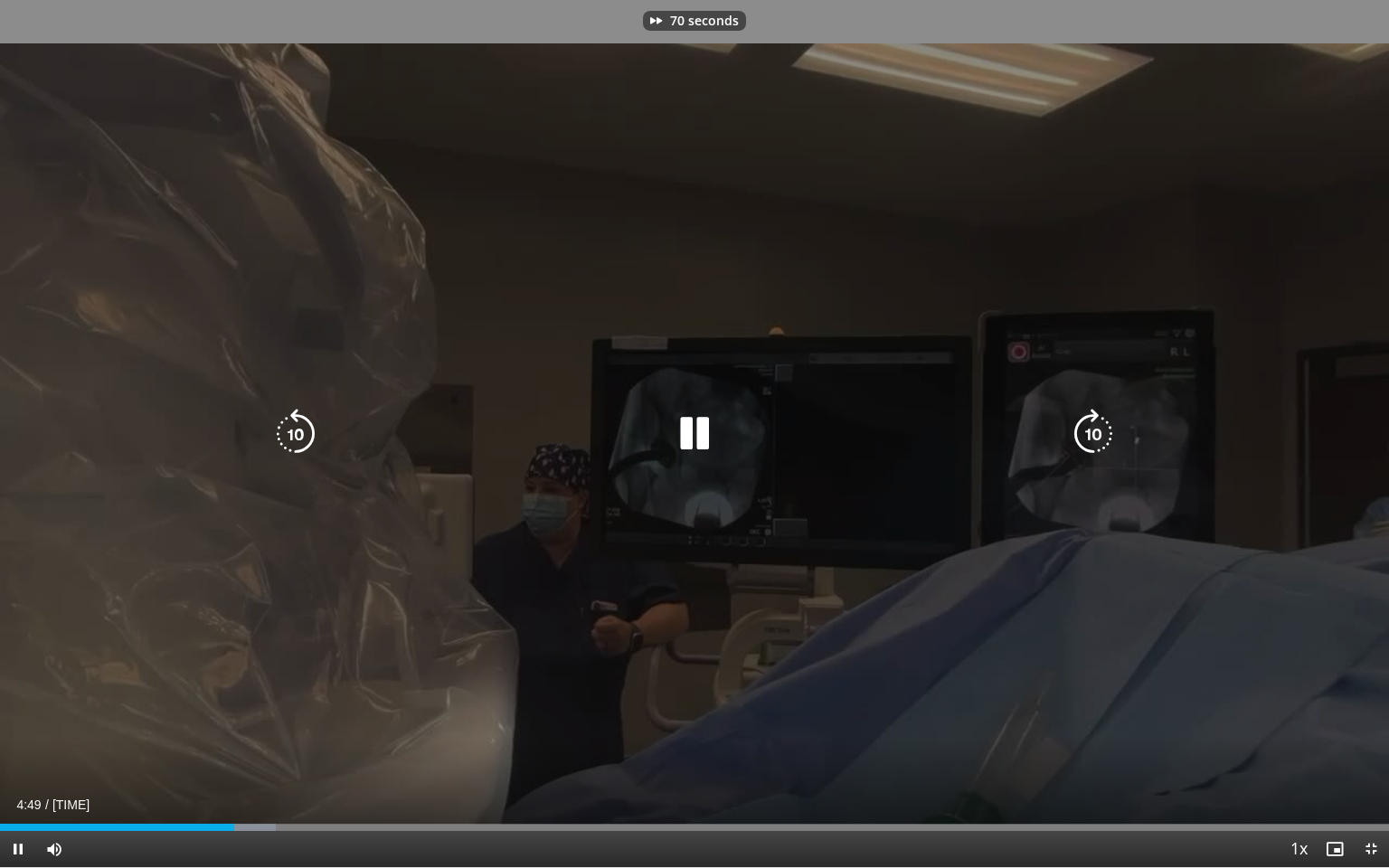 click at bounding box center [1093, 434] 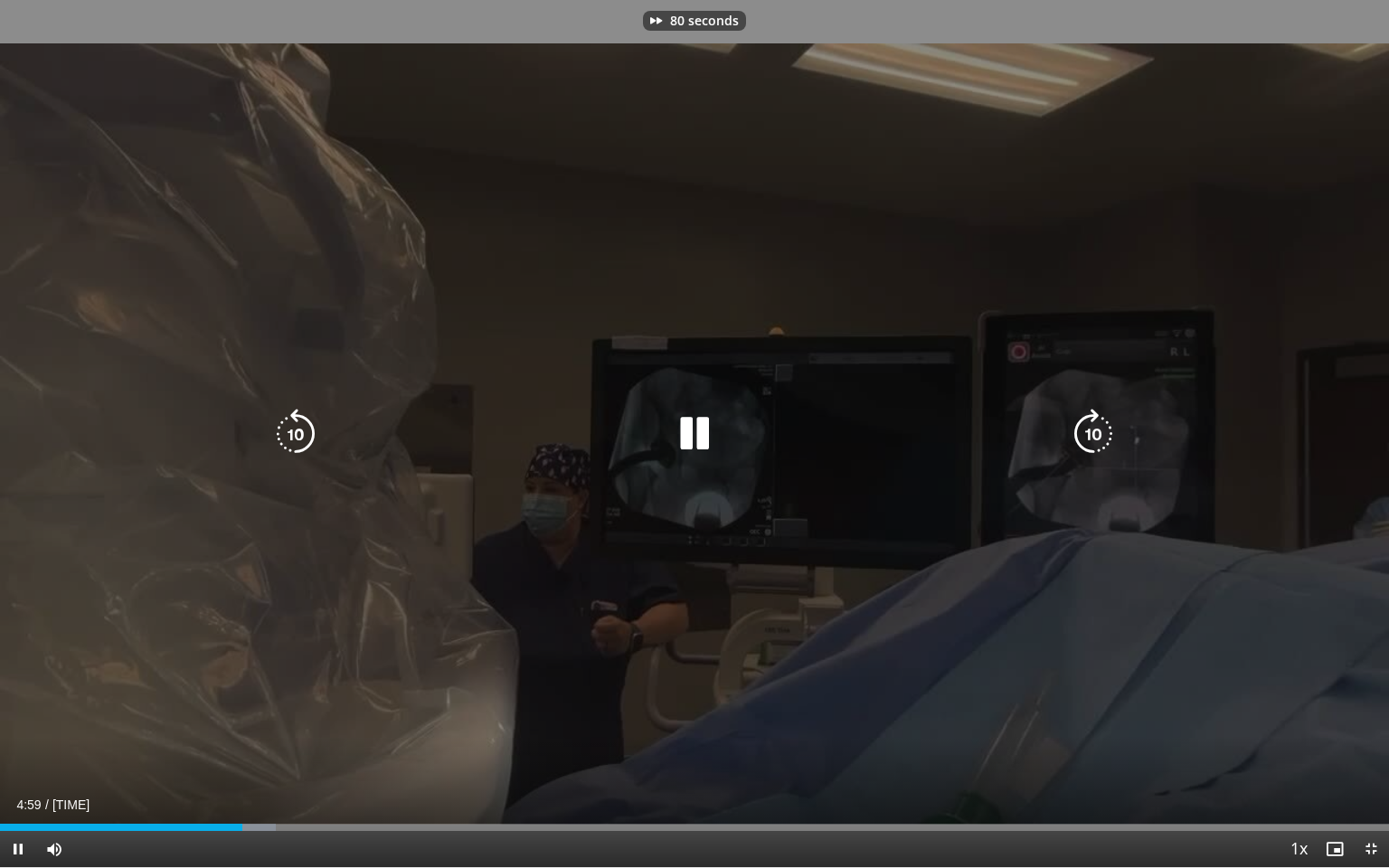 click at bounding box center (1093, 434) 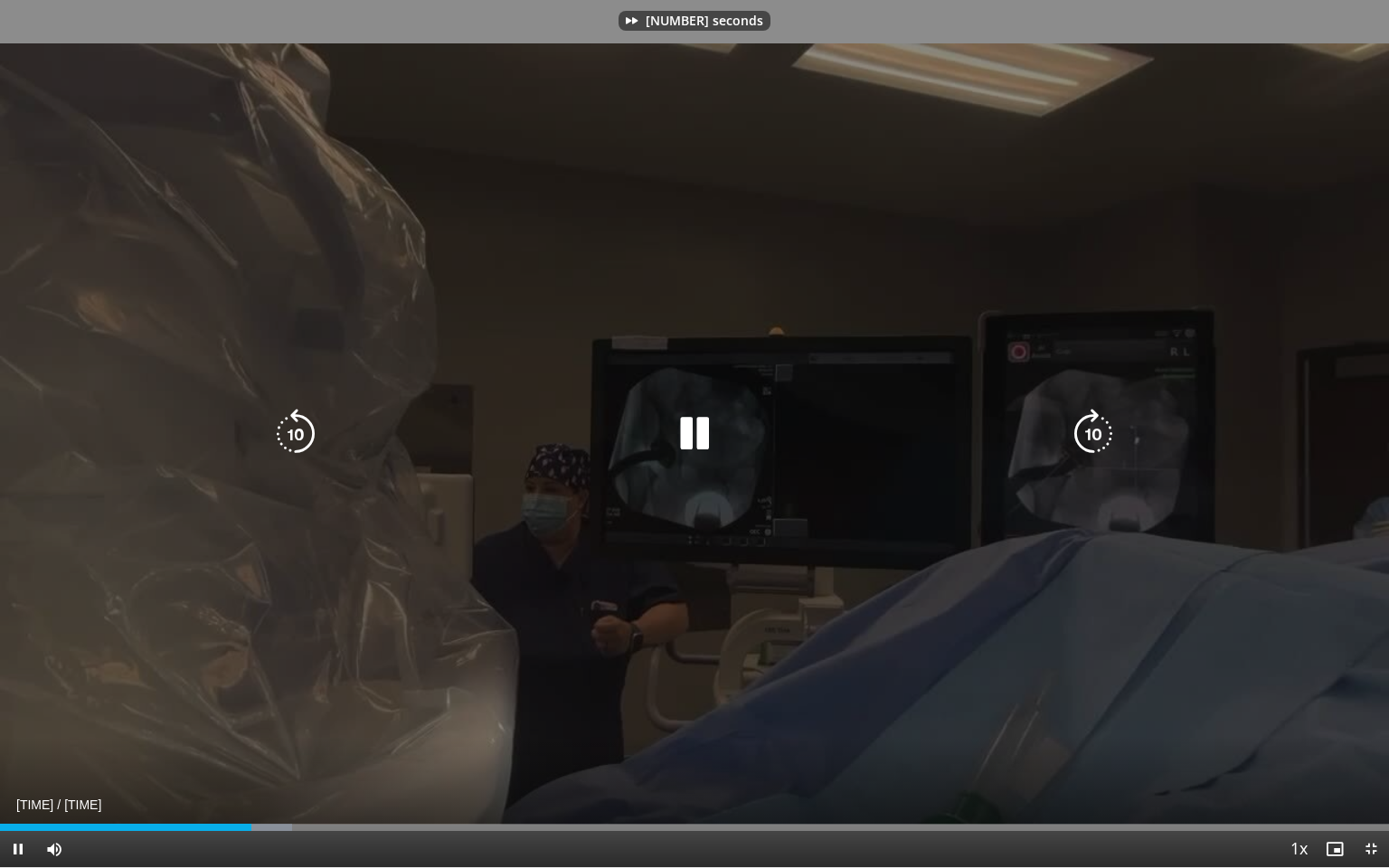 click at bounding box center (1093, 434) 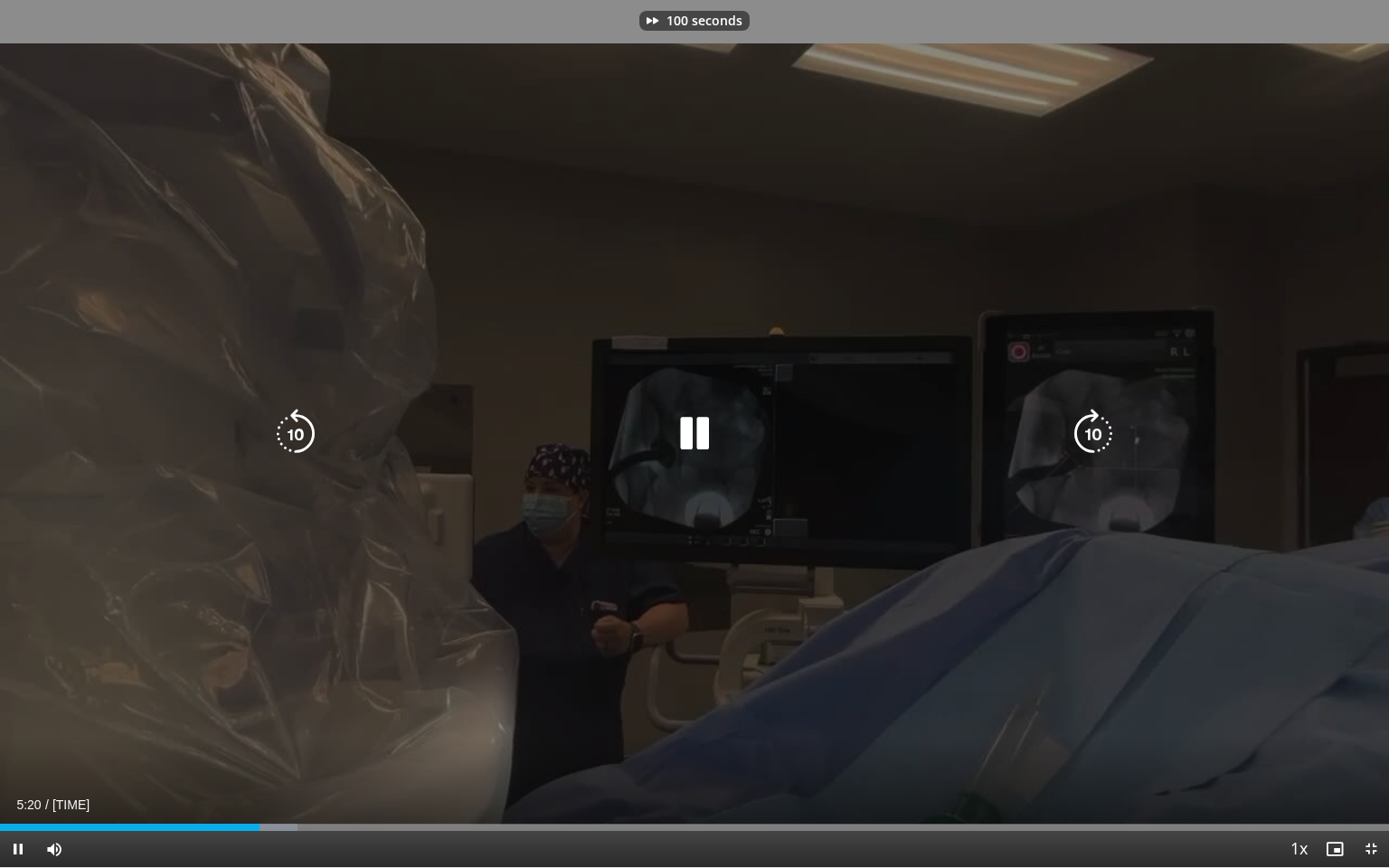 click at bounding box center (1093, 434) 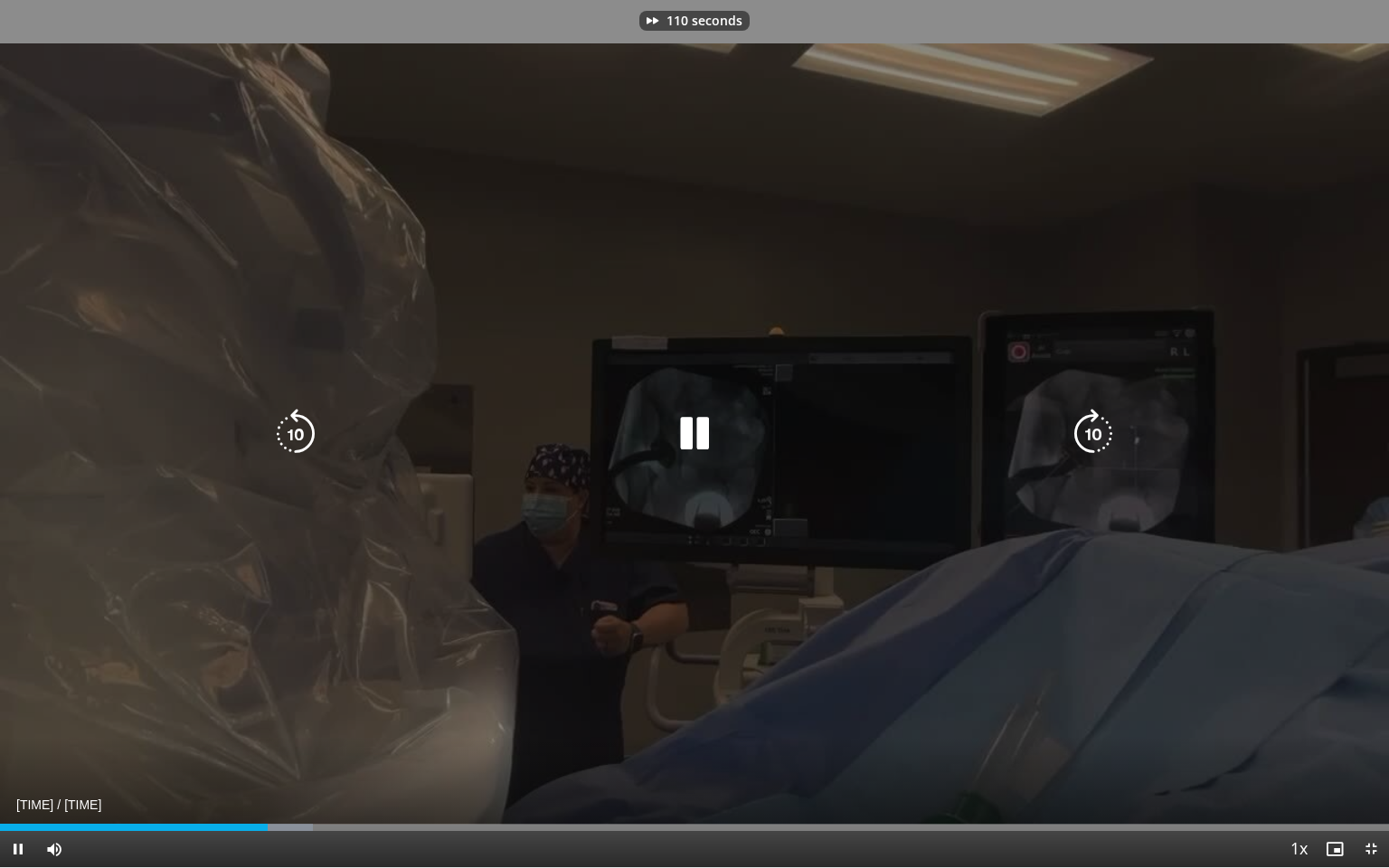 click at bounding box center [1093, 434] 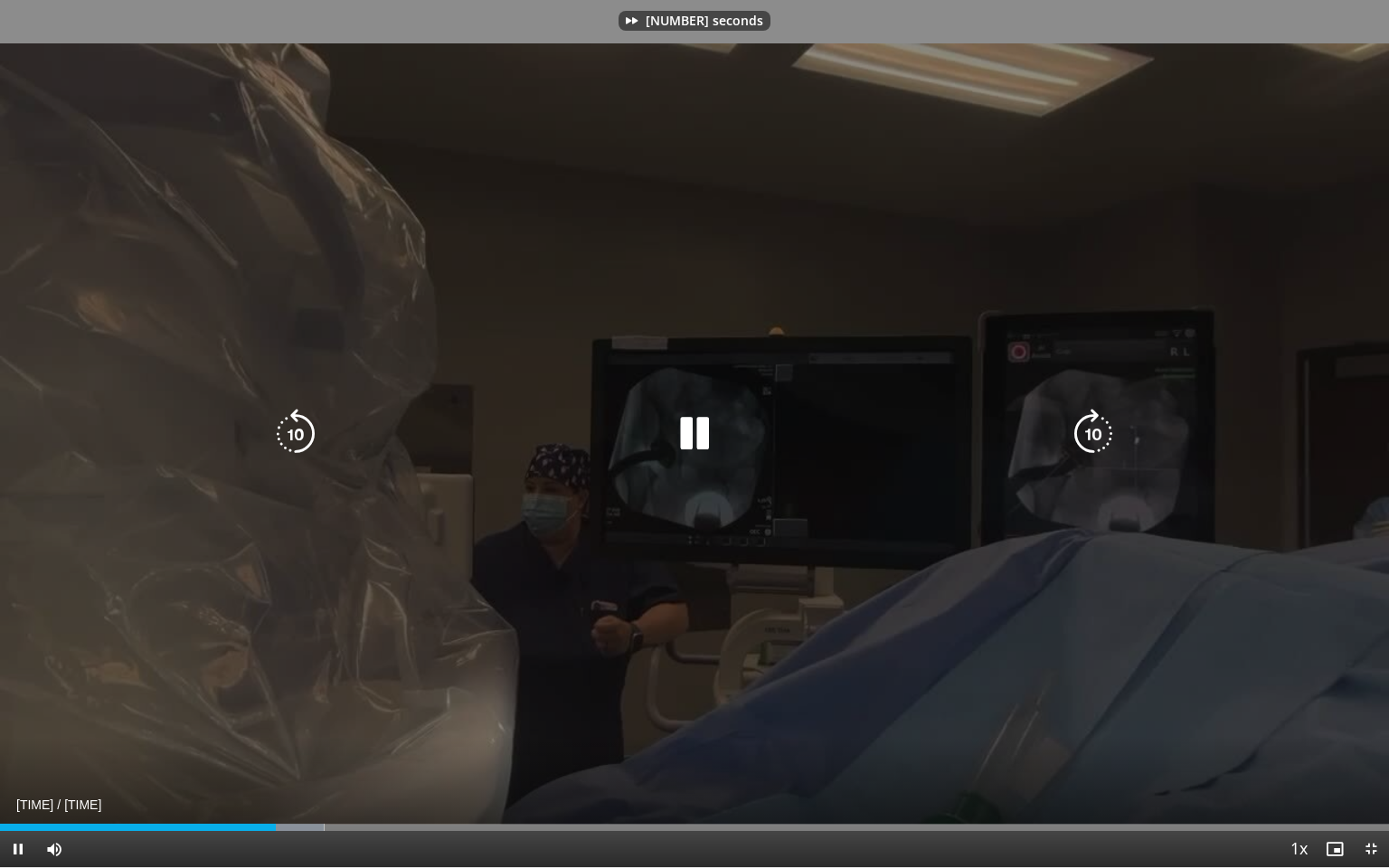 click at bounding box center (1093, 434) 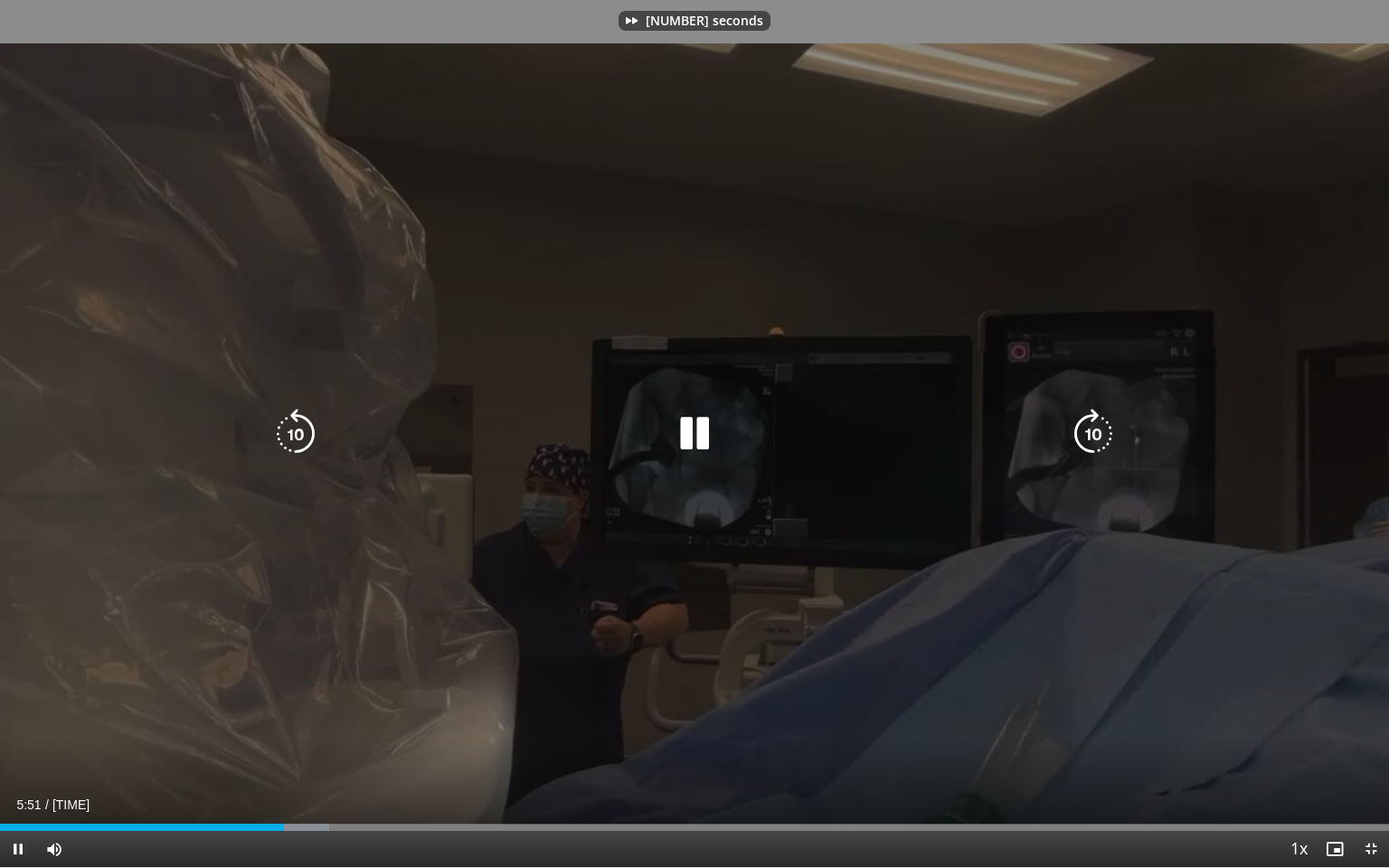 click at bounding box center [1093, 434] 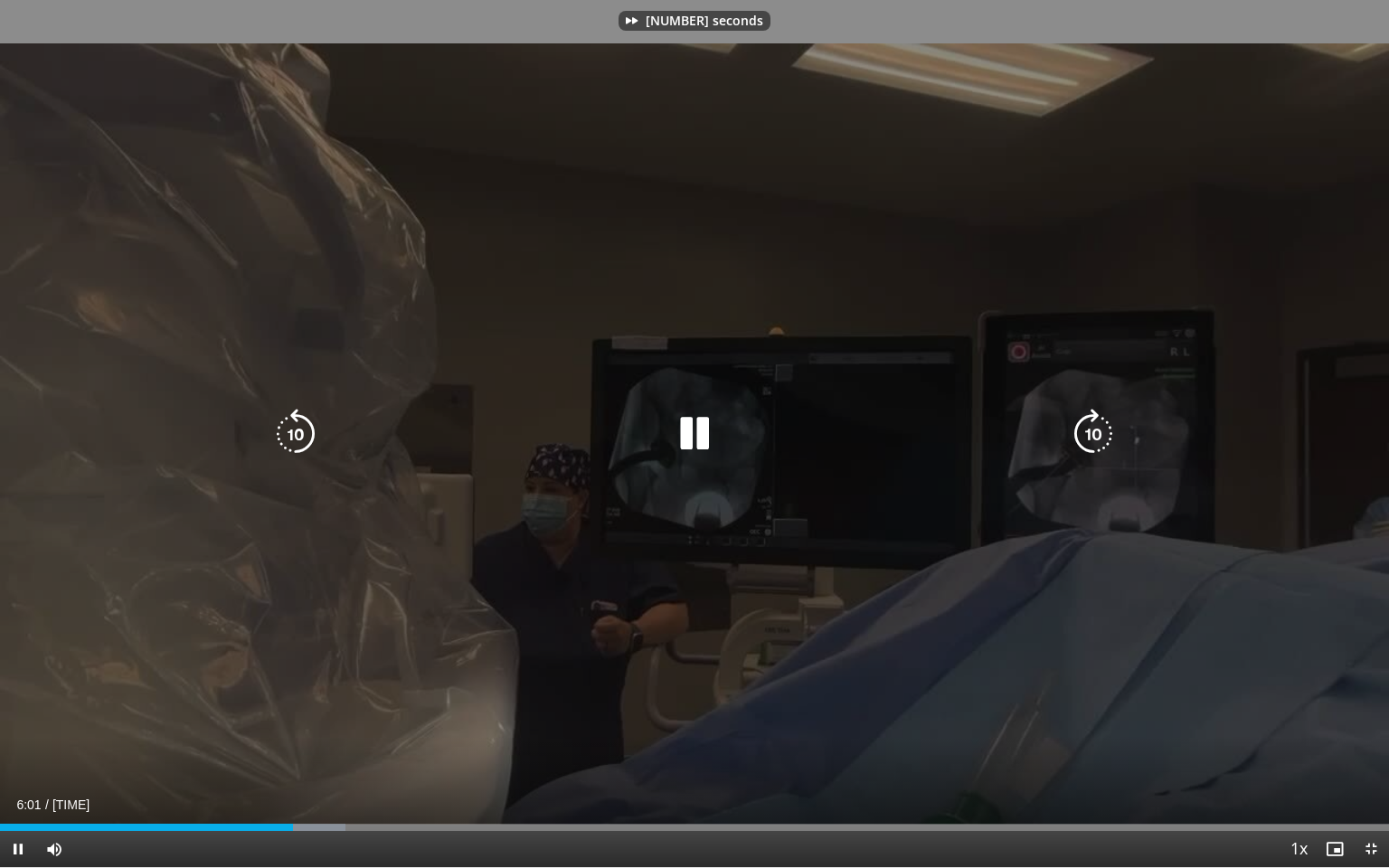 click at bounding box center (1093, 434) 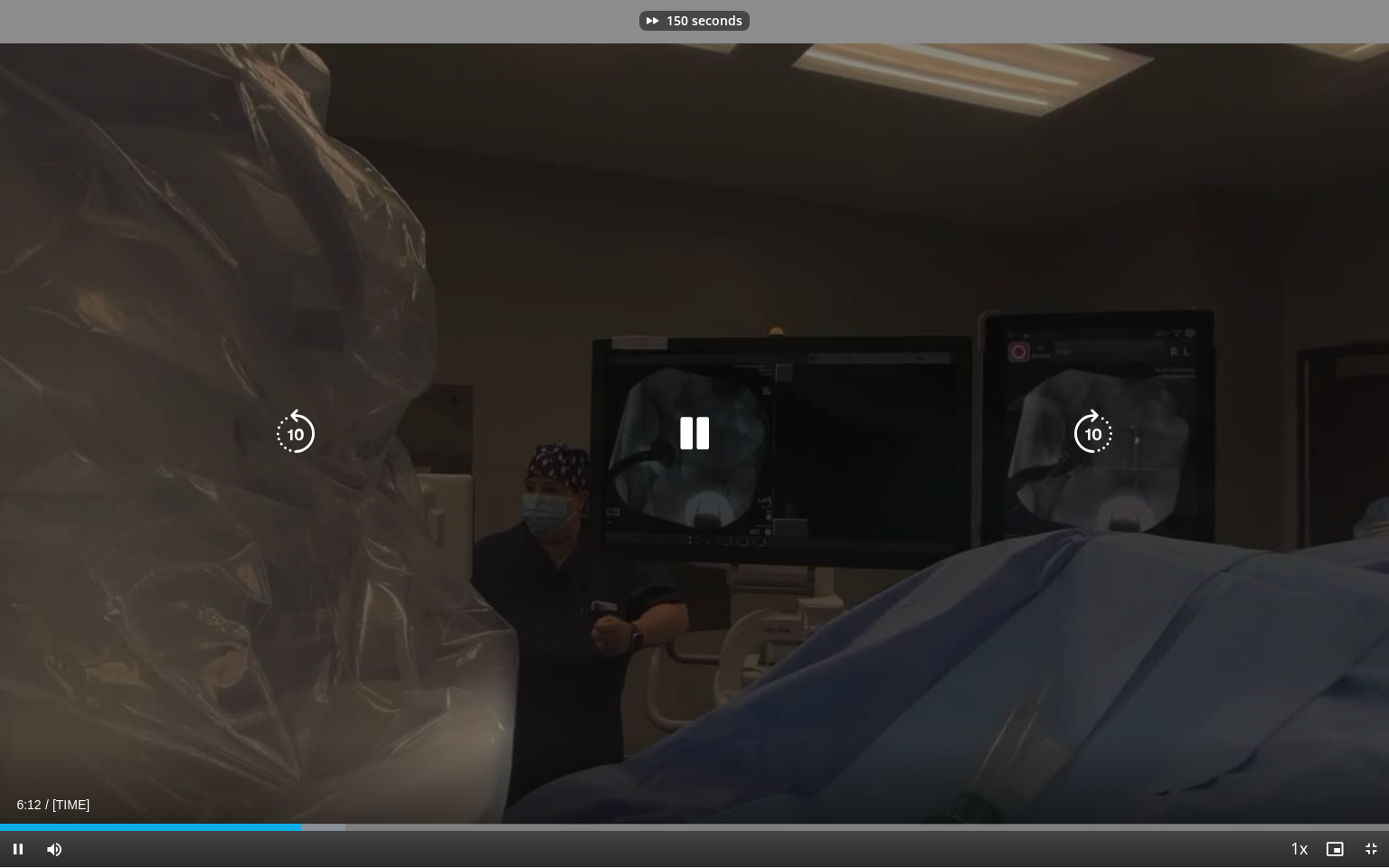 click at bounding box center (1093, 434) 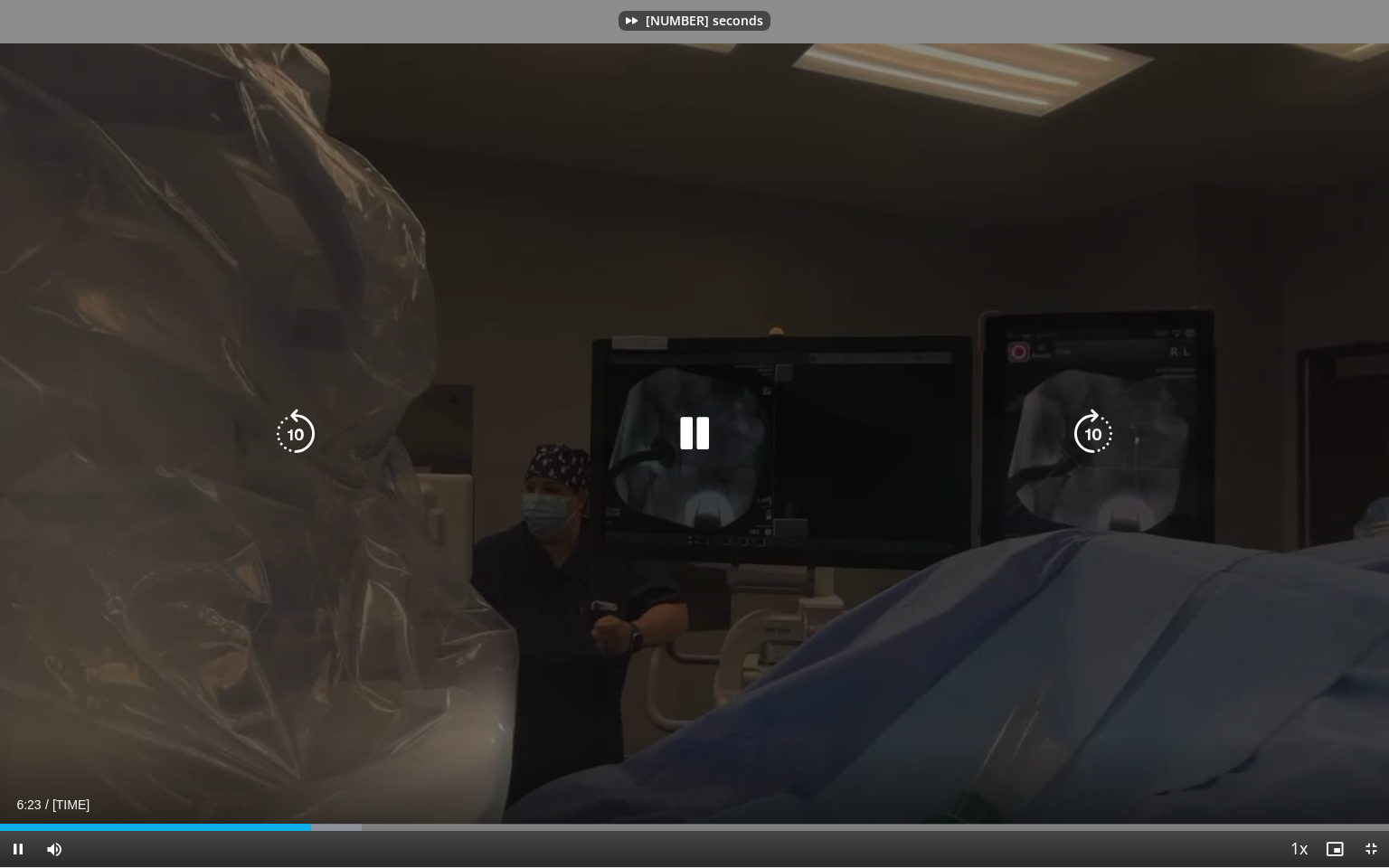 click at bounding box center (1093, 434) 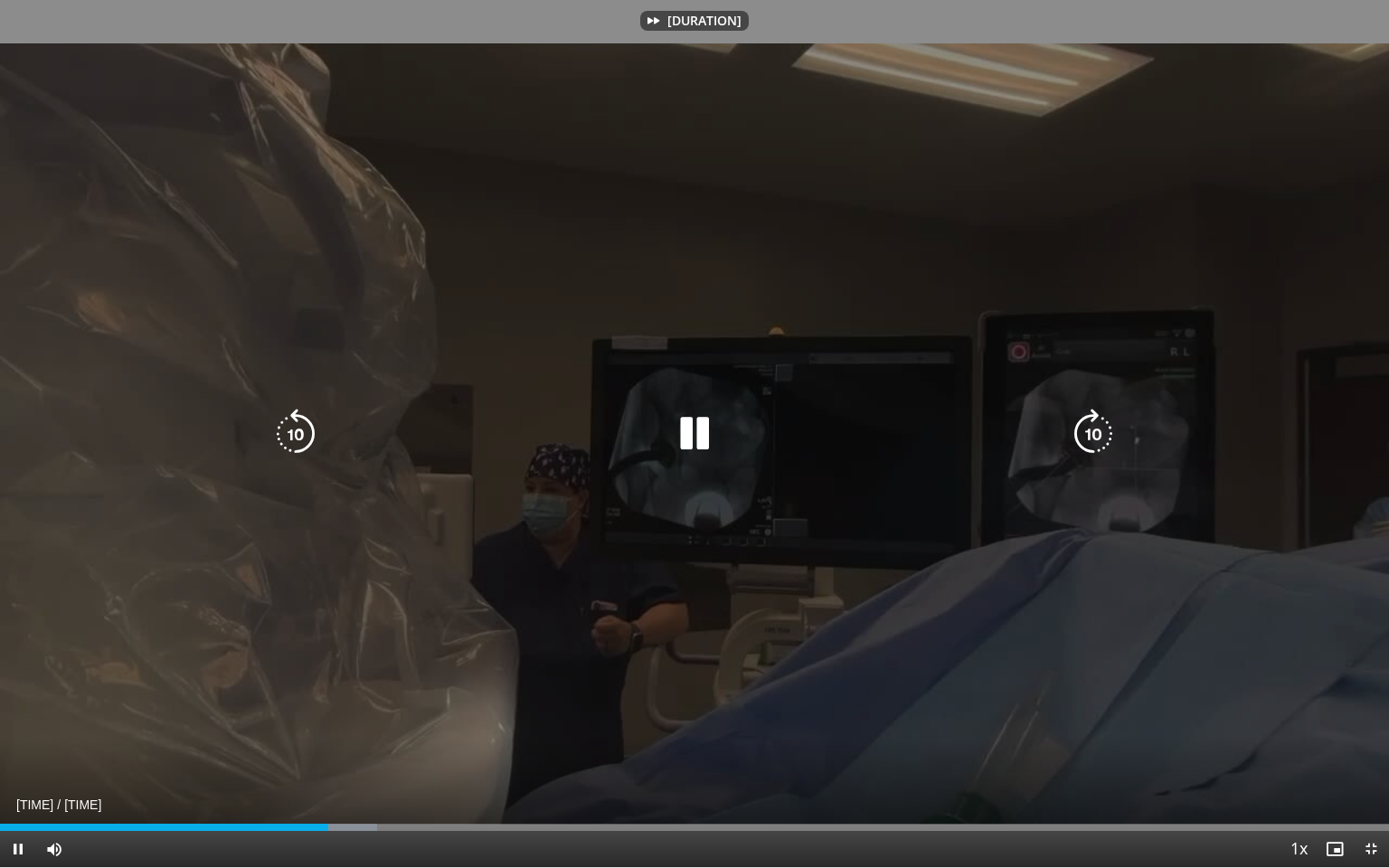 click at bounding box center (1093, 434) 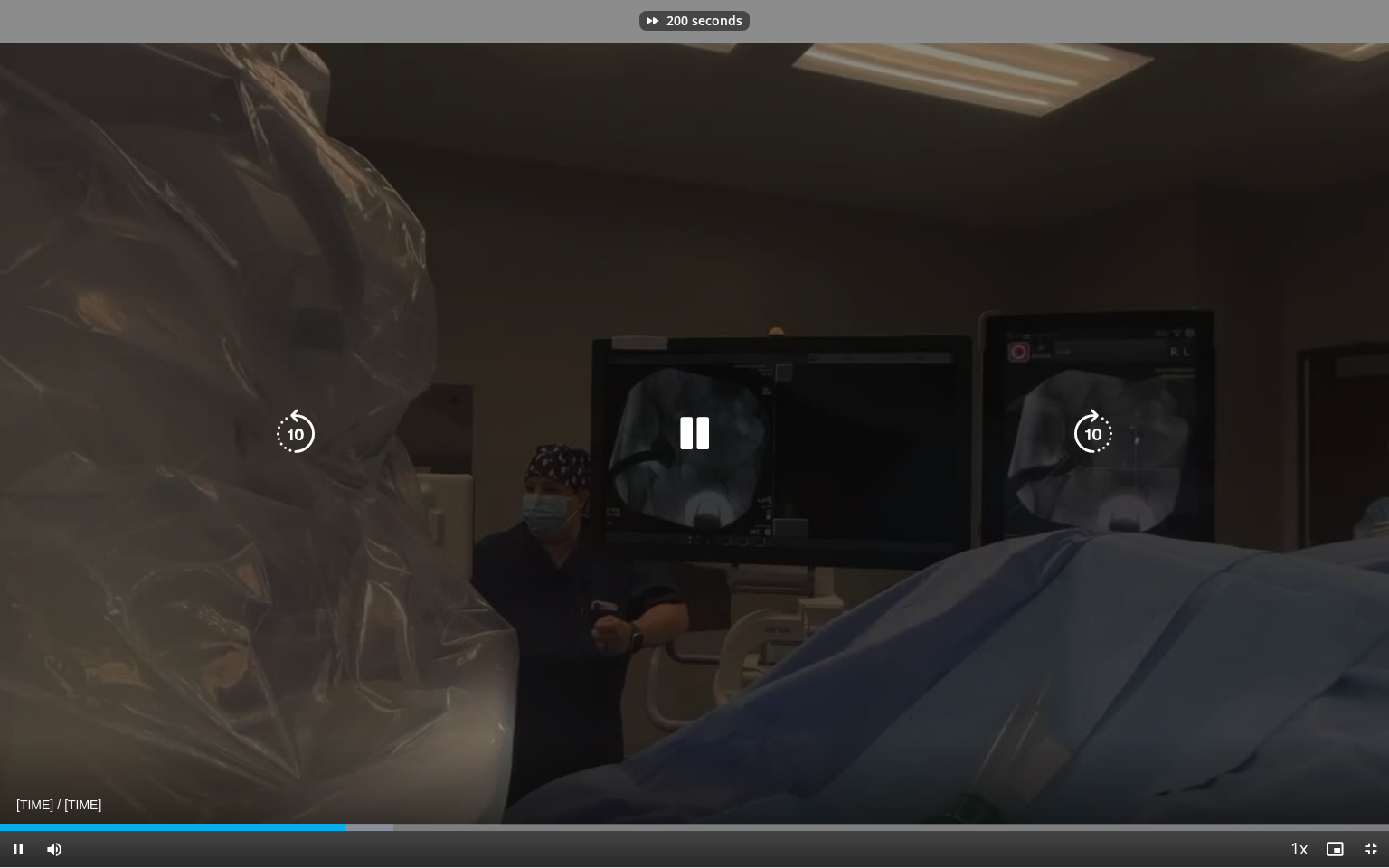 click at bounding box center [1093, 434] 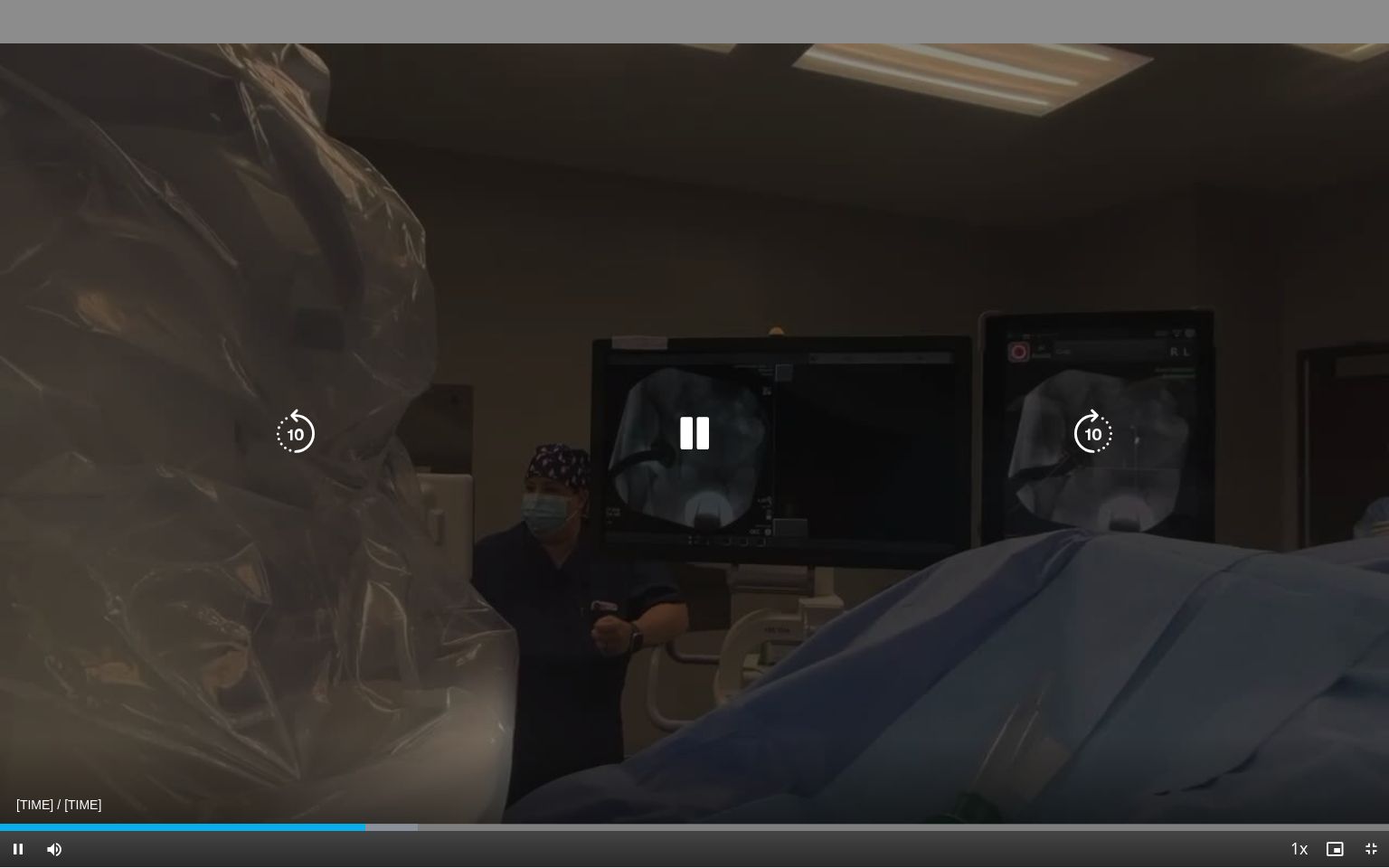 click at bounding box center [1093, 434] 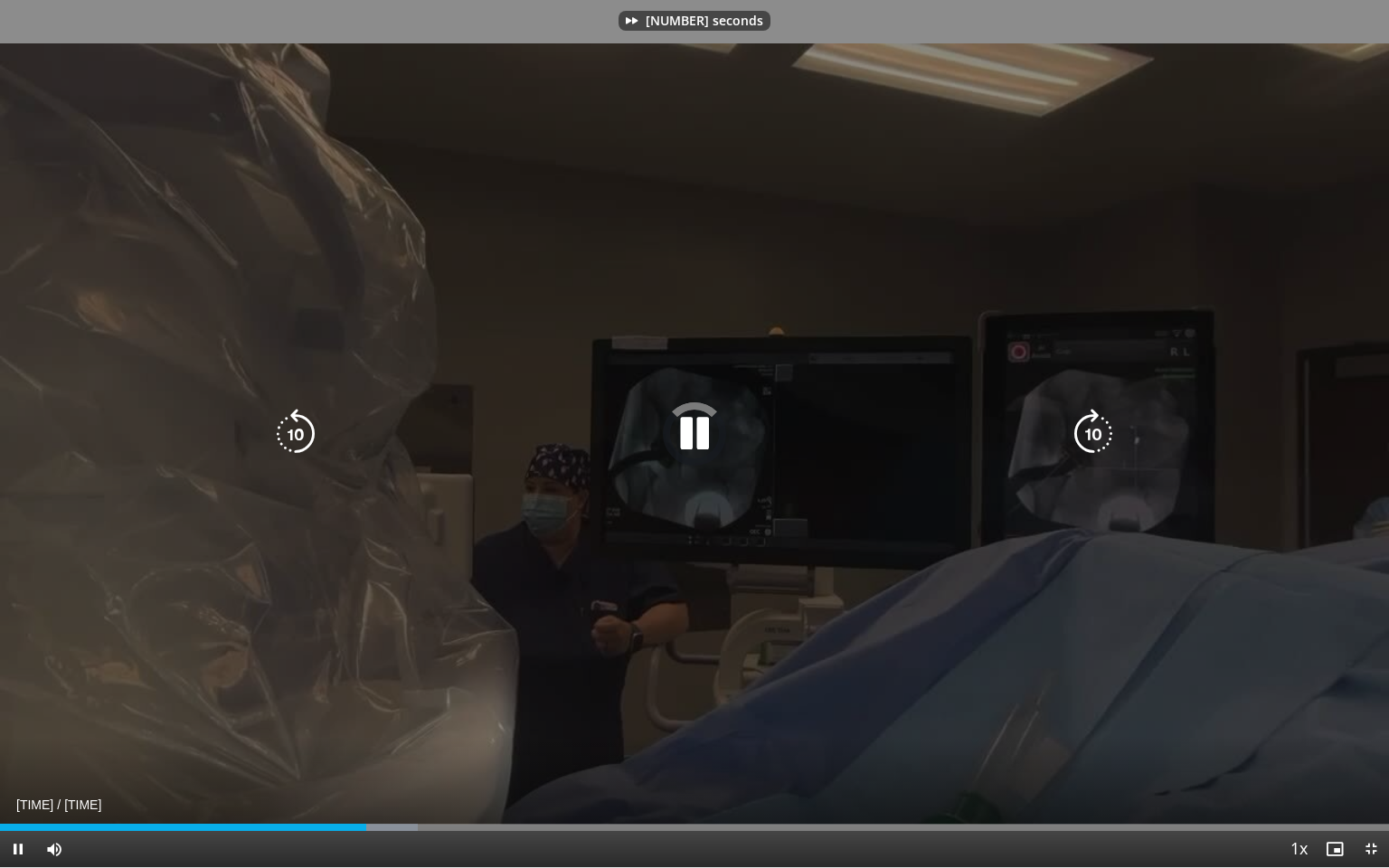 click at bounding box center (1093, 434) 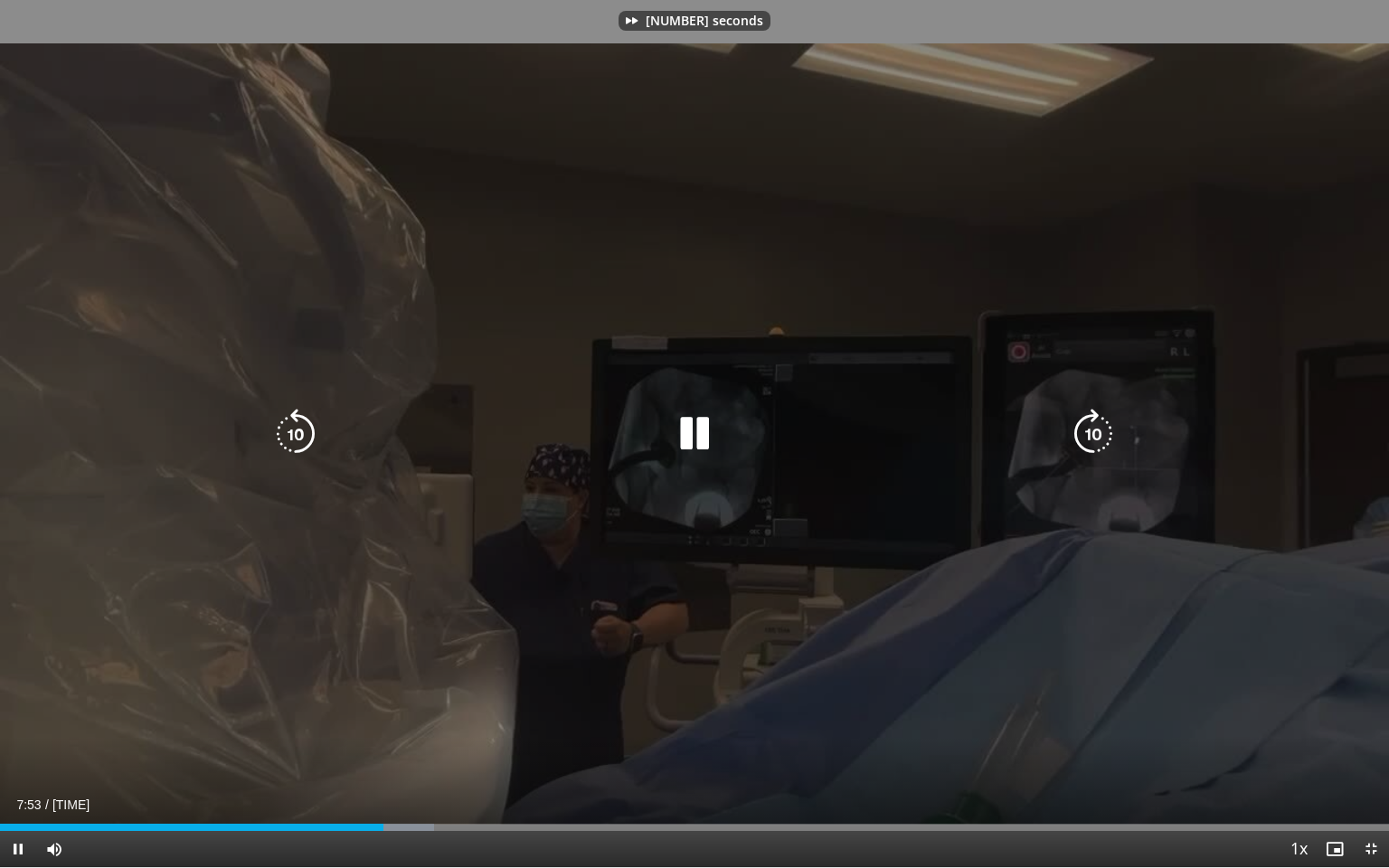 click at bounding box center (1093, 434) 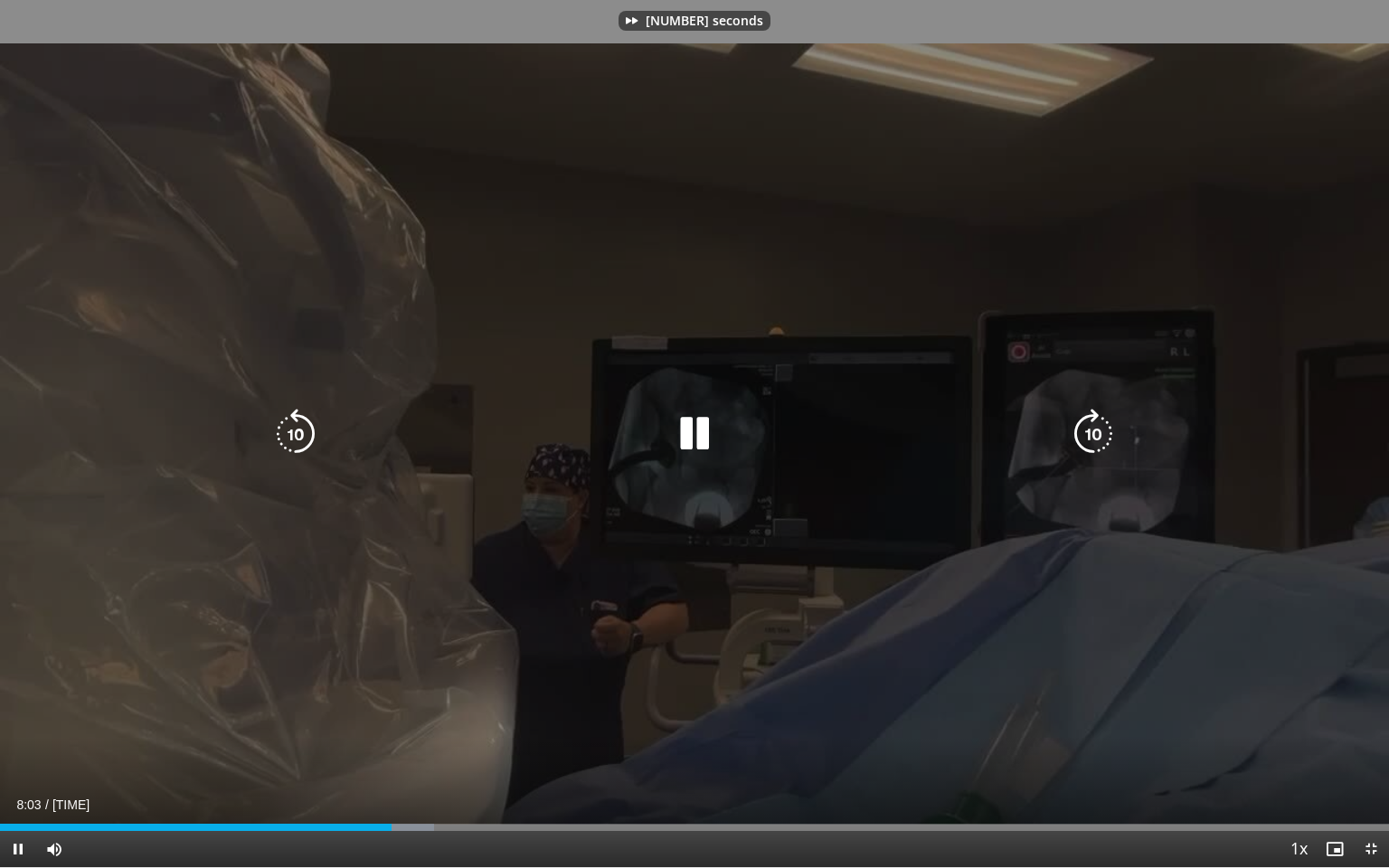 click at bounding box center [1093, 434] 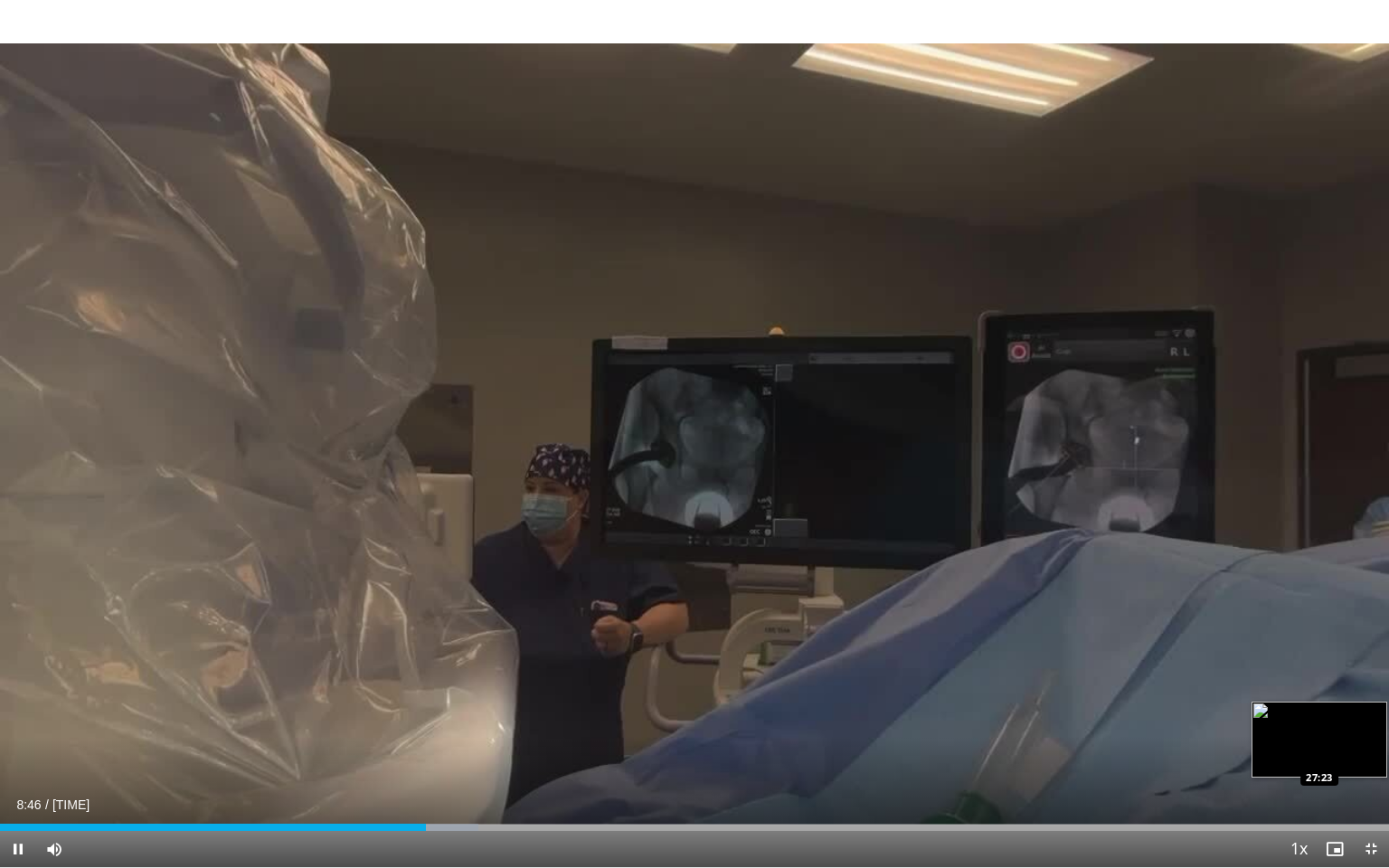 click on "Loaded :  34.43% 08:46 27:23" at bounding box center (694, 822) 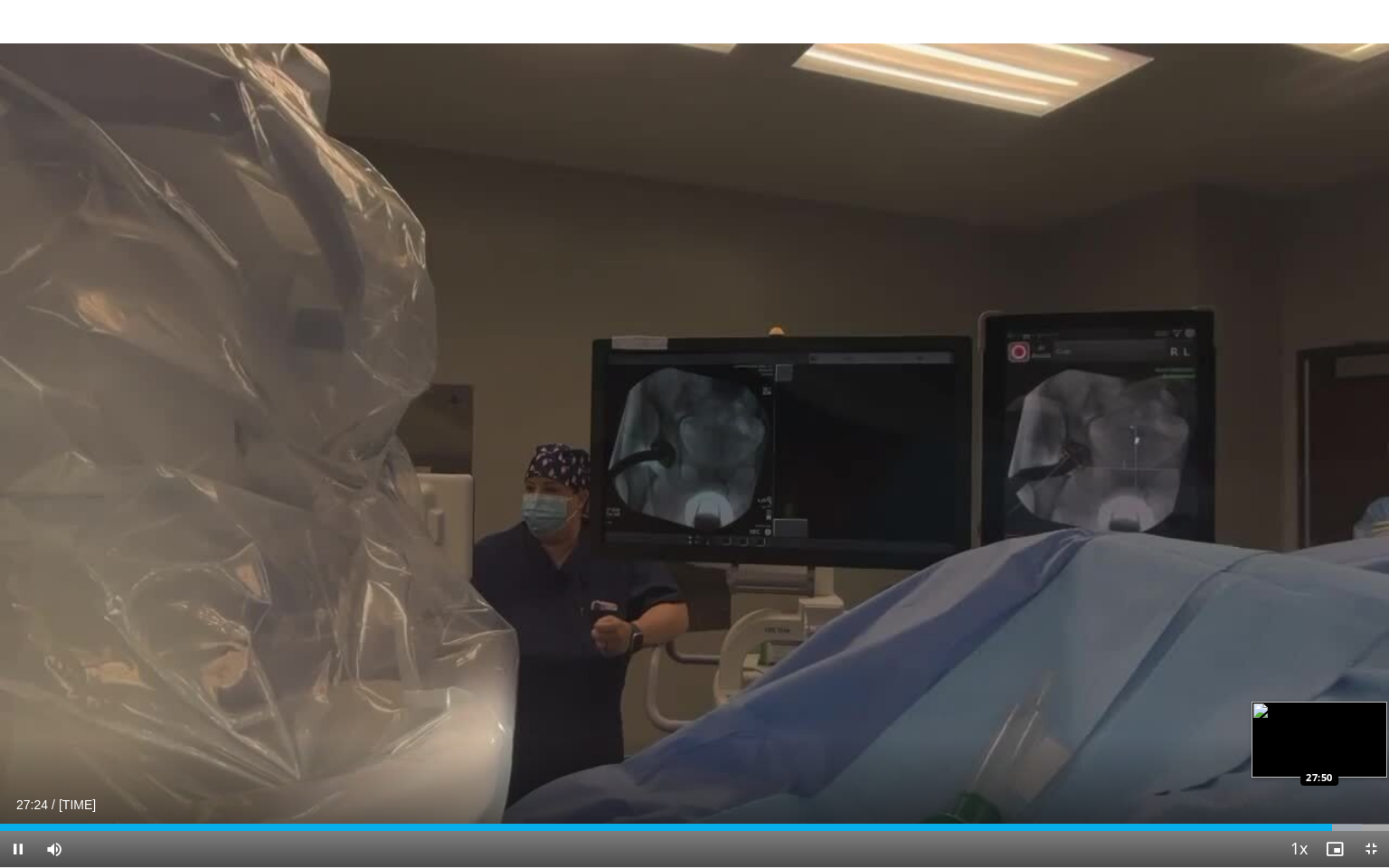 click on "Loaded :  98.04% 27:24 27:50" at bounding box center [694, 827] 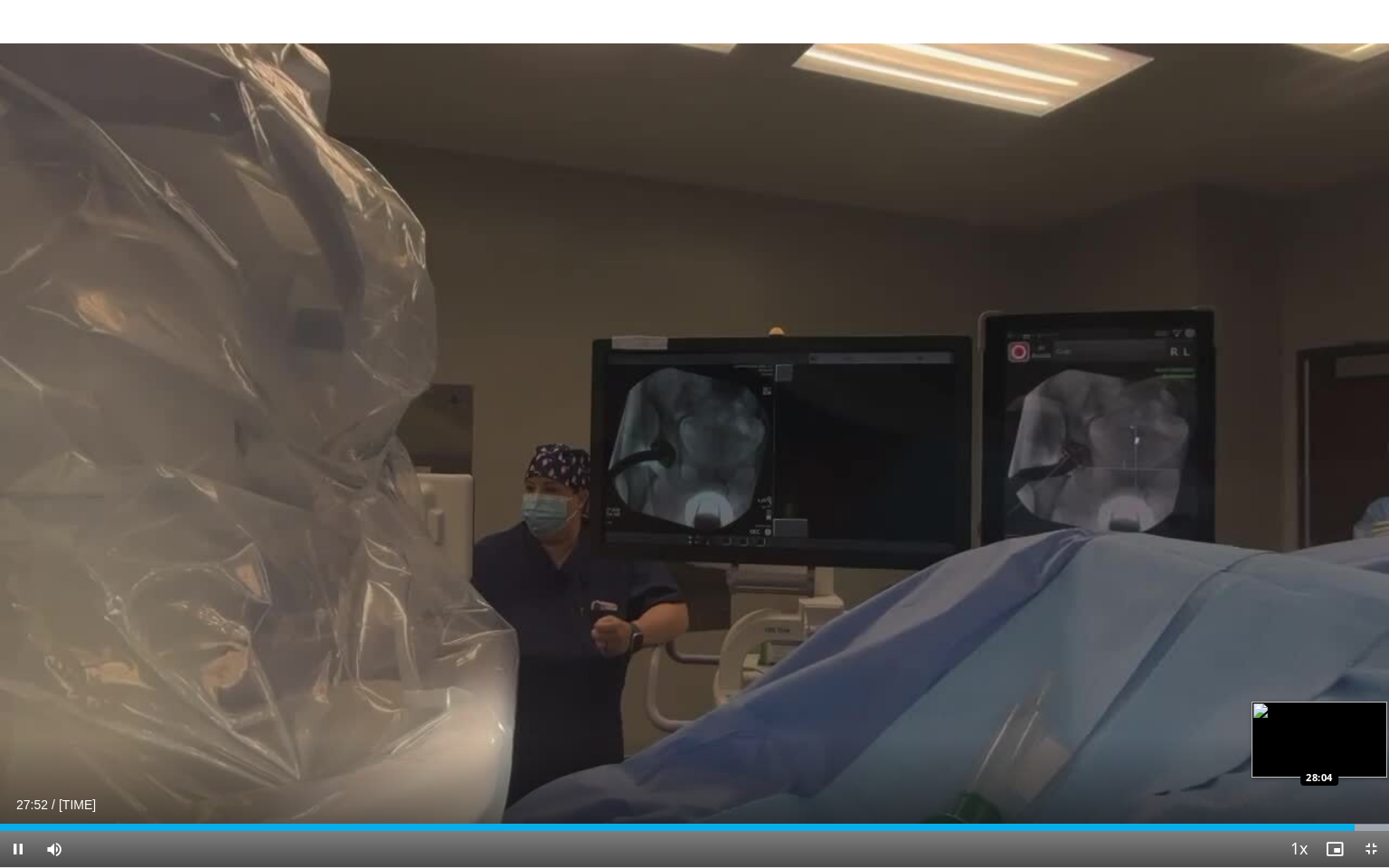 click at bounding box center (1360, 827) 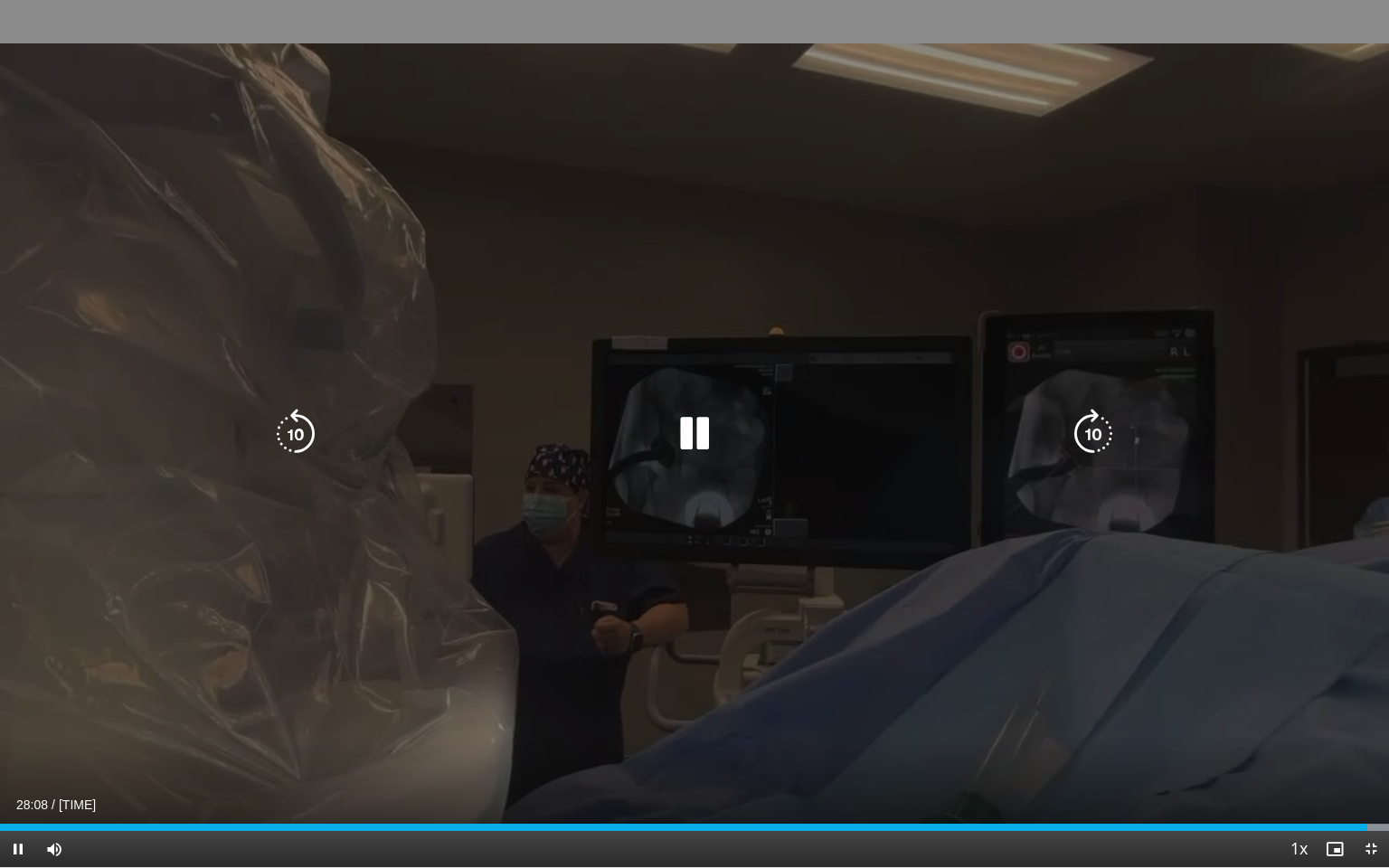 click at bounding box center [1093, 434] 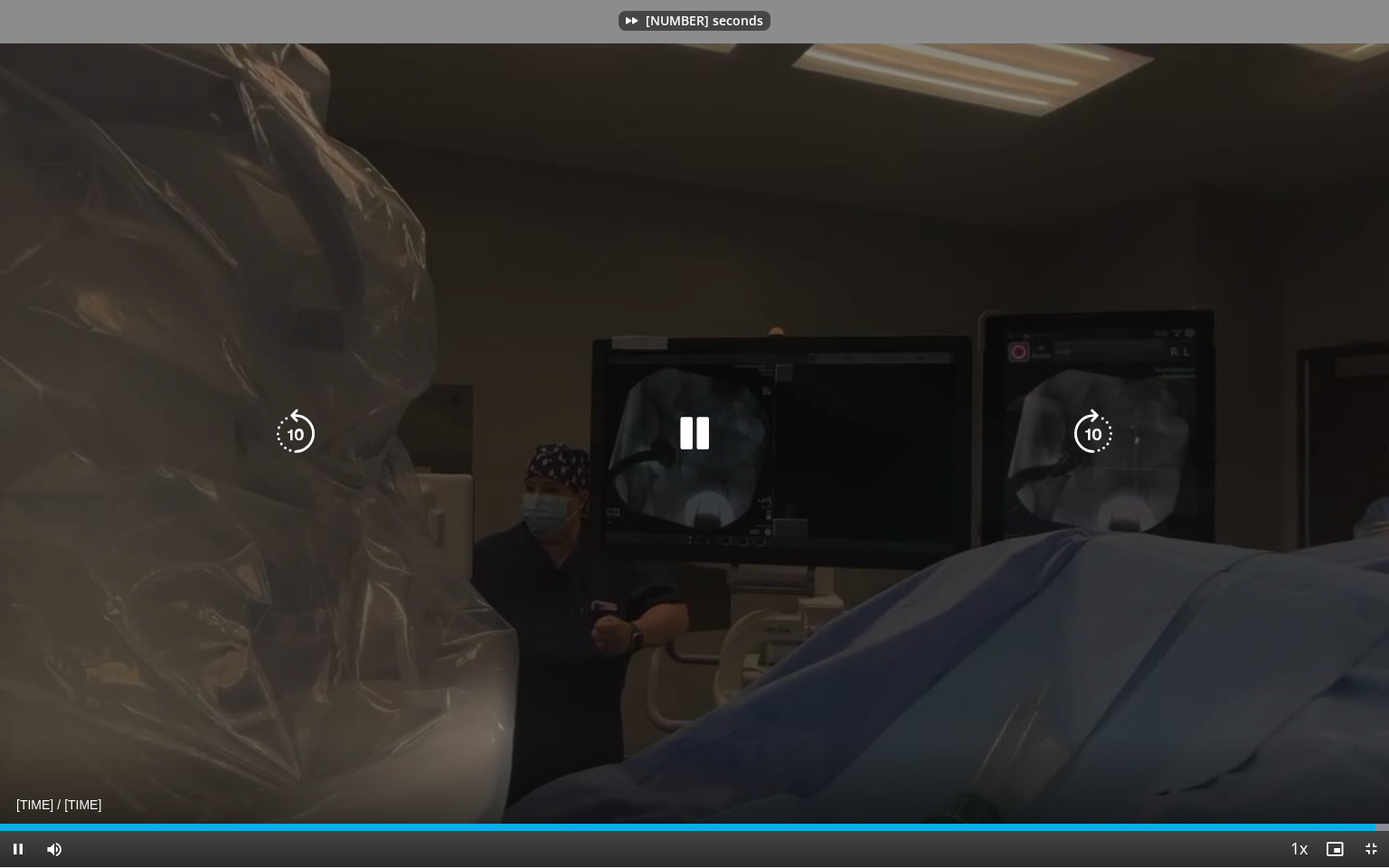 click at bounding box center [1093, 434] 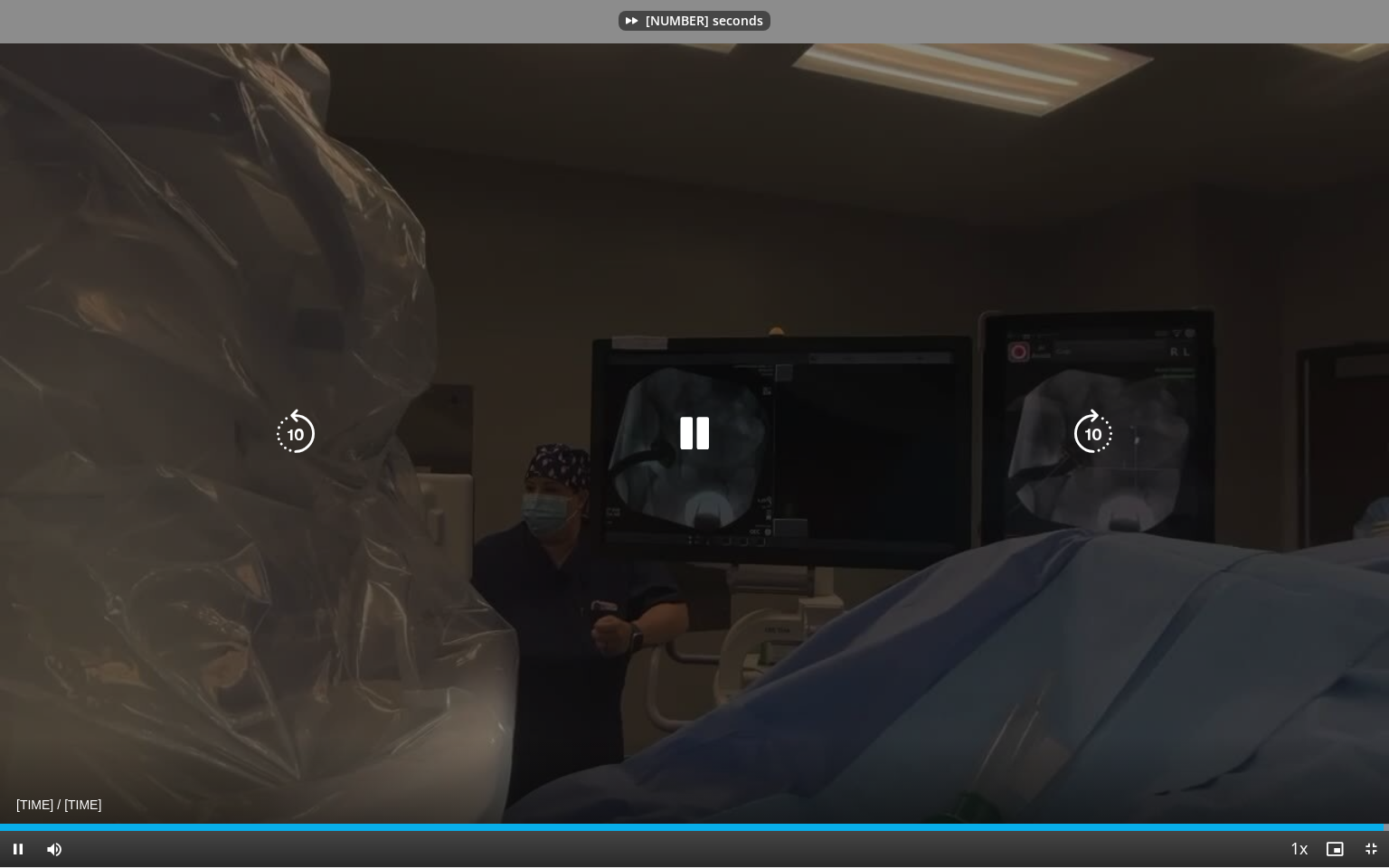 click at bounding box center (1093, 434) 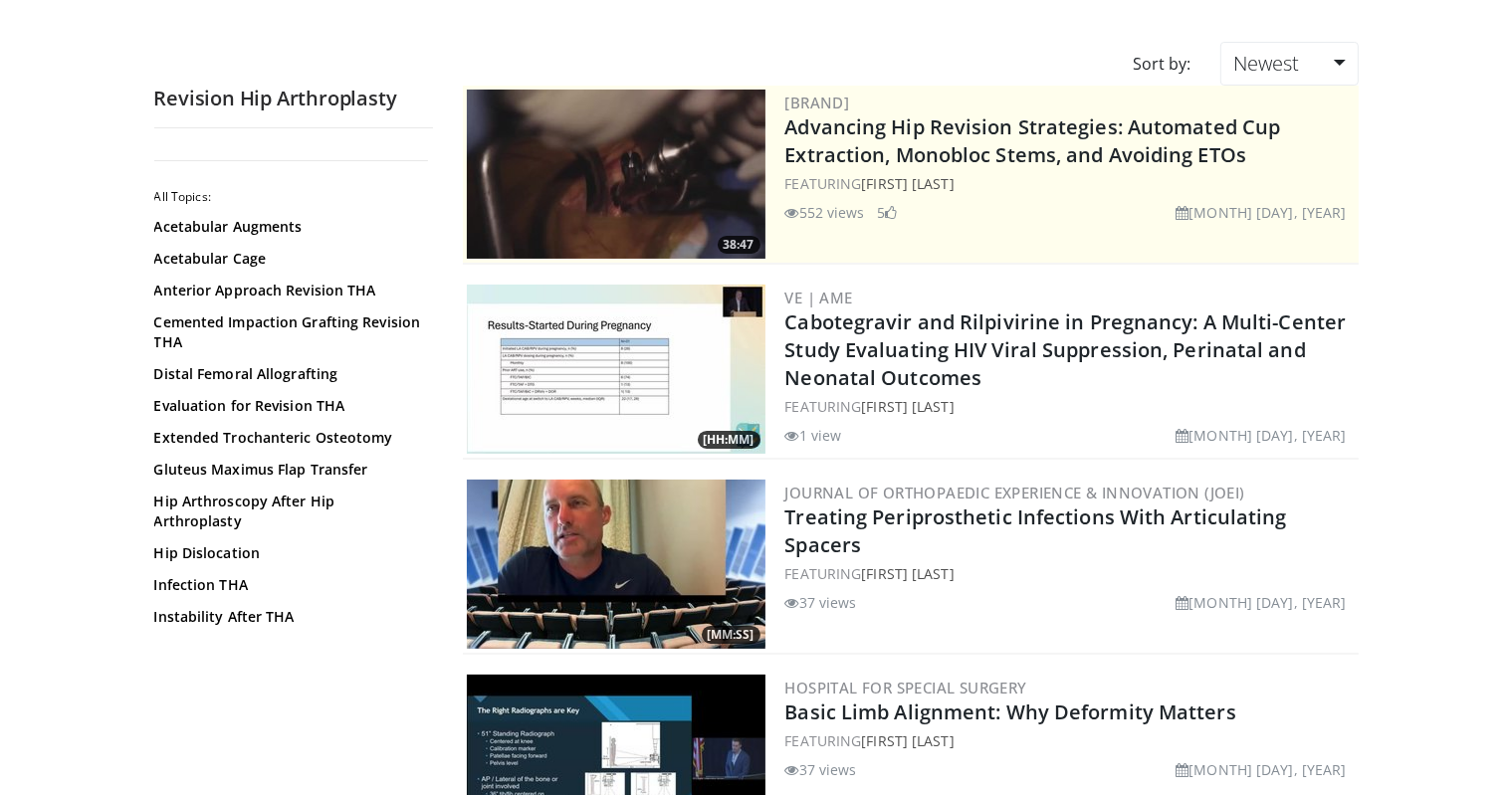 scroll, scrollTop: 0, scrollLeft: 0, axis: both 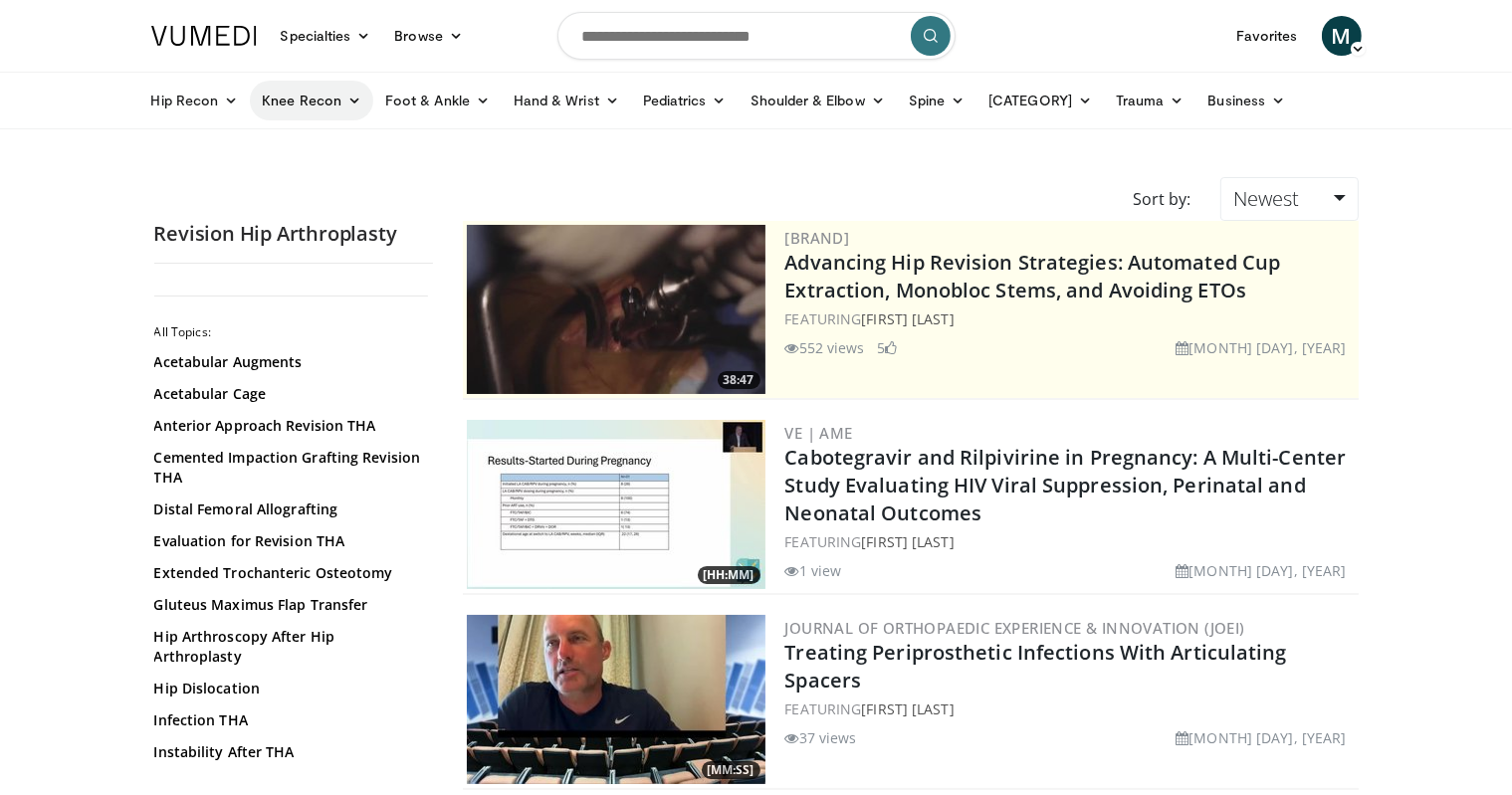click on "Knee Recon" at bounding box center [312, 100] 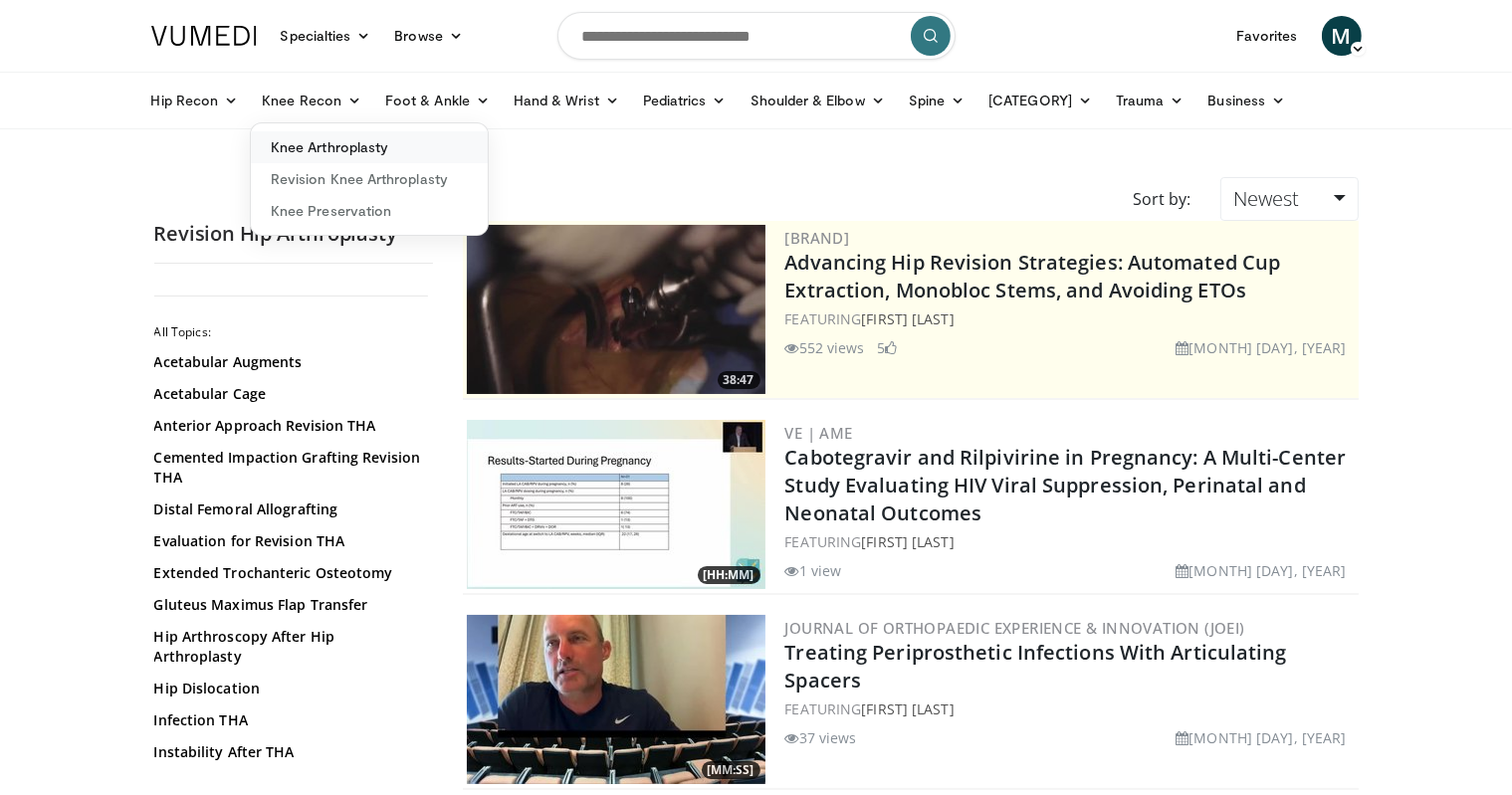 click on "Knee Arthroplasty" at bounding box center (369, 147) 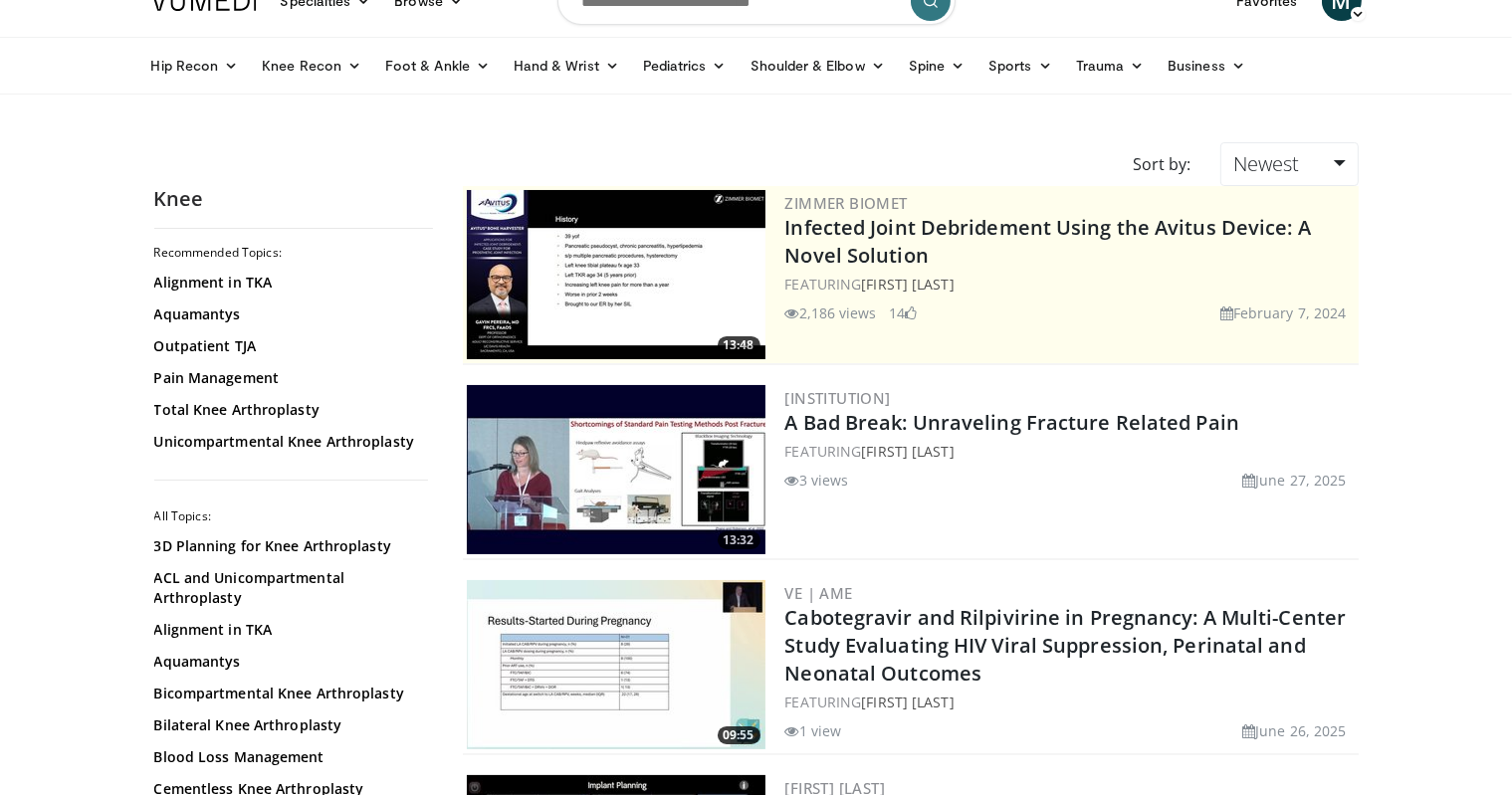 scroll, scrollTop: 0, scrollLeft: 0, axis: both 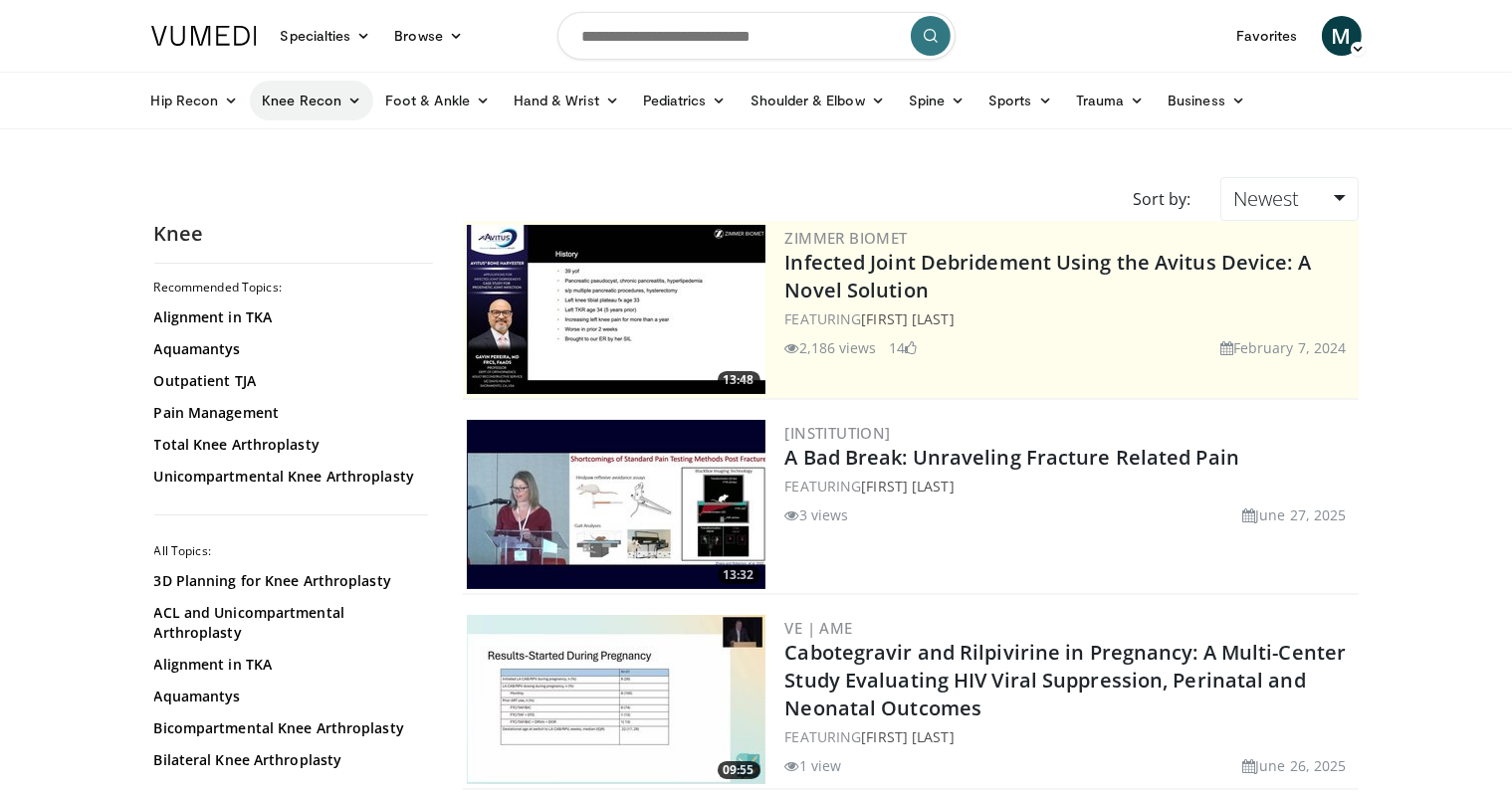 click on "Knee Recon" at bounding box center (312, 100) 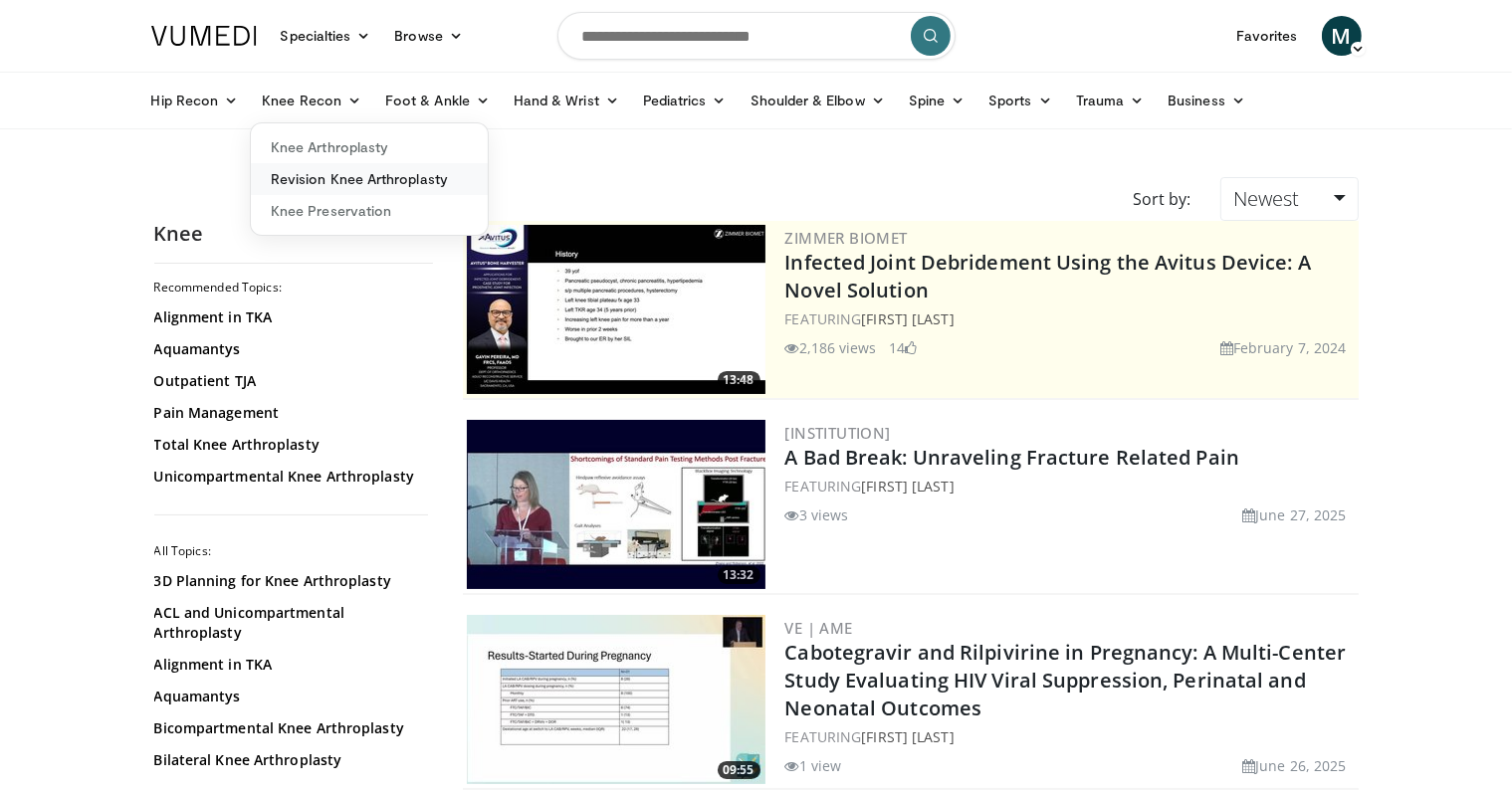 click on "Revision Knee Arthroplasty" at bounding box center (369, 179) 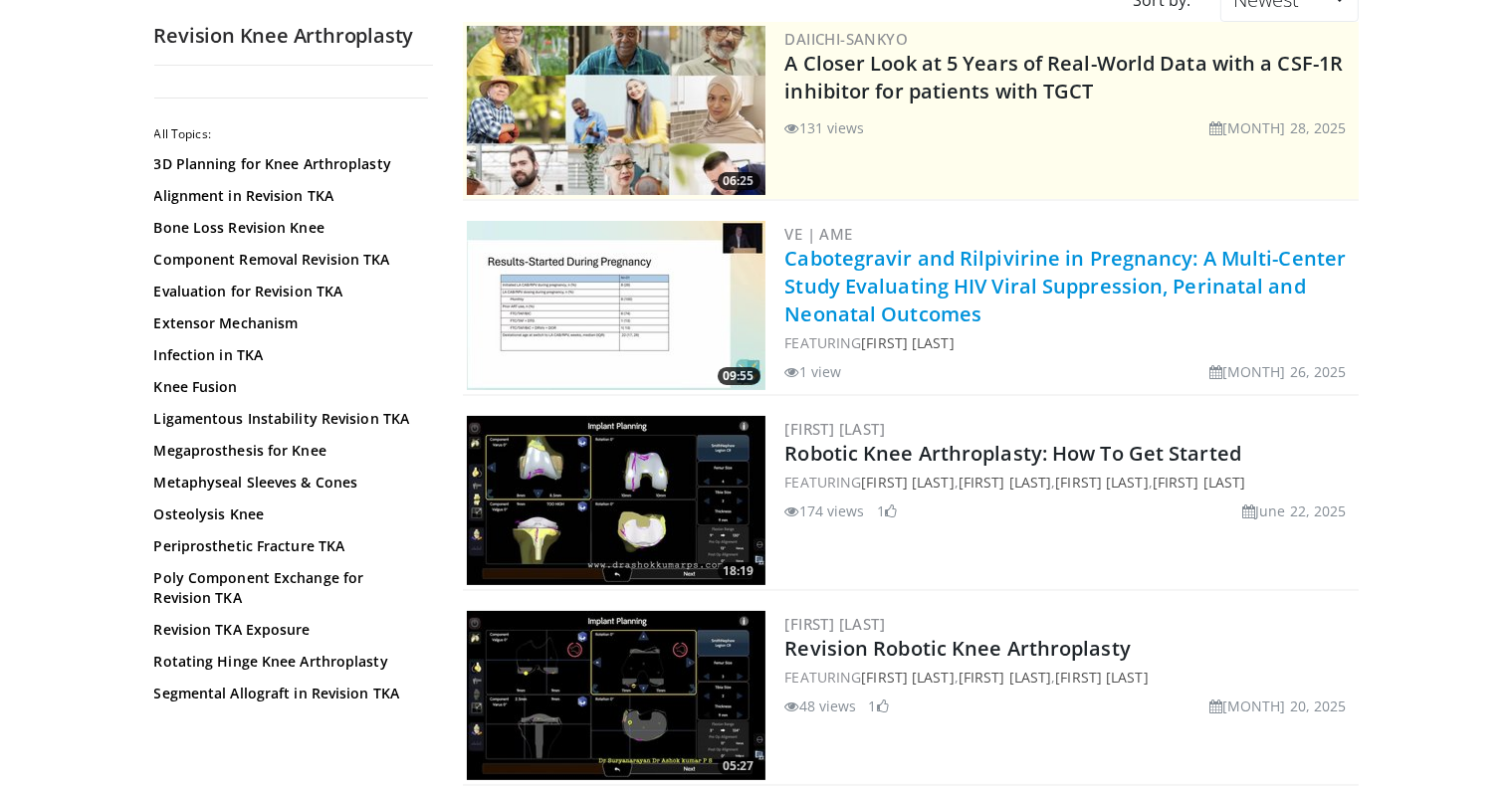 scroll, scrollTop: 0, scrollLeft: 0, axis: both 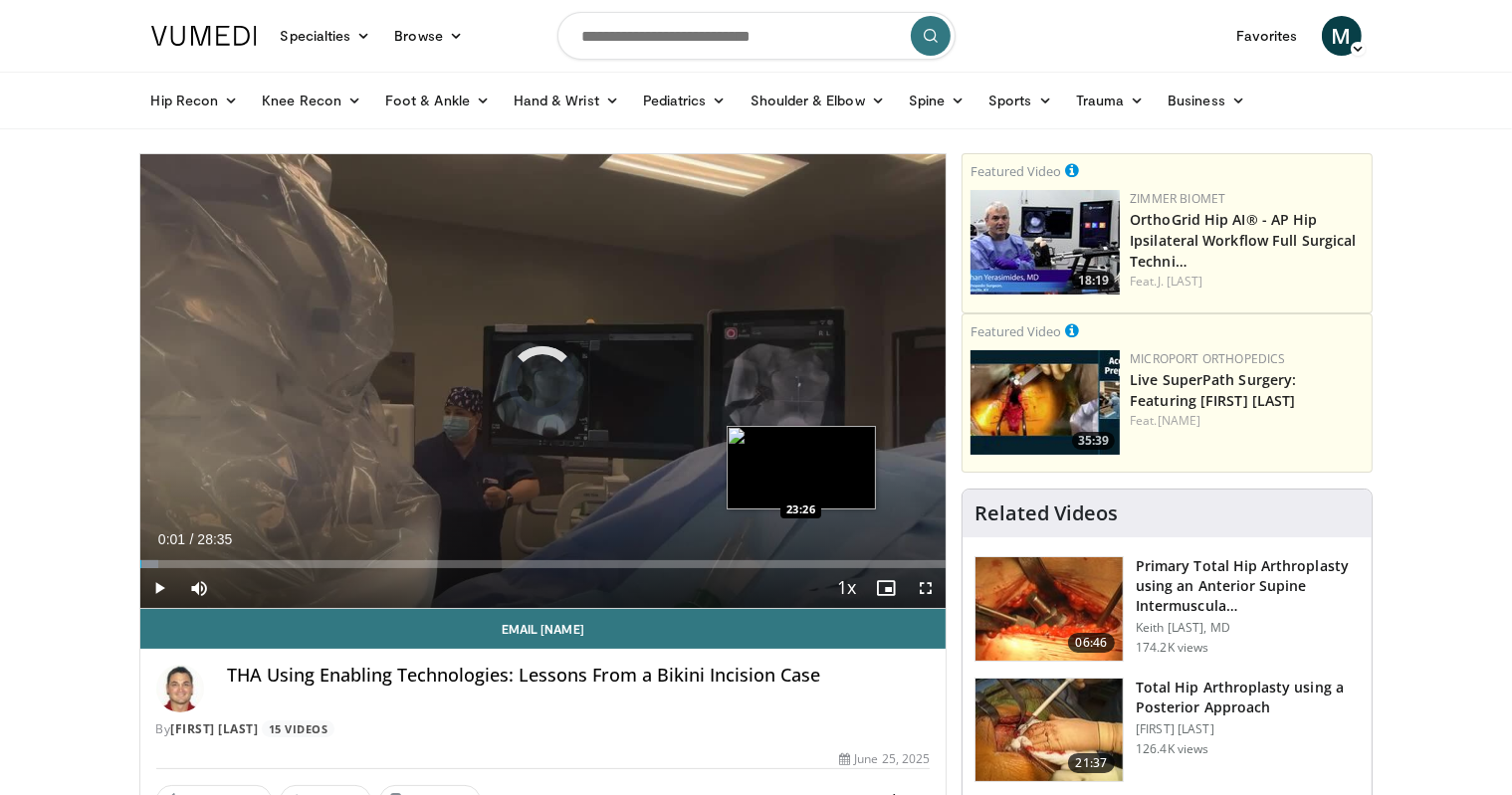 click on "Loaded :  2.31% 00:01 23:26" at bounding box center [543, 564] 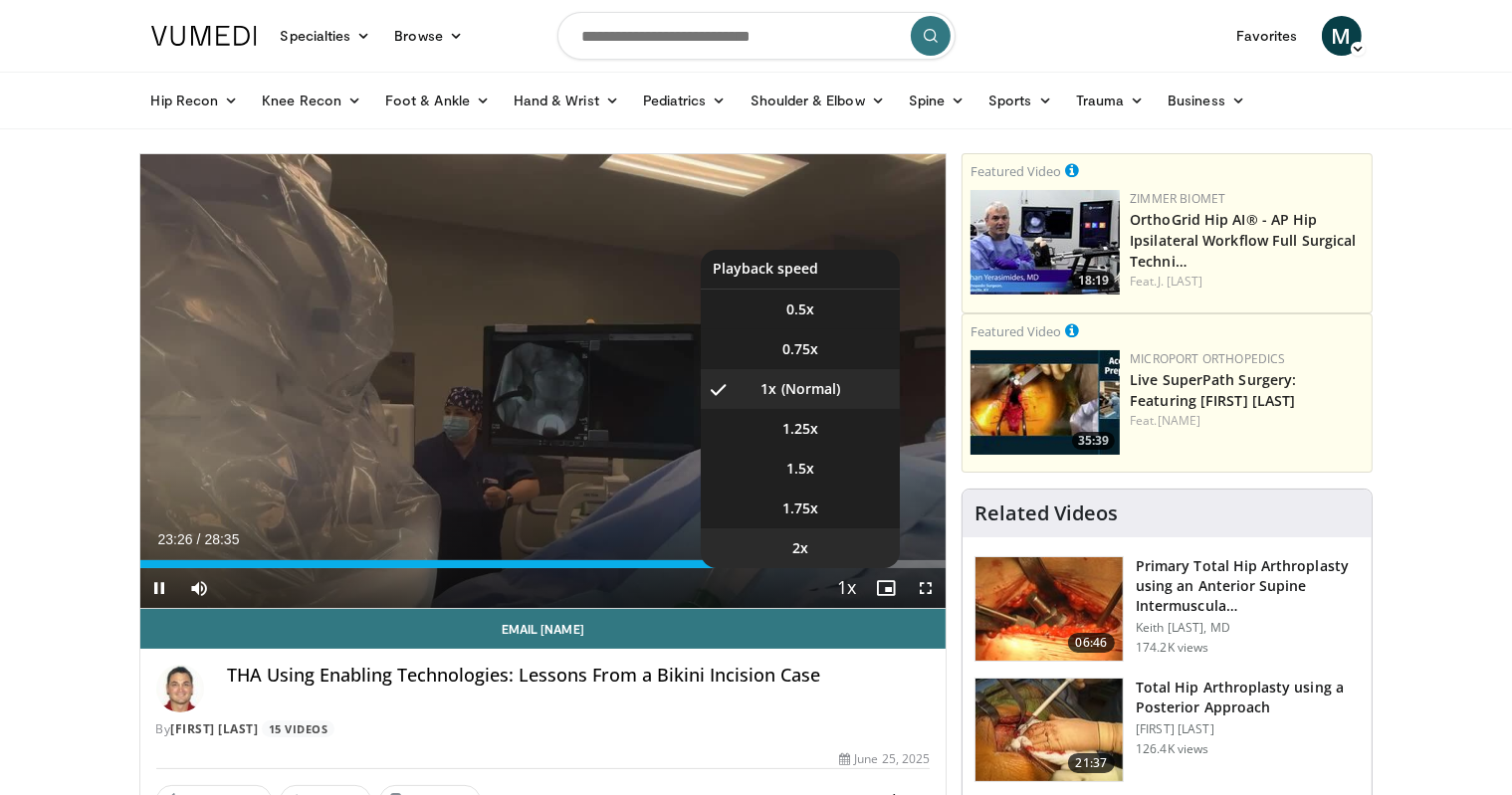 click on "2x" at bounding box center (800, 548) 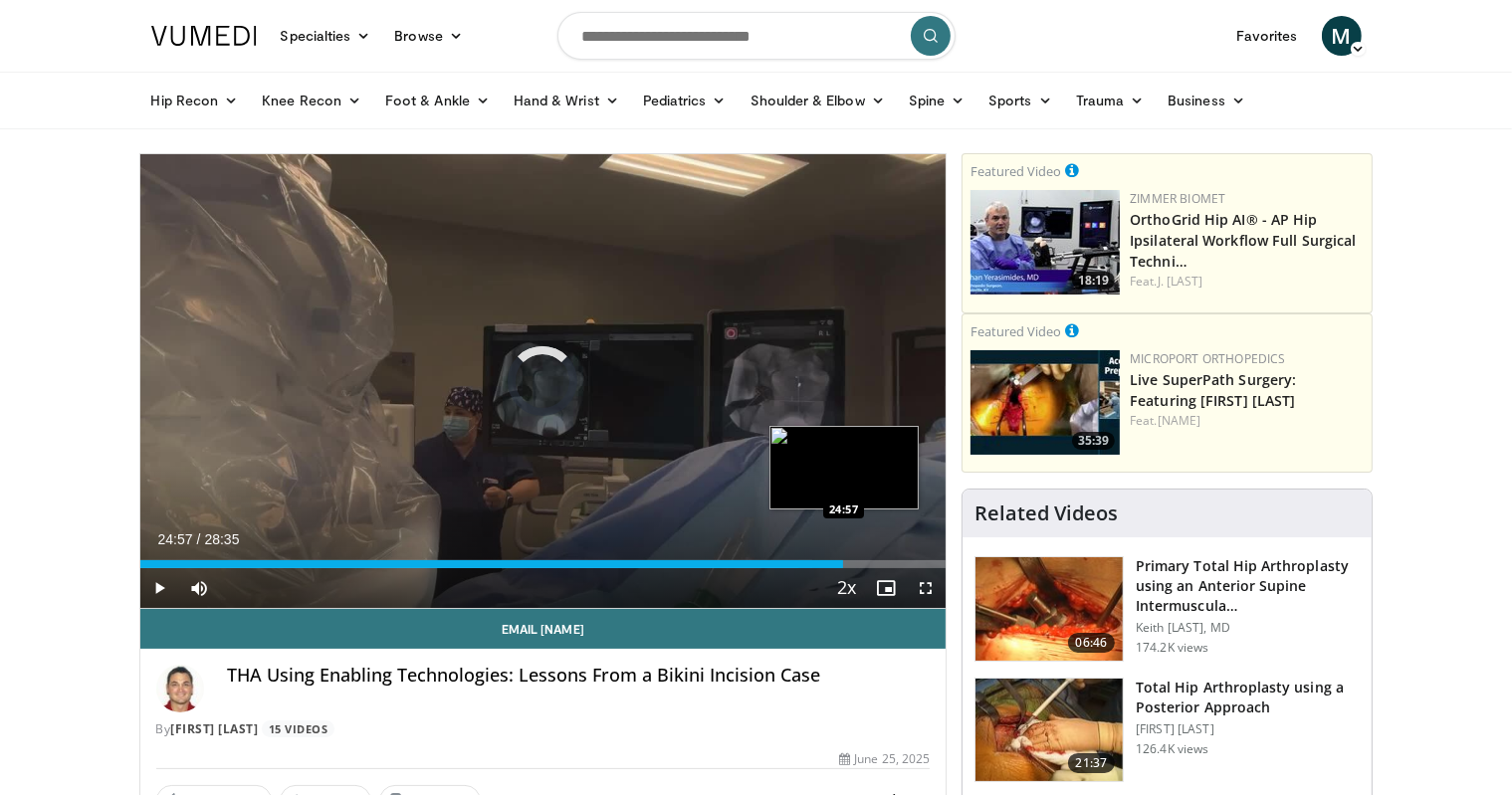click on "Loaded :  83.45% 23:27 24:57" at bounding box center [543, 564] 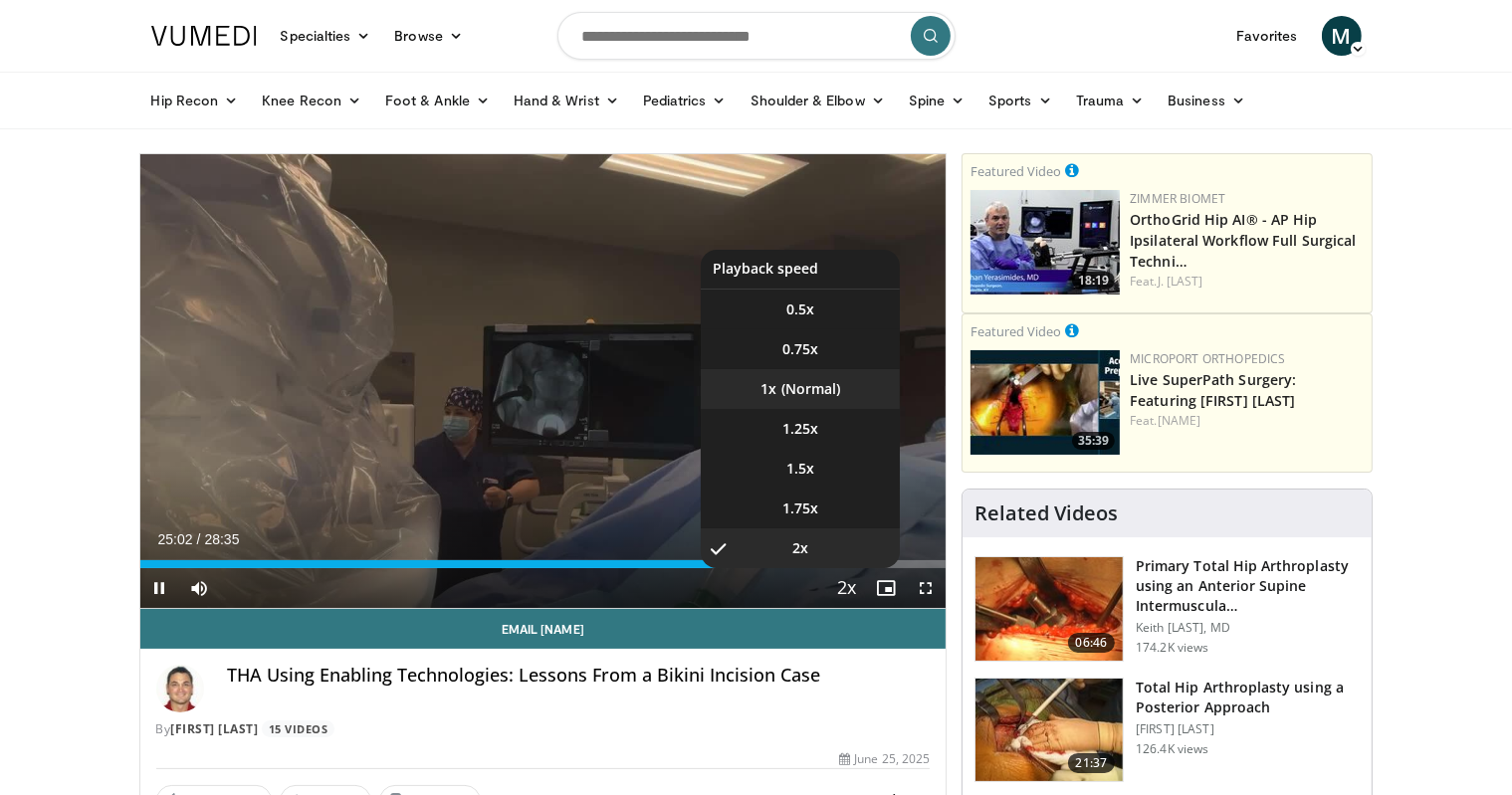 click on "1x" at bounding box center (800, 389) 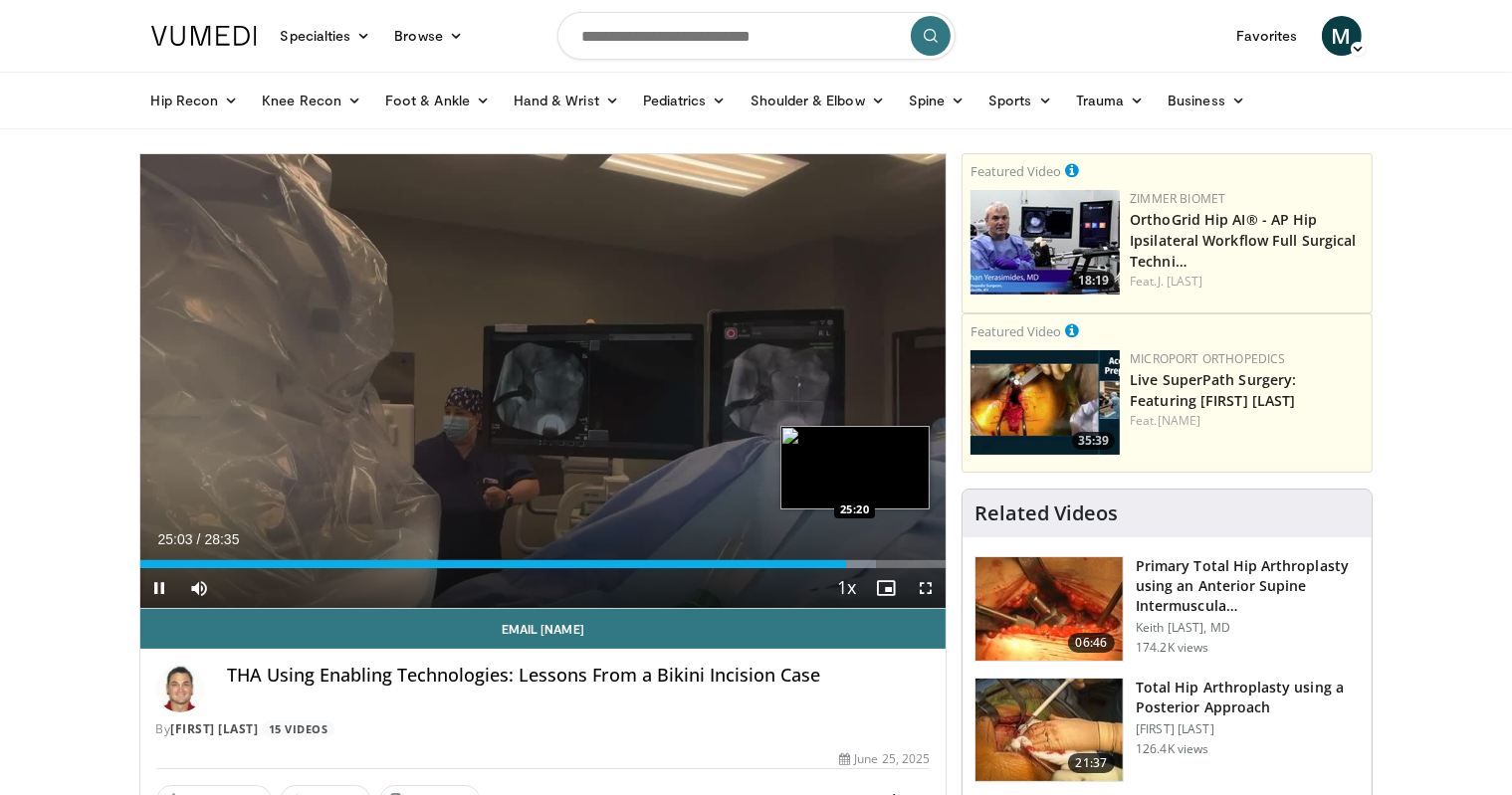 click at bounding box center [858, 564] 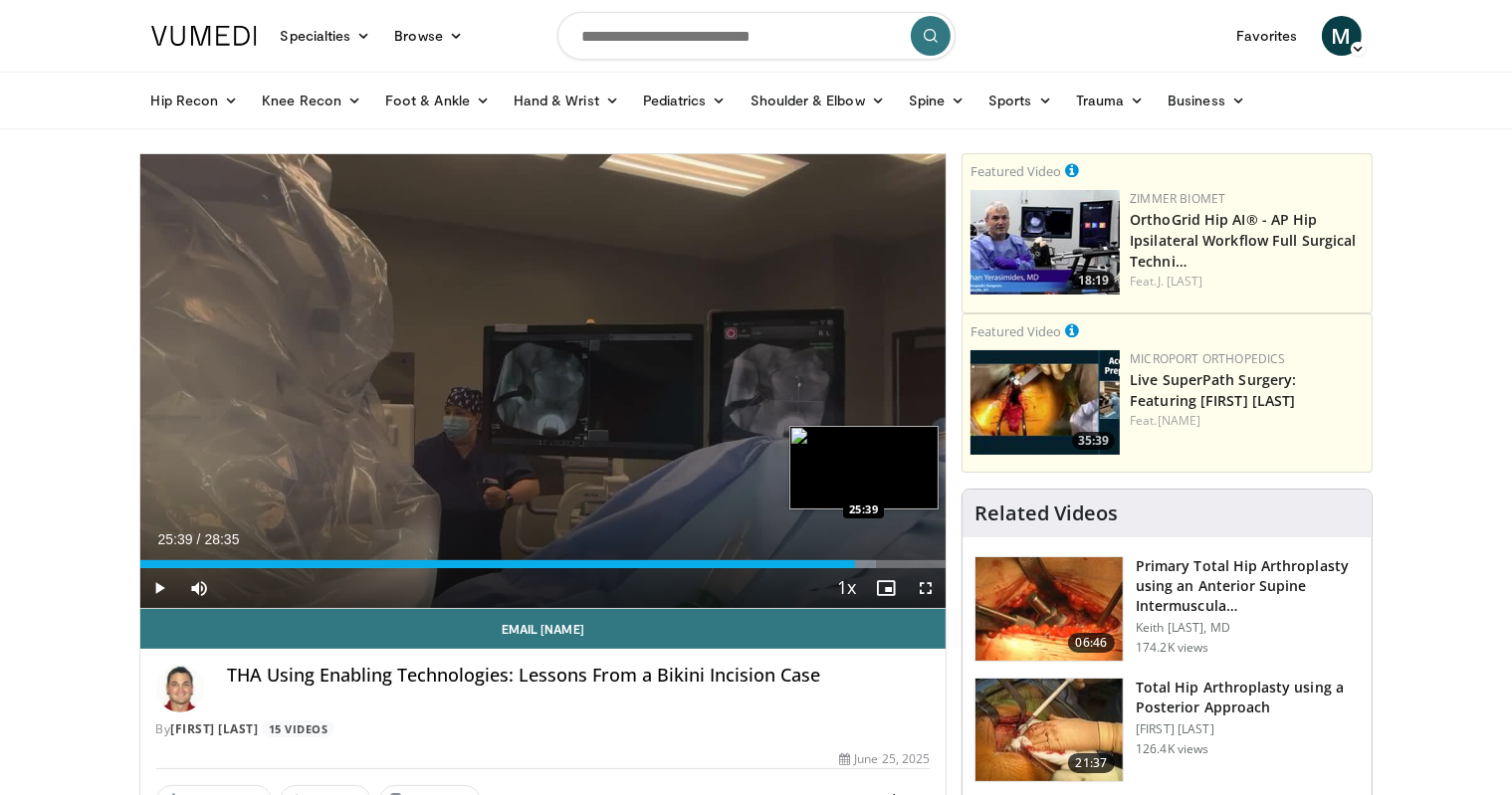 click on "Loaded :  91.37% 25:39 25:39" at bounding box center [543, 564] 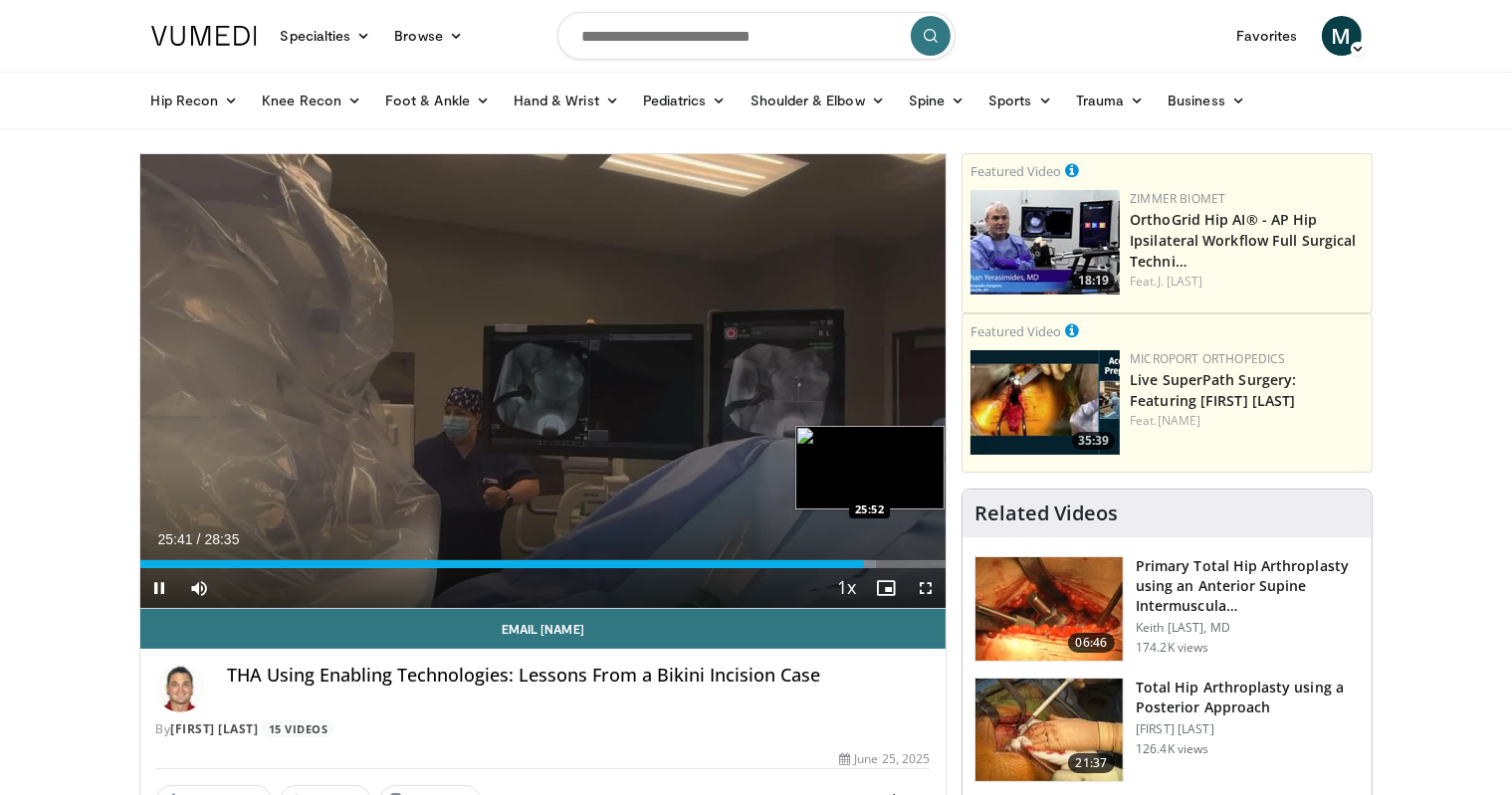 click at bounding box center [871, 564] 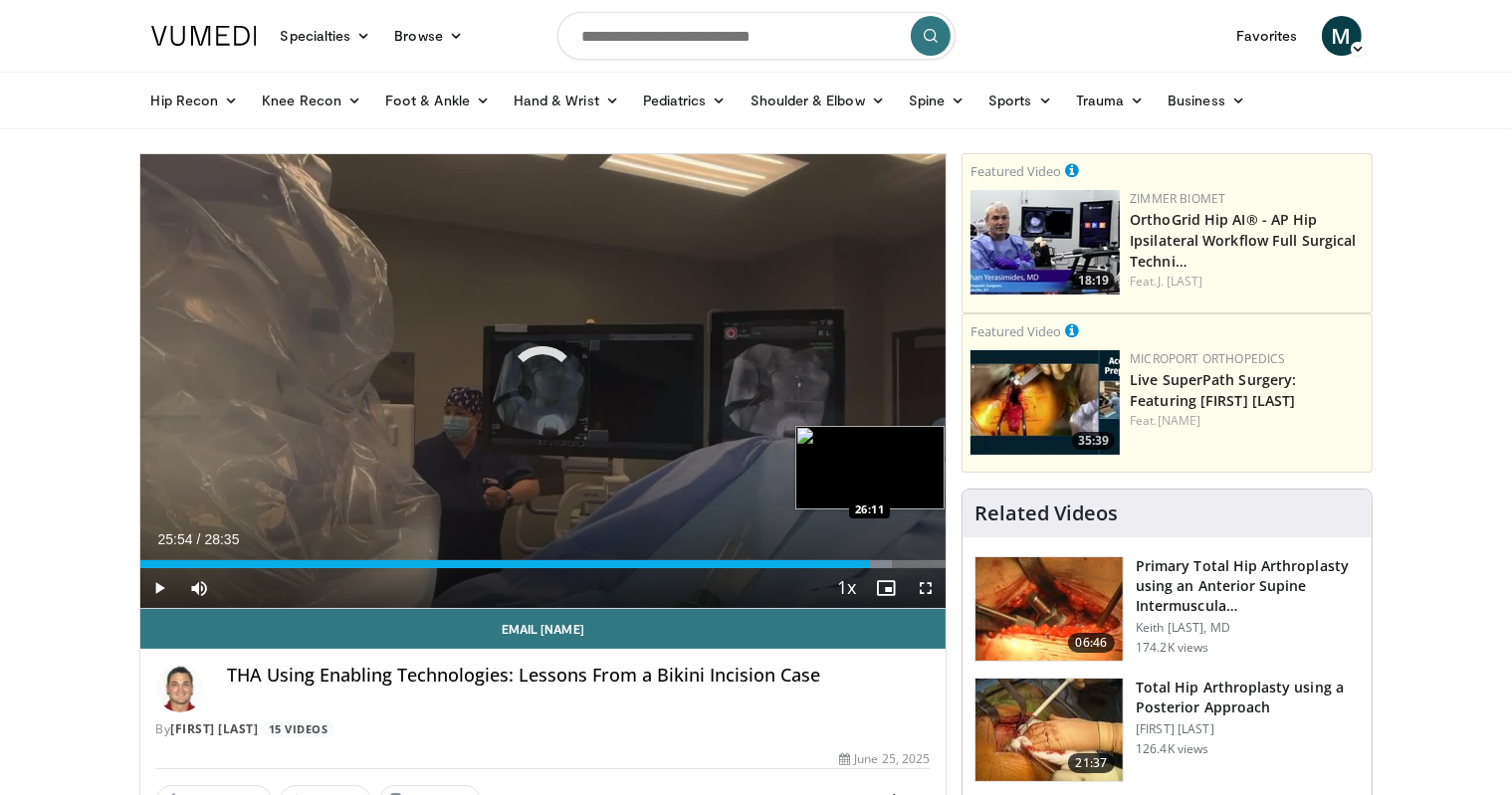 click at bounding box center (880, 564) 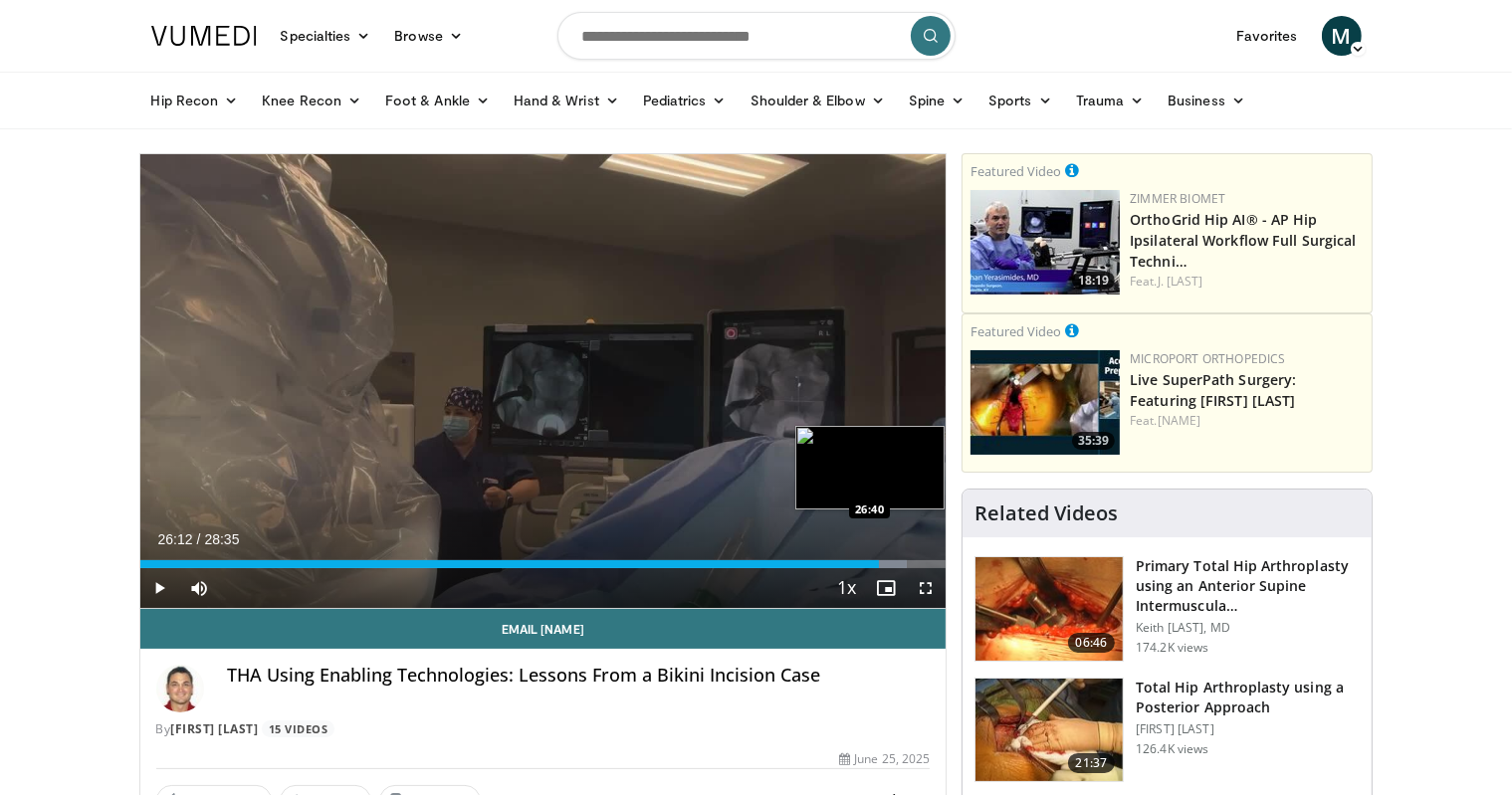 click at bounding box center (886, 564) 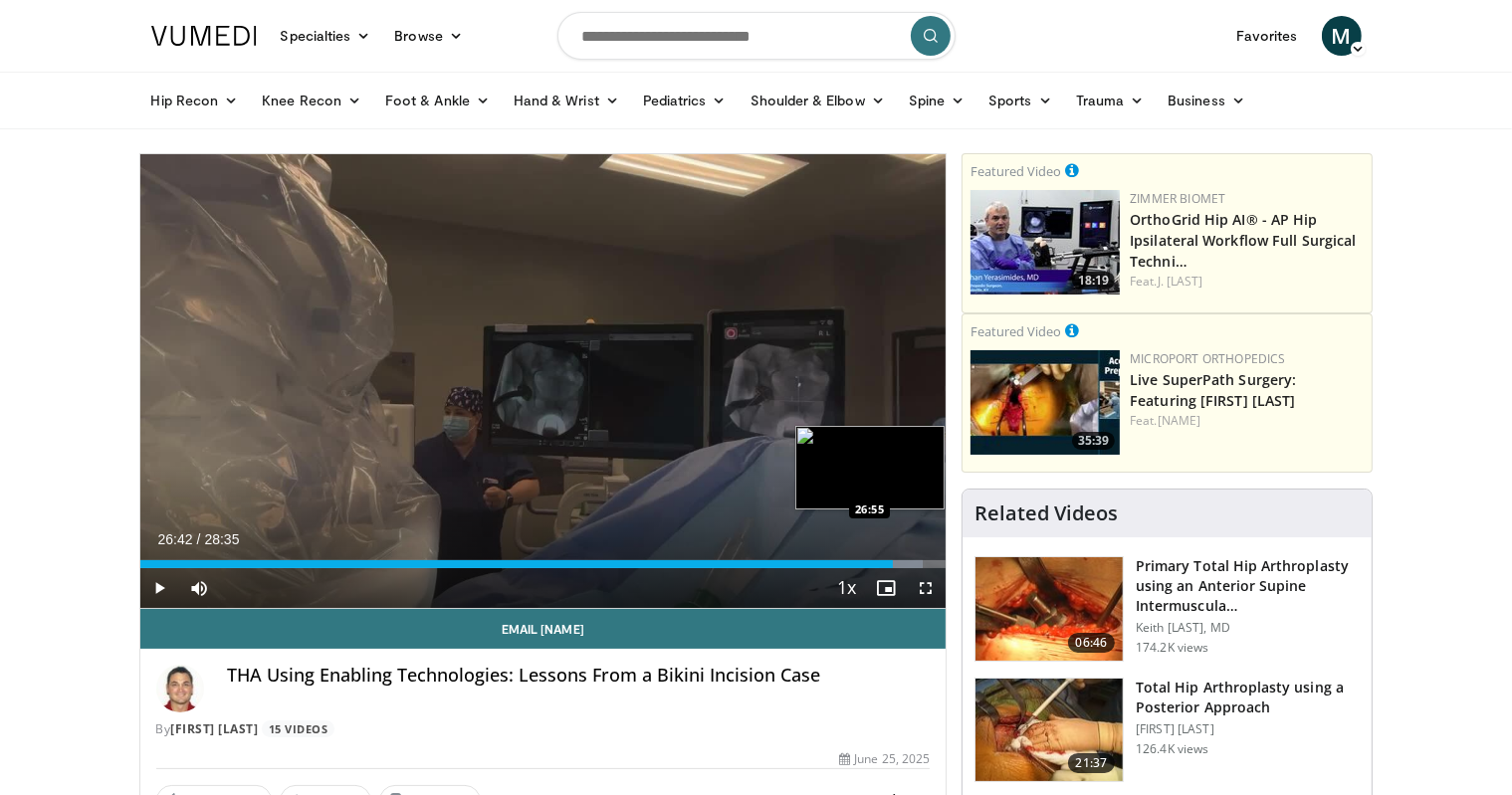 click at bounding box center (901, 564) 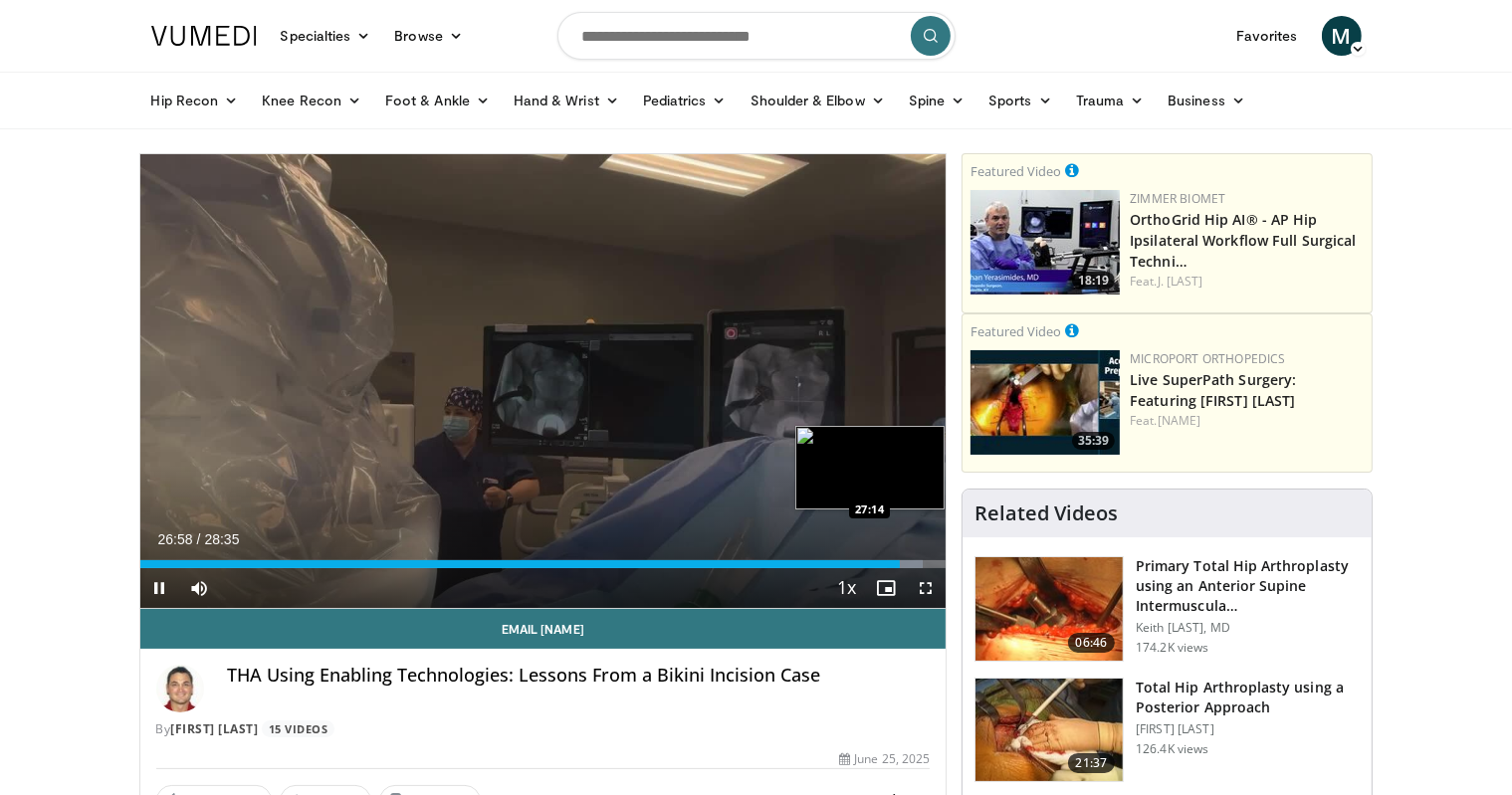 click at bounding box center [905, 564] 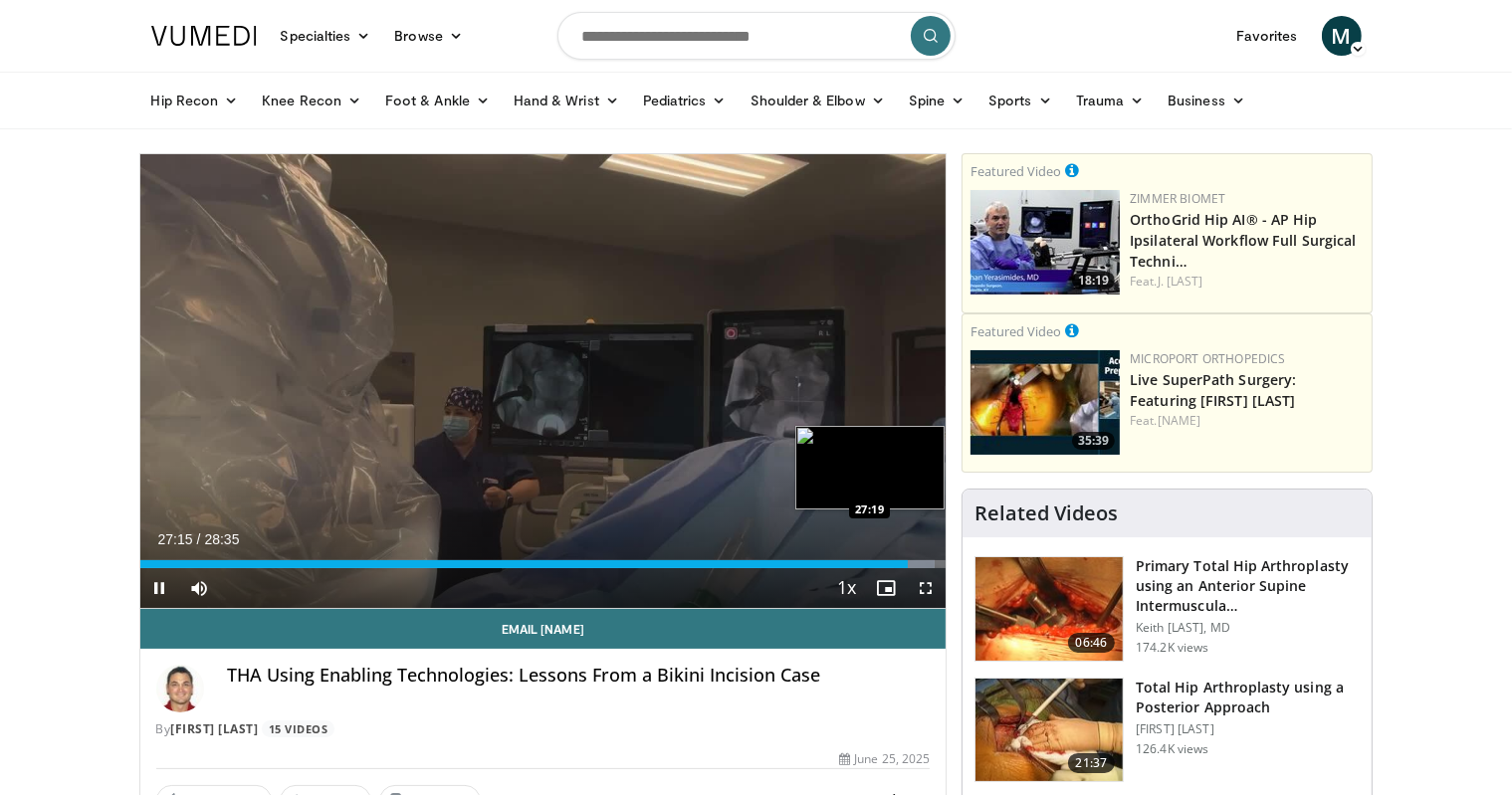 click at bounding box center [914, 564] 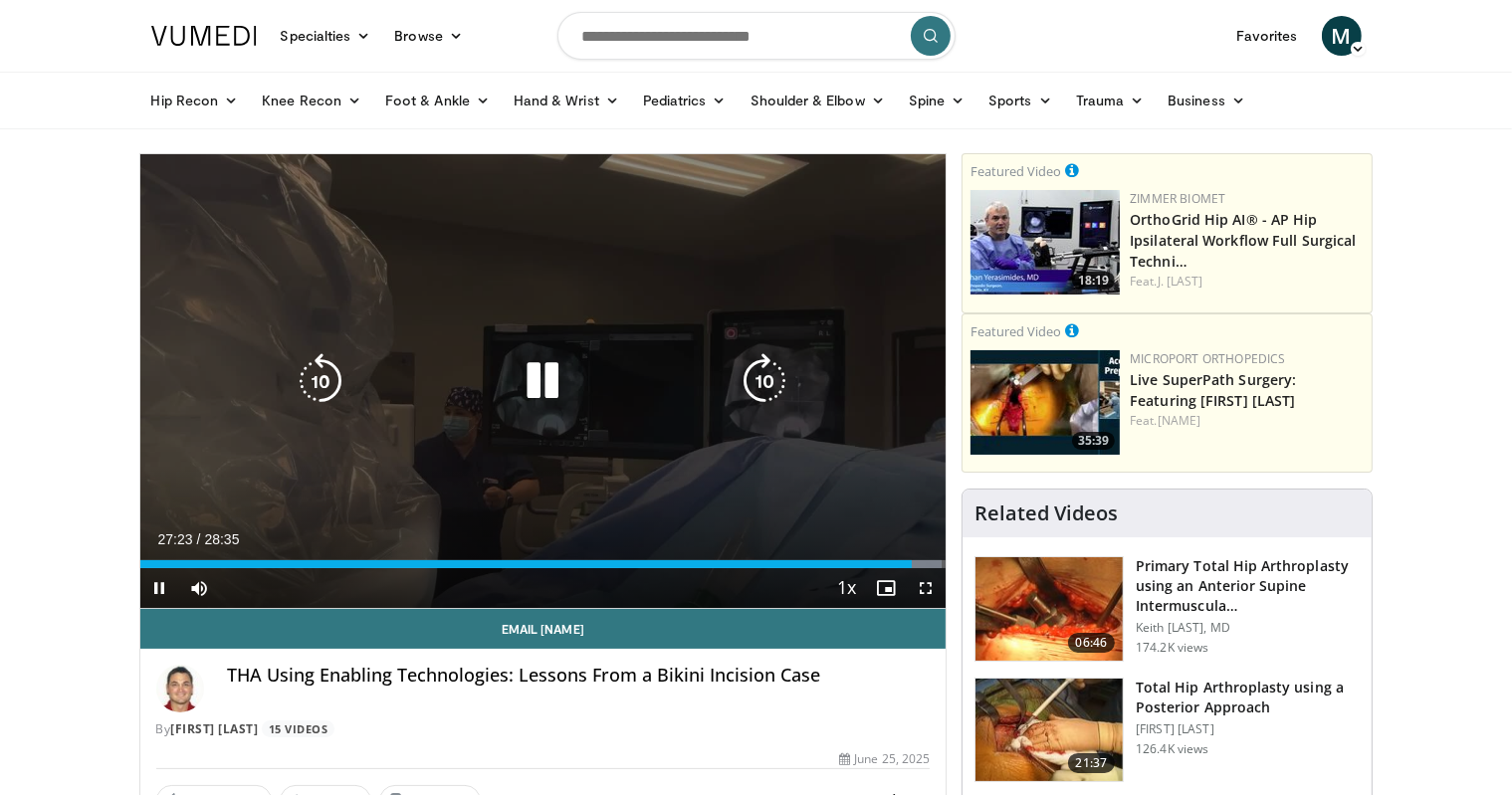 click at bounding box center (764, 381) 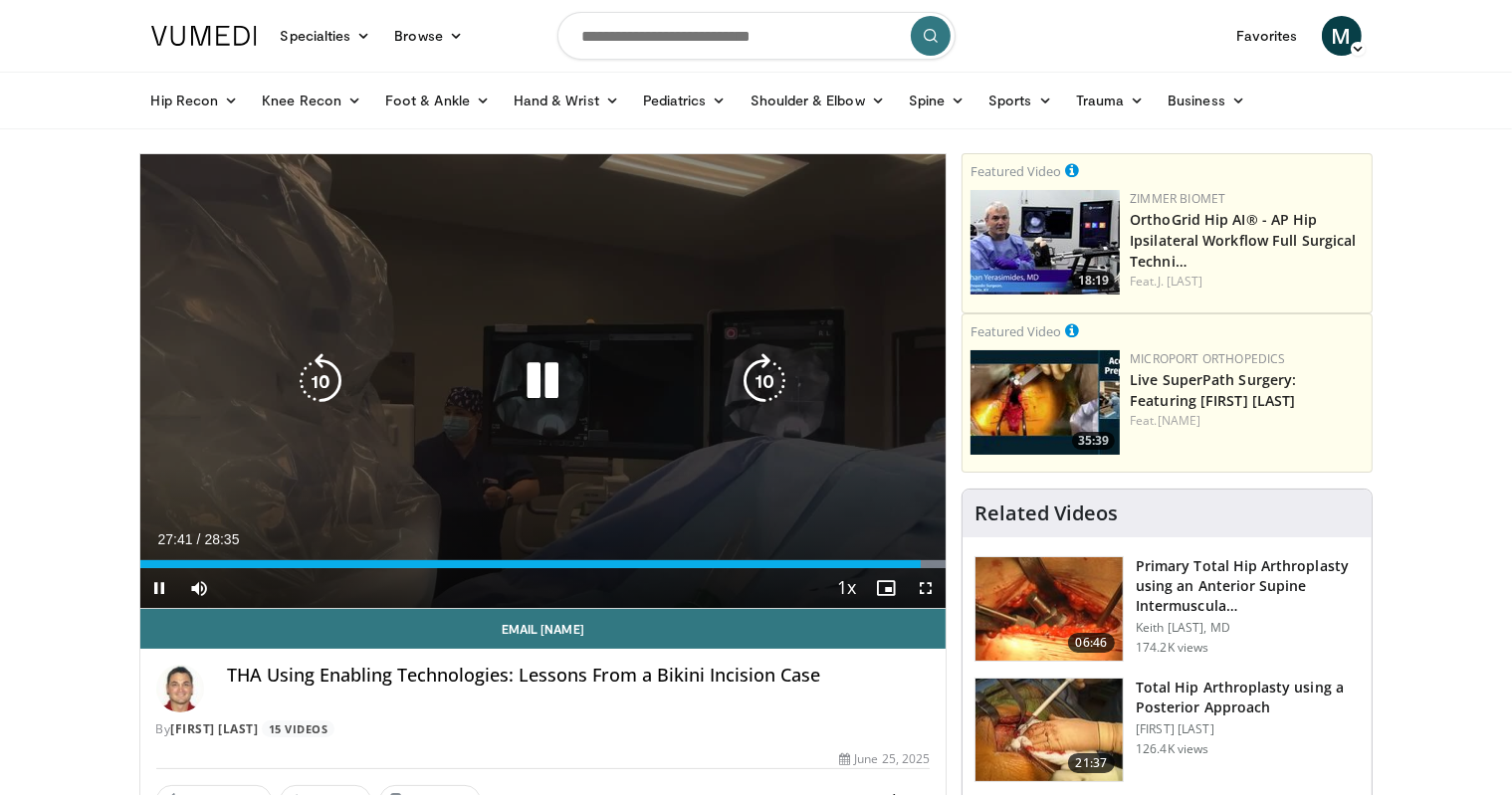 click at bounding box center [321, 381] 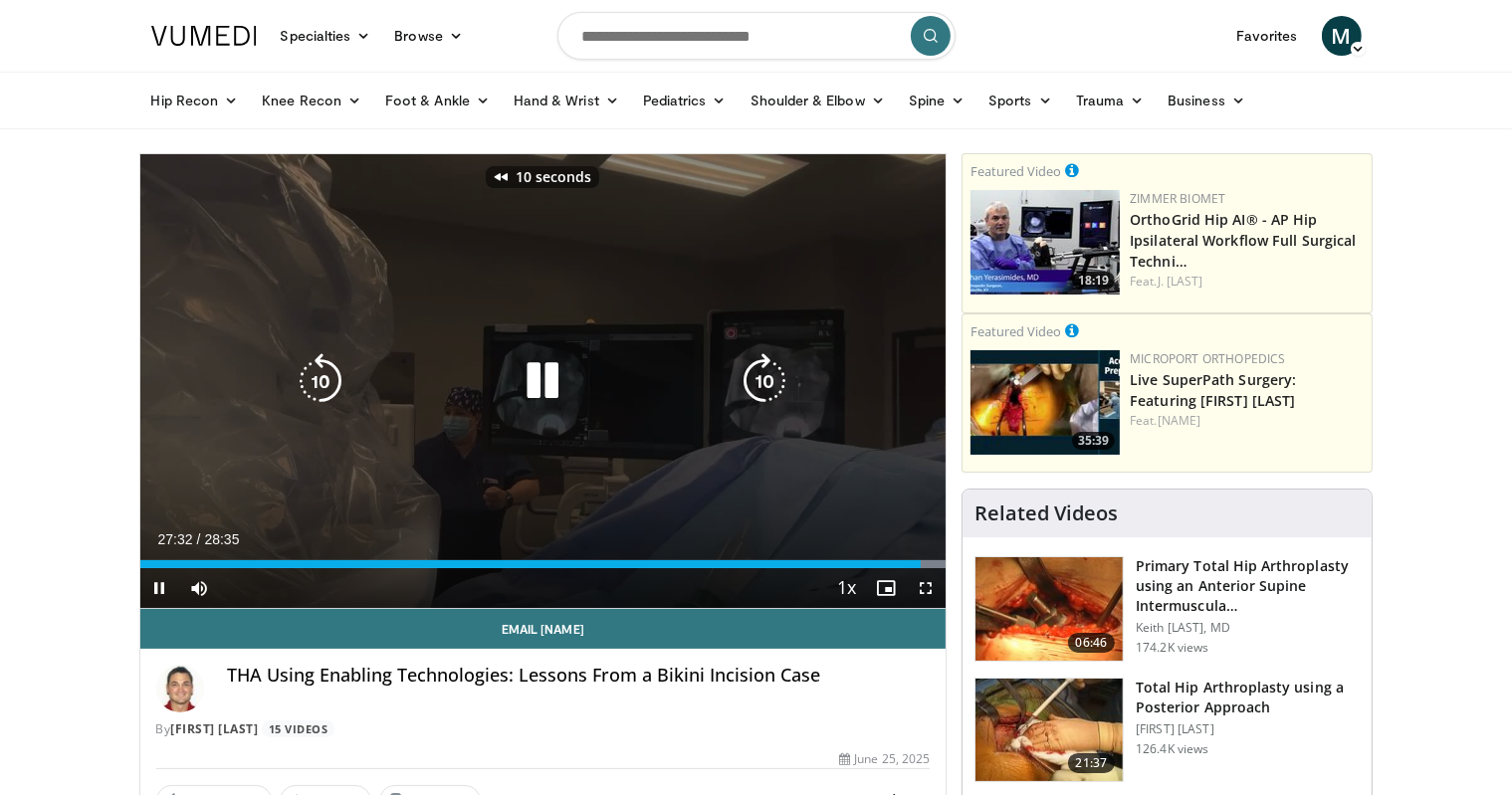 click at bounding box center [321, 381] 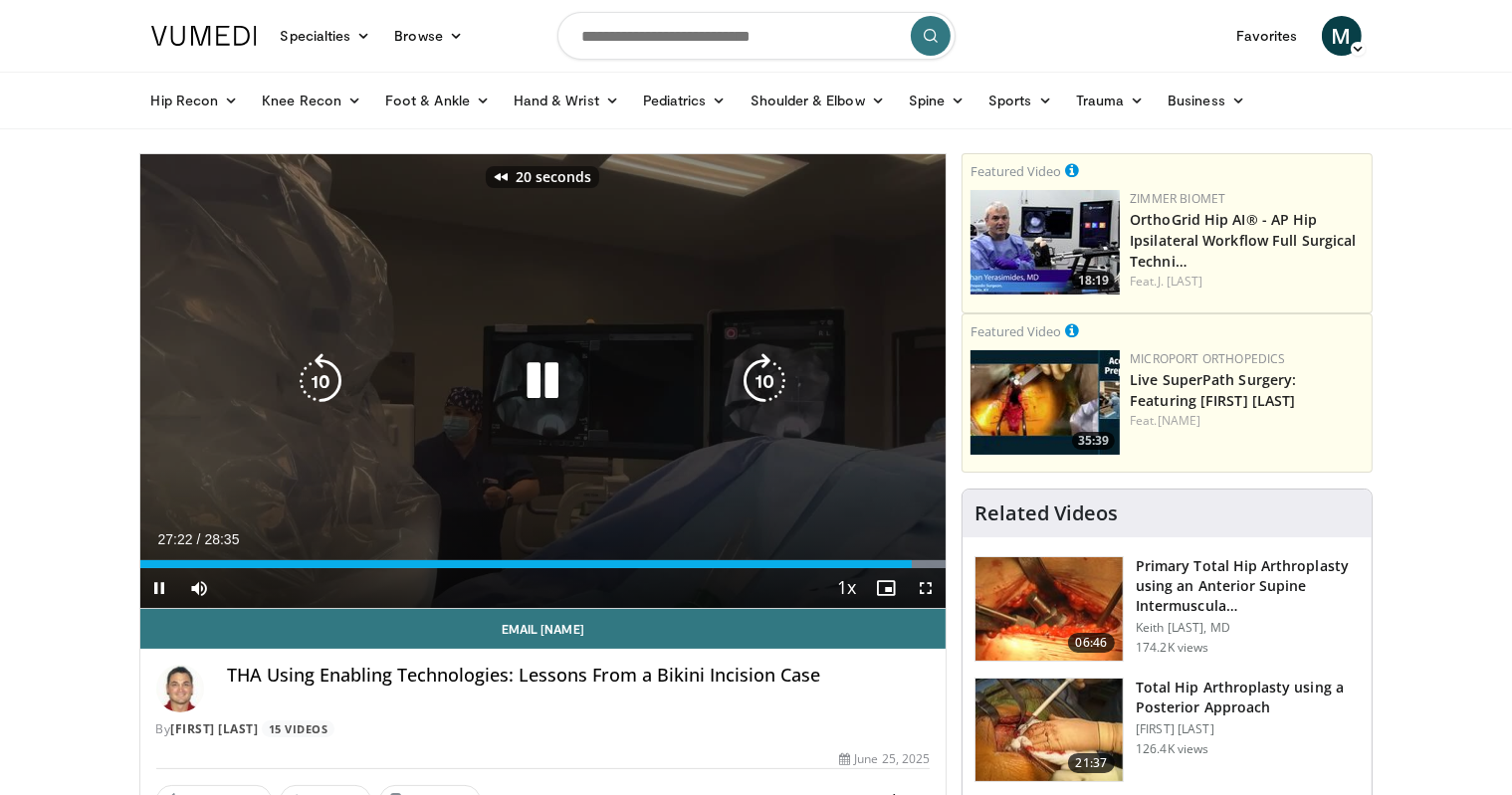 click at bounding box center (321, 381) 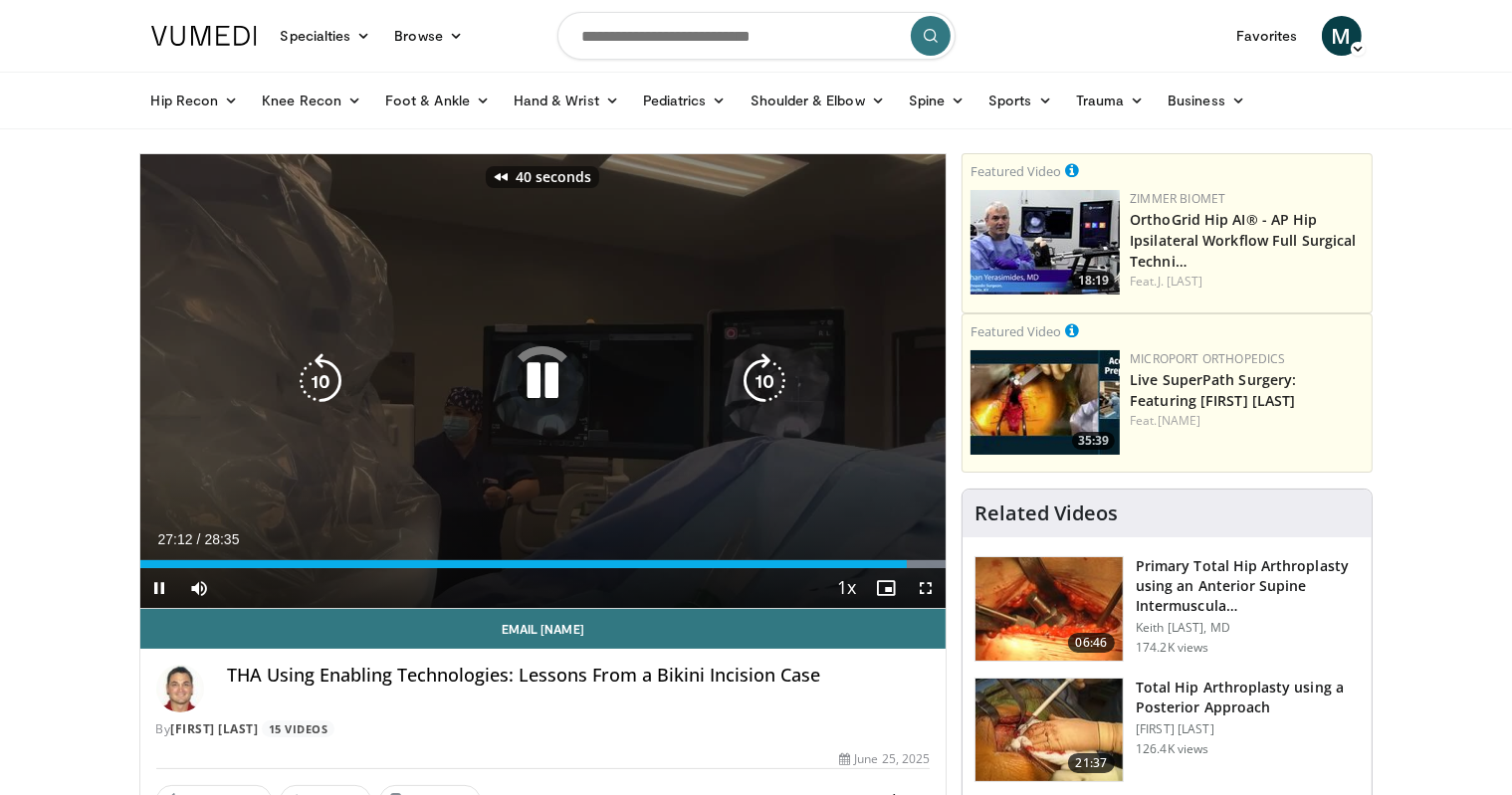 click at bounding box center (321, 381) 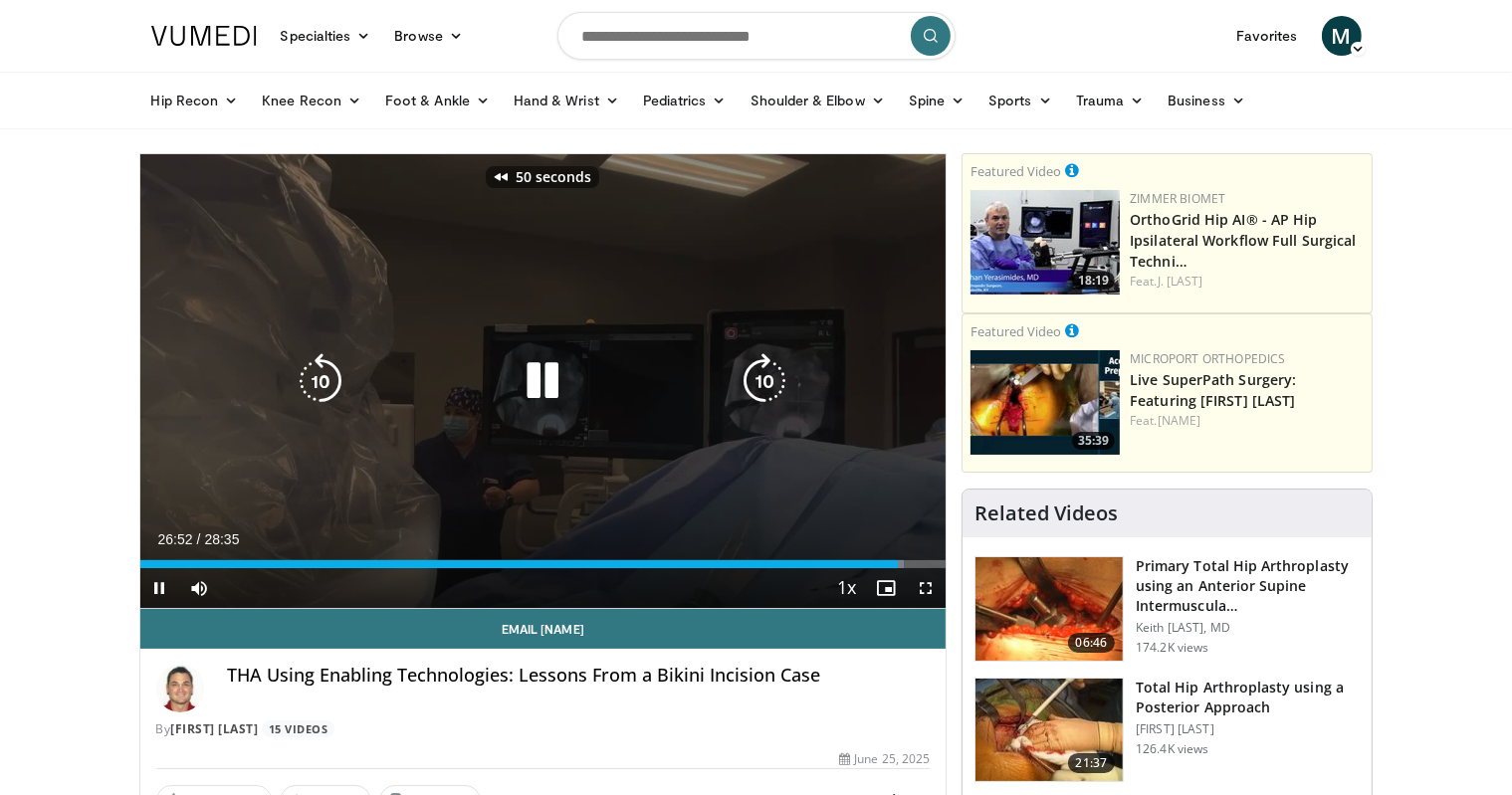 click at bounding box center [321, 381] 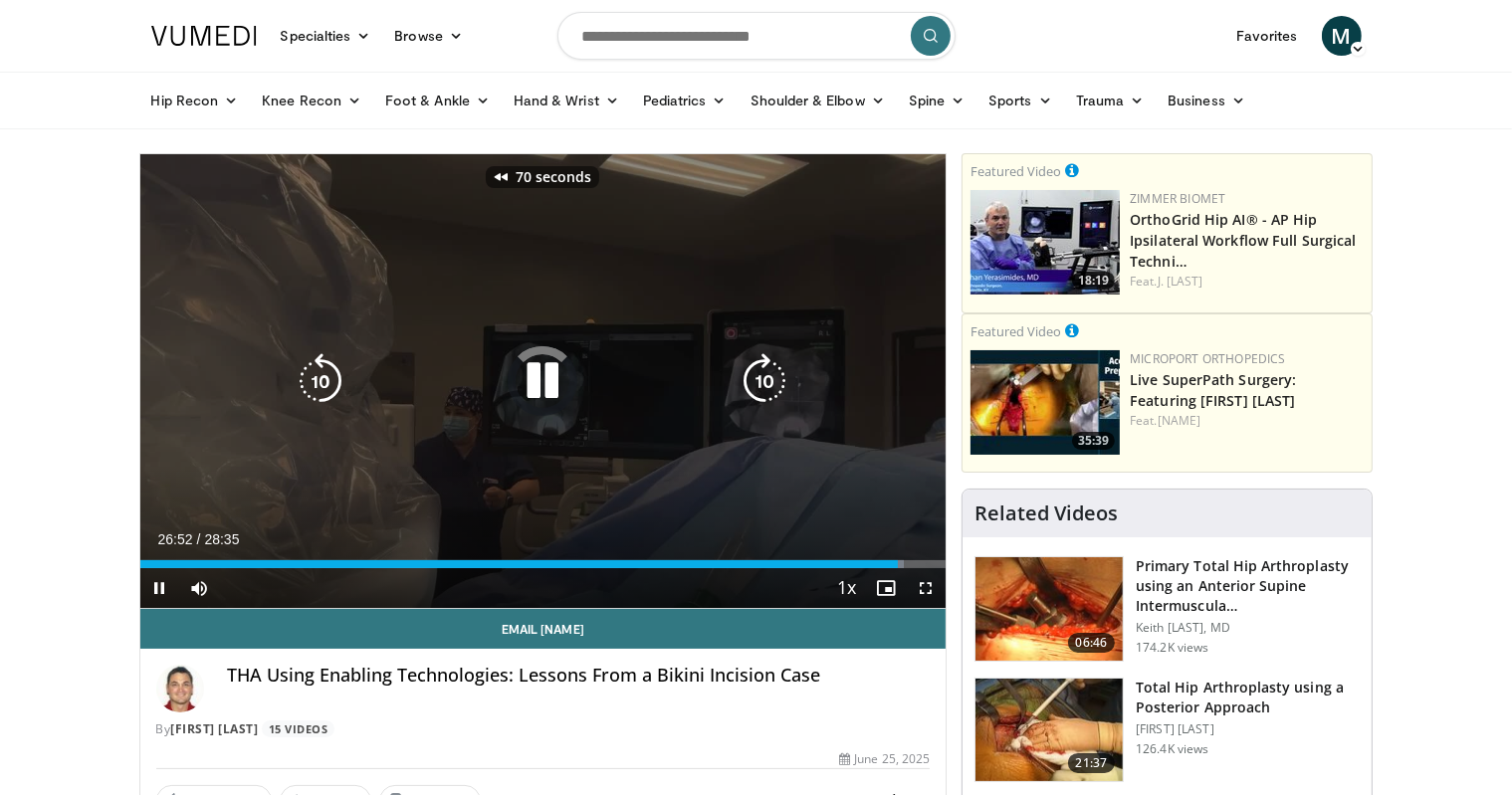 click at bounding box center [321, 381] 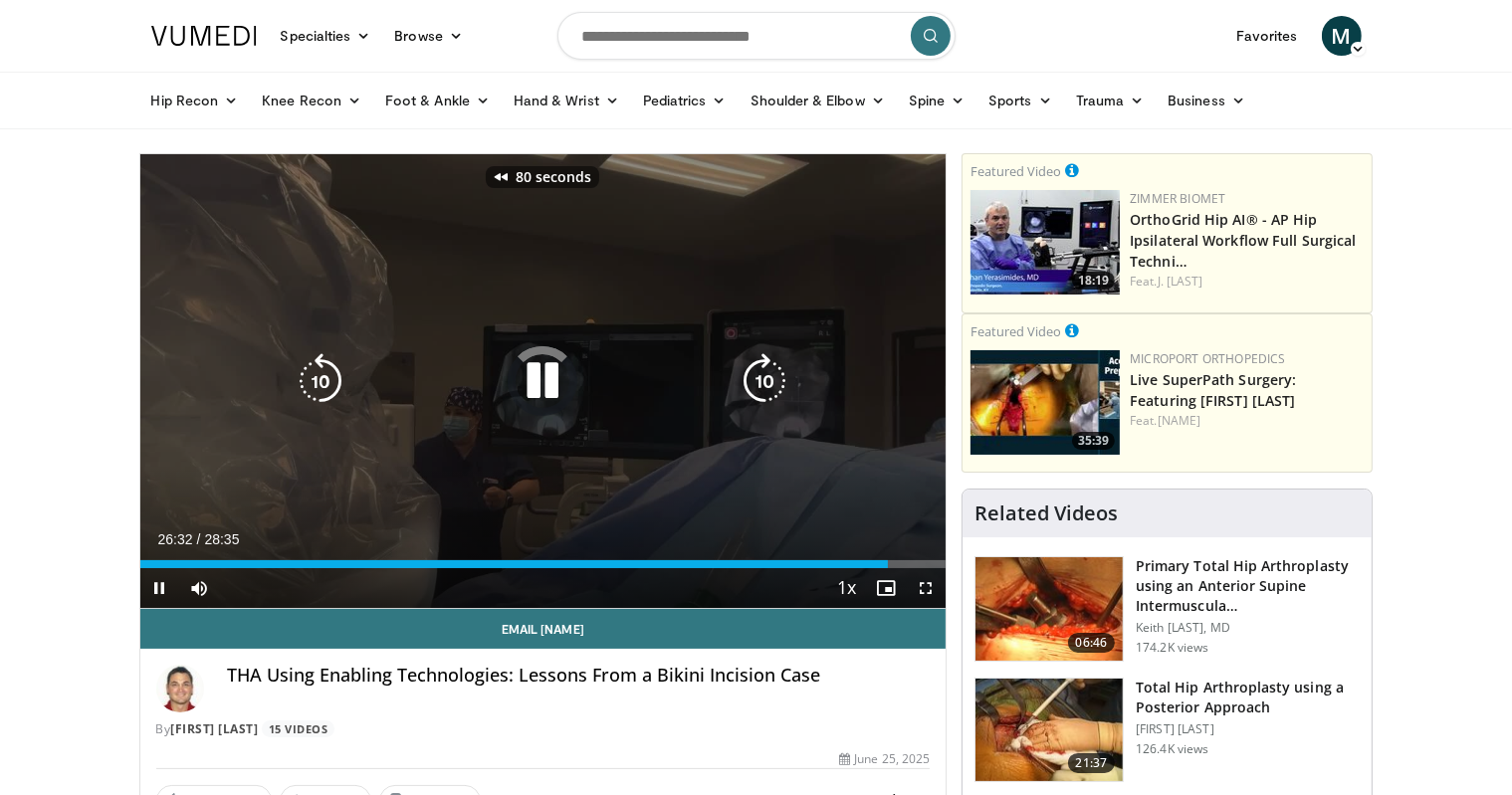 click at bounding box center [321, 381] 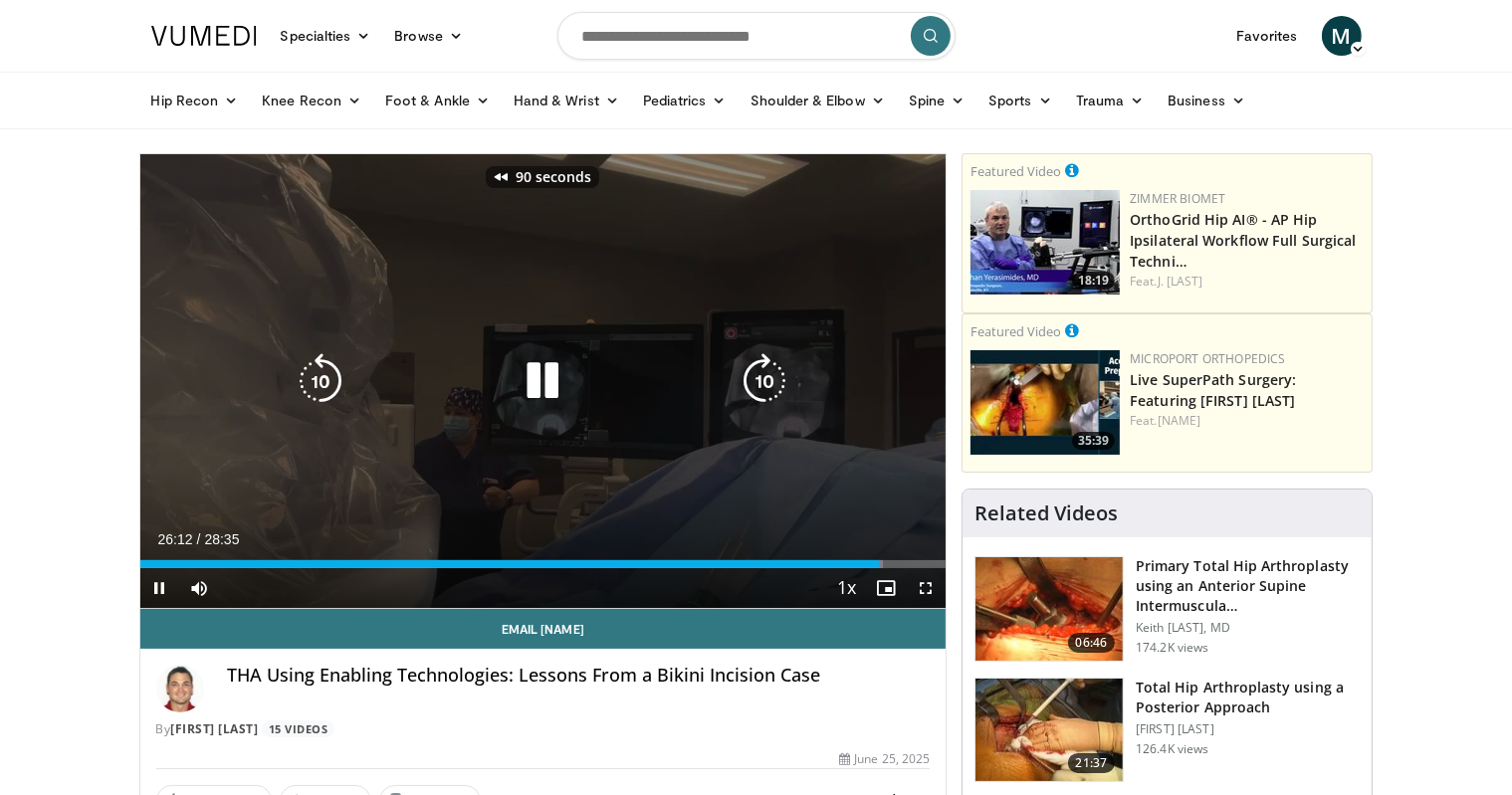 click at bounding box center [321, 381] 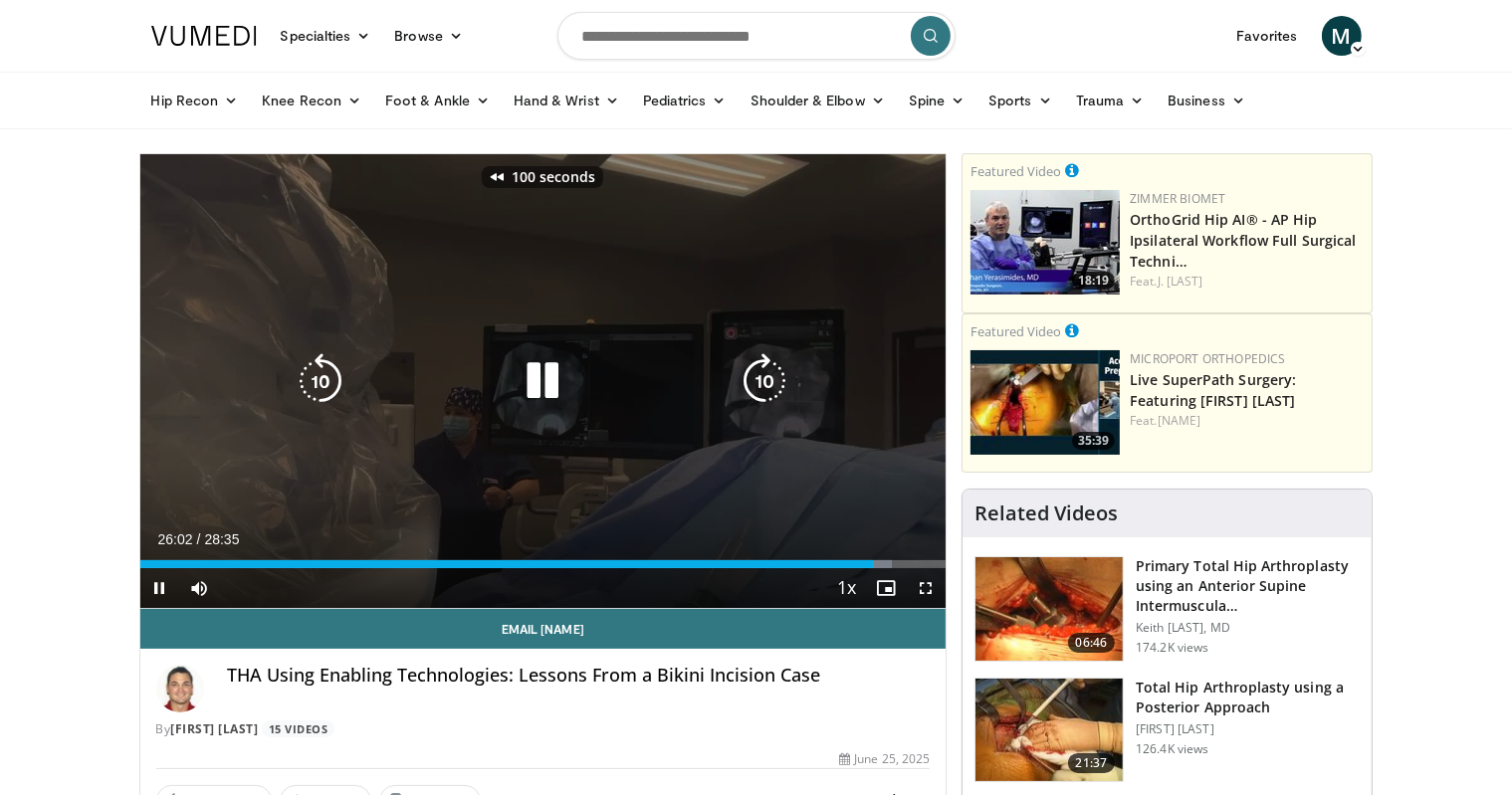 click at bounding box center (321, 381) 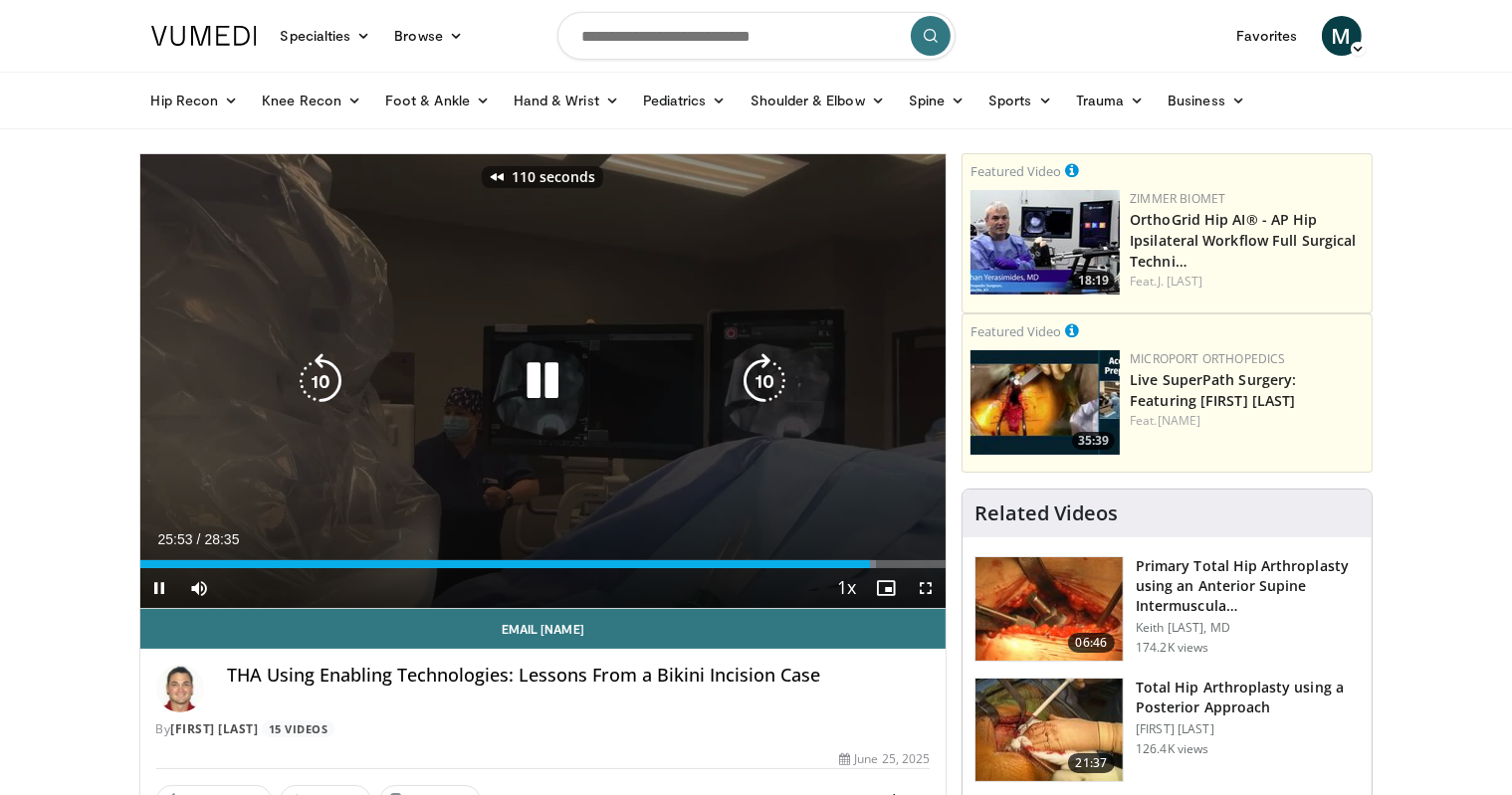 click at bounding box center (321, 381) 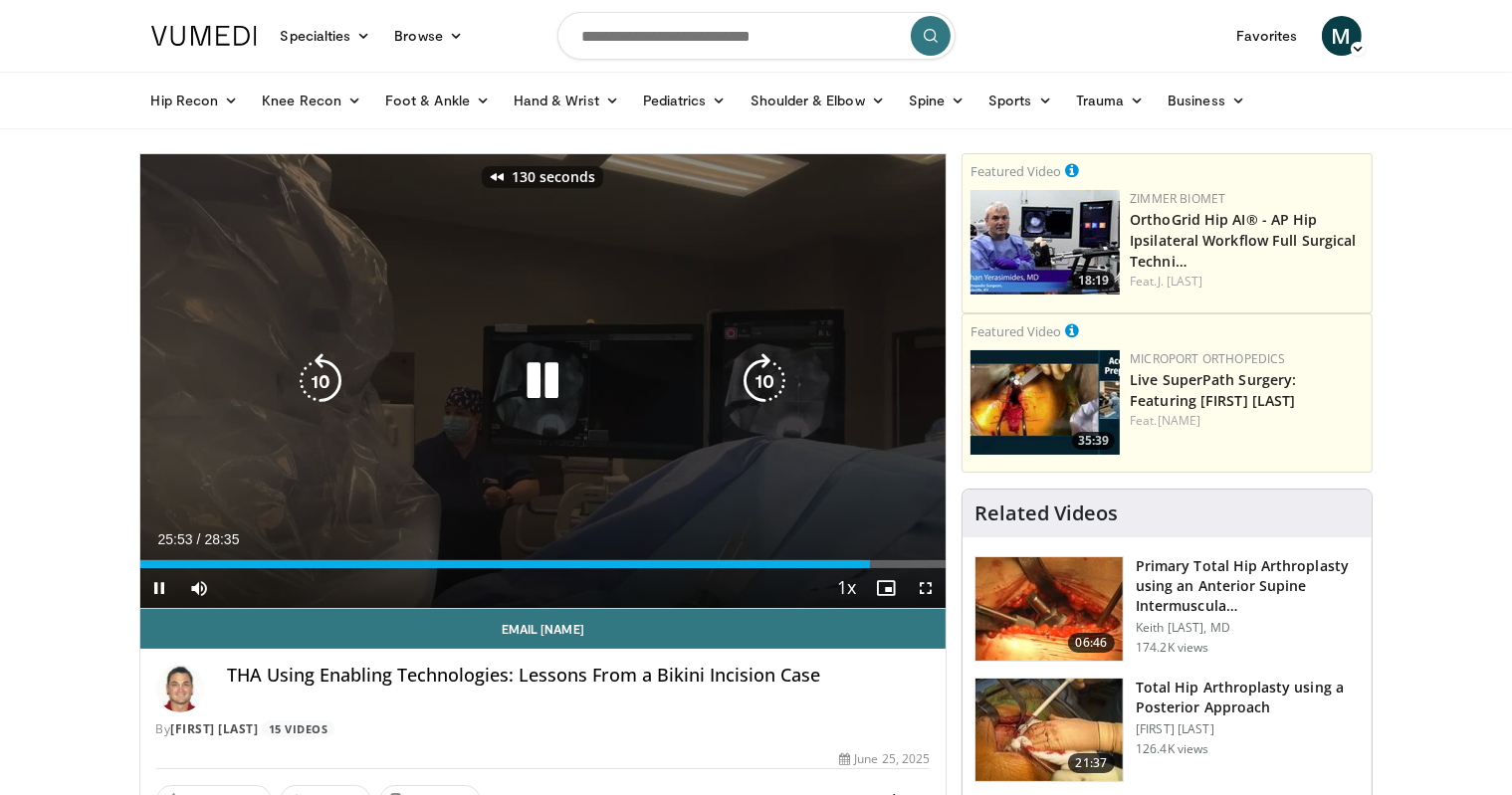 click at bounding box center (321, 381) 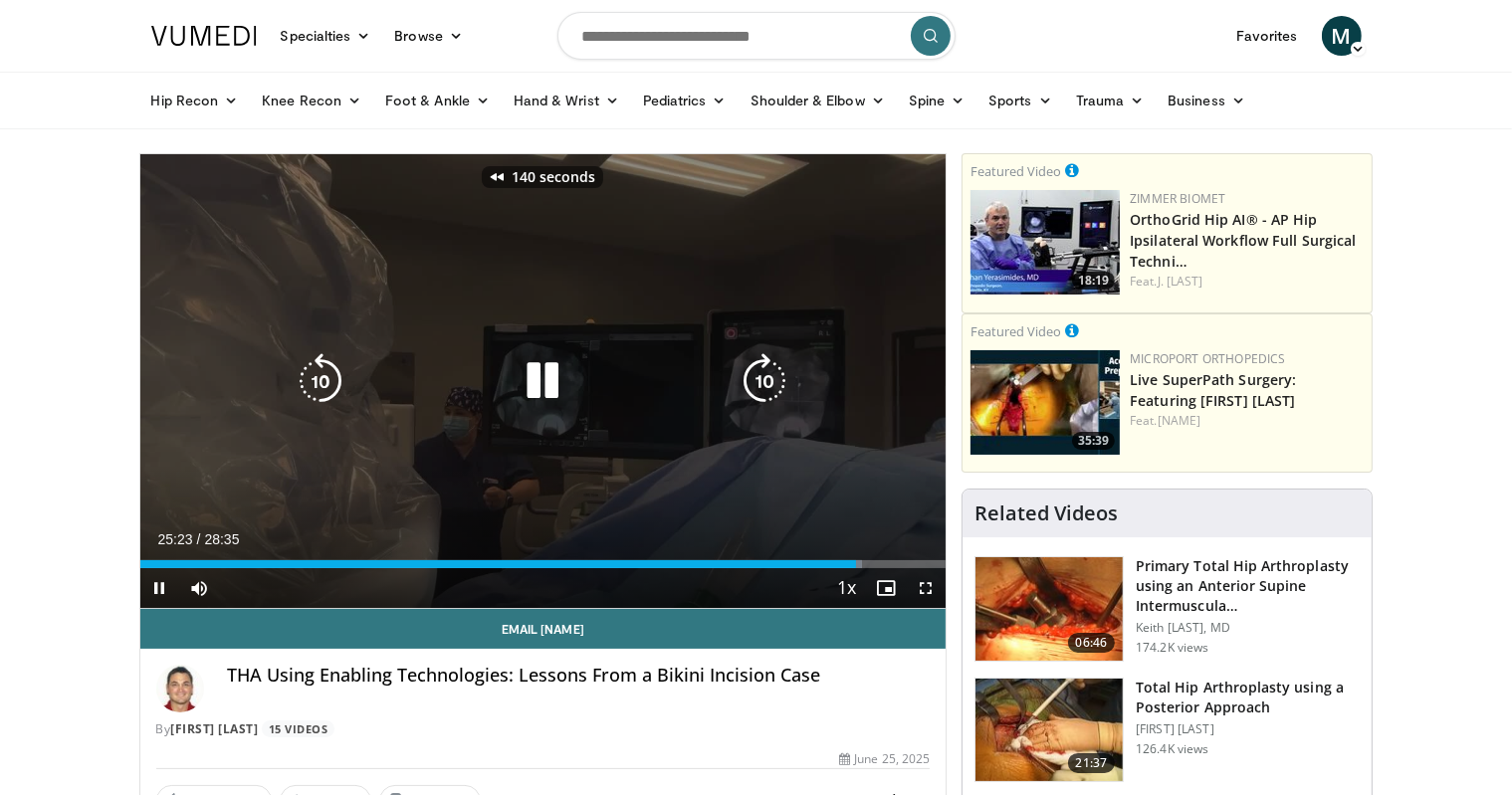 click at bounding box center [321, 381] 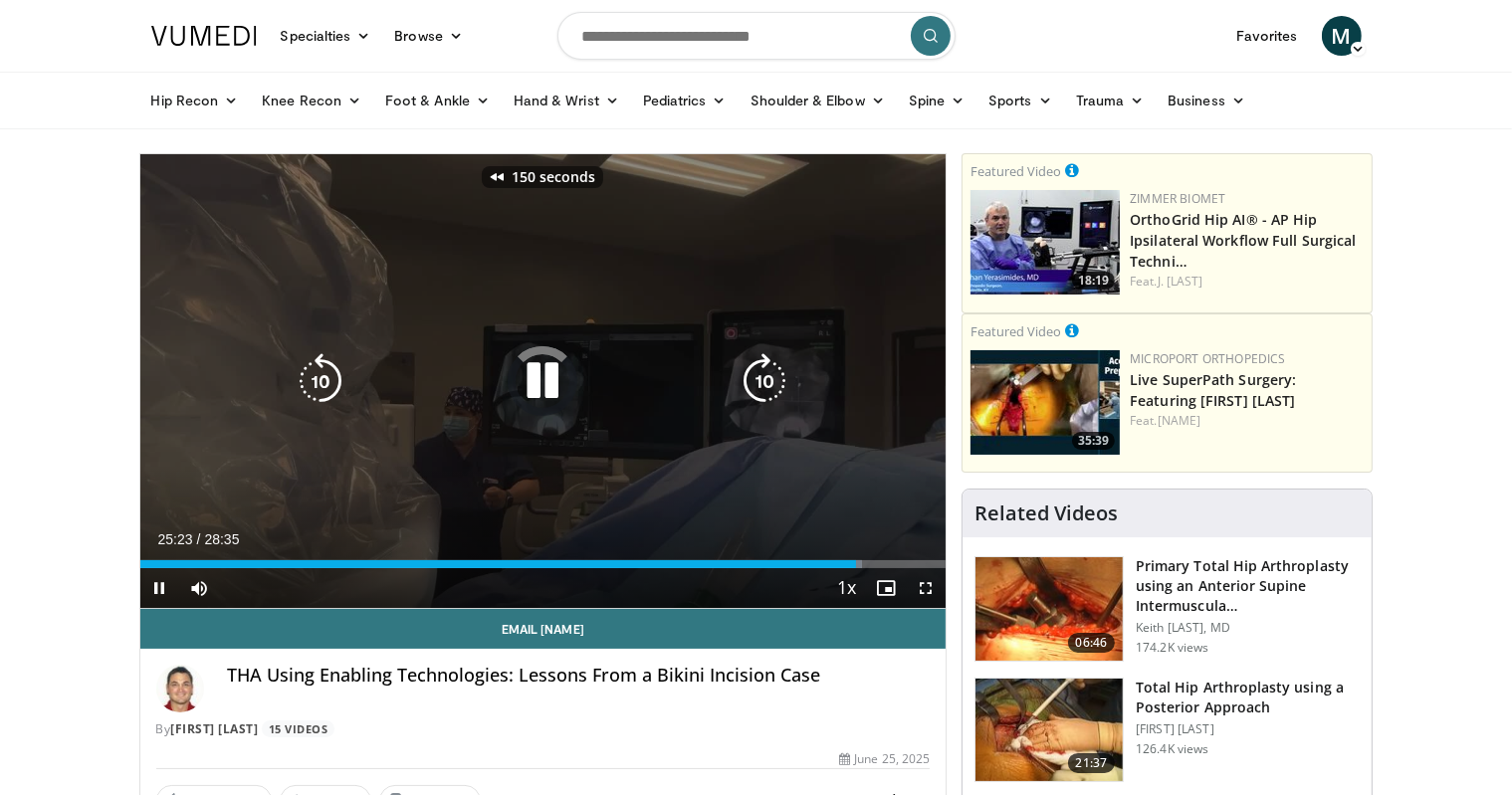 click at bounding box center [321, 381] 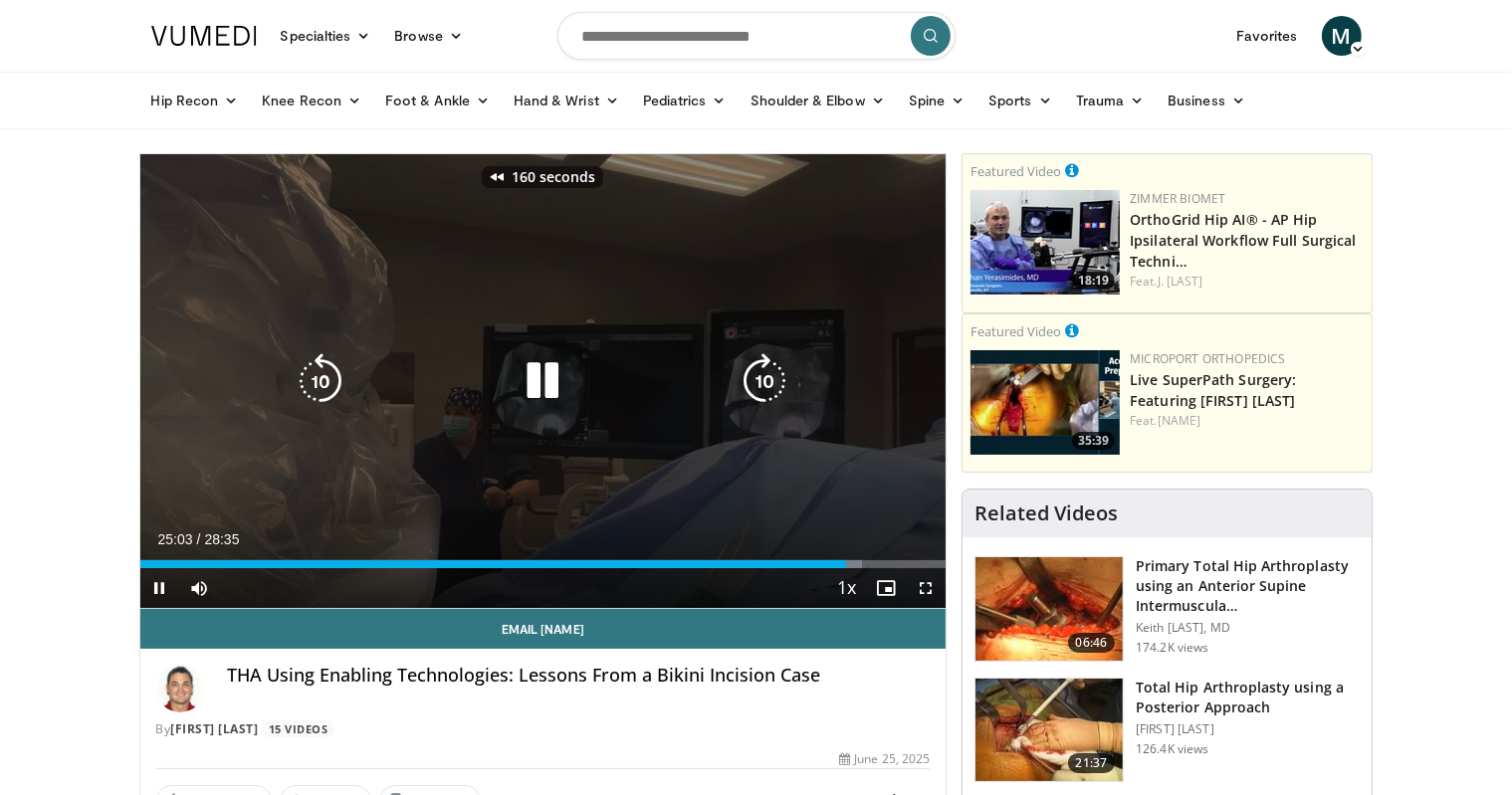 click at bounding box center (321, 381) 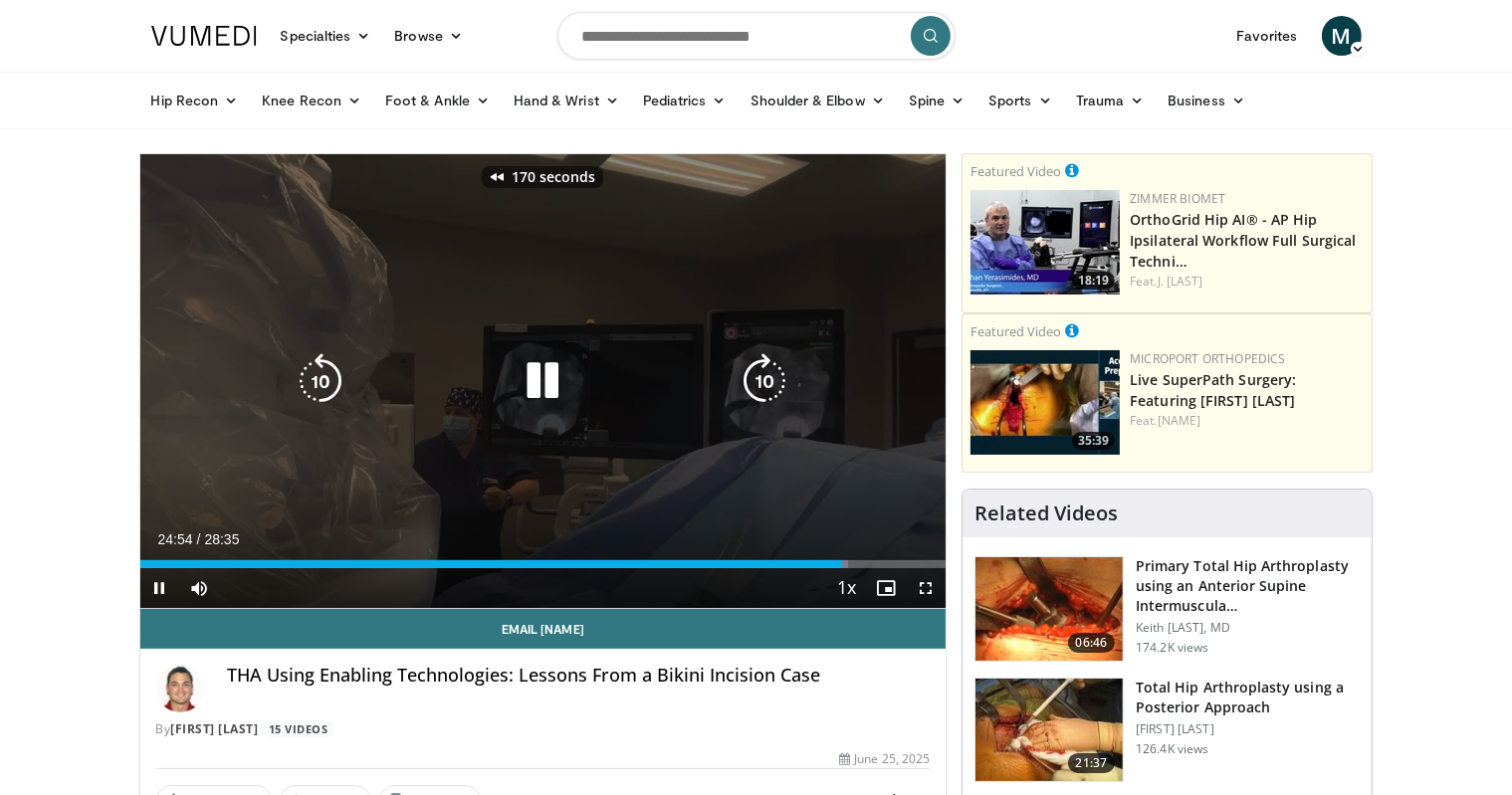 click at bounding box center [321, 381] 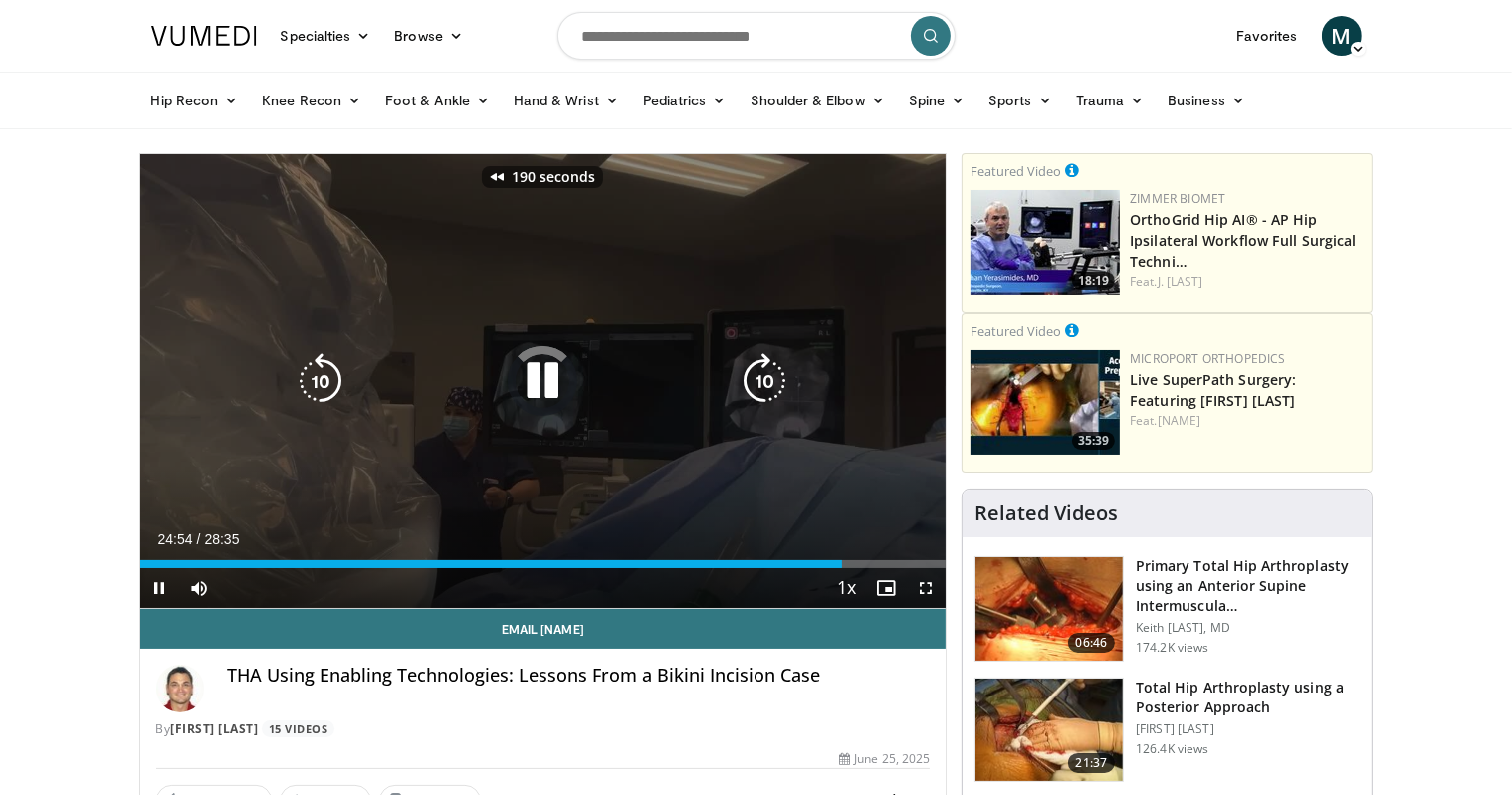 click at bounding box center [321, 381] 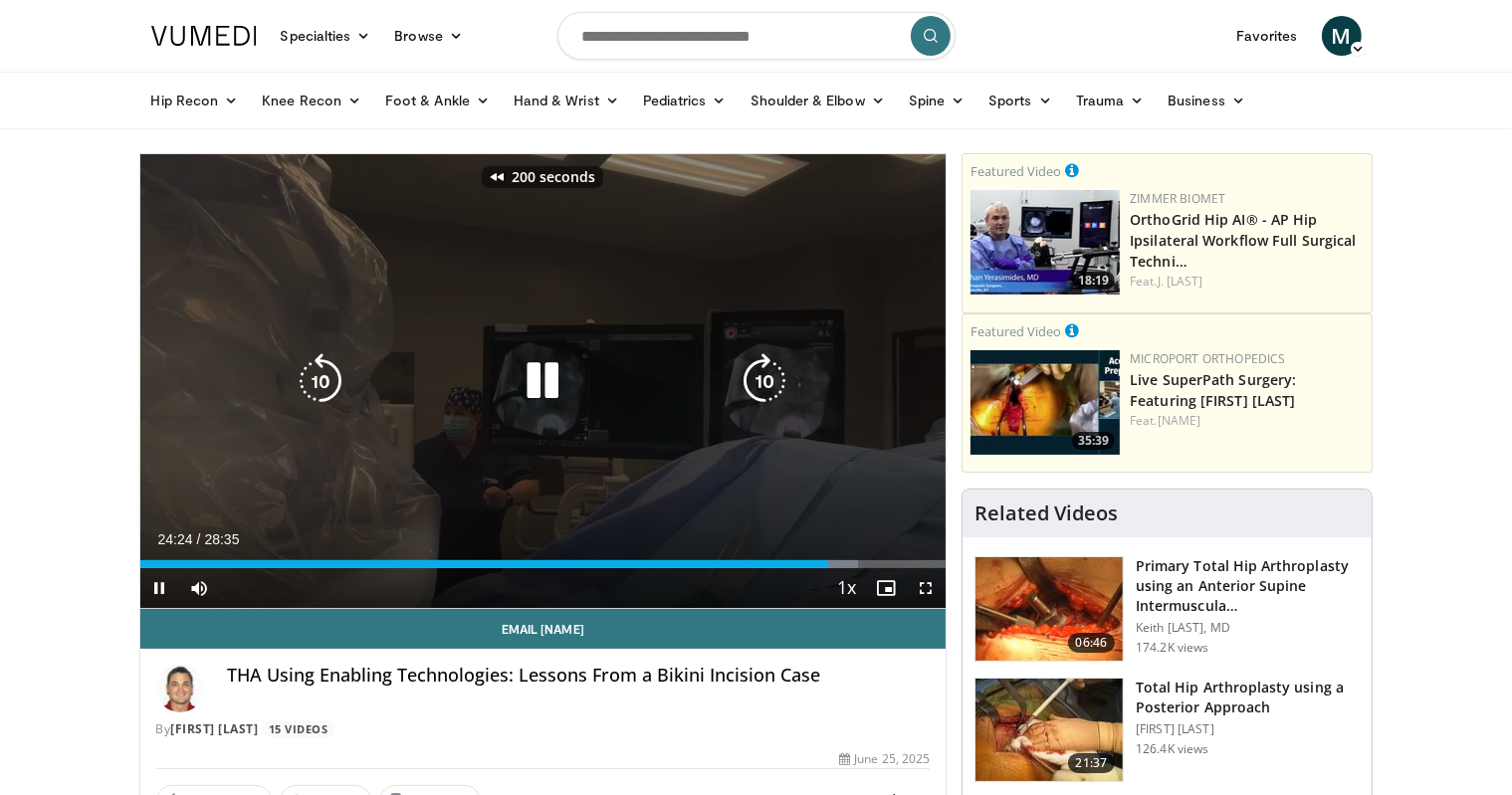 click at bounding box center [321, 381] 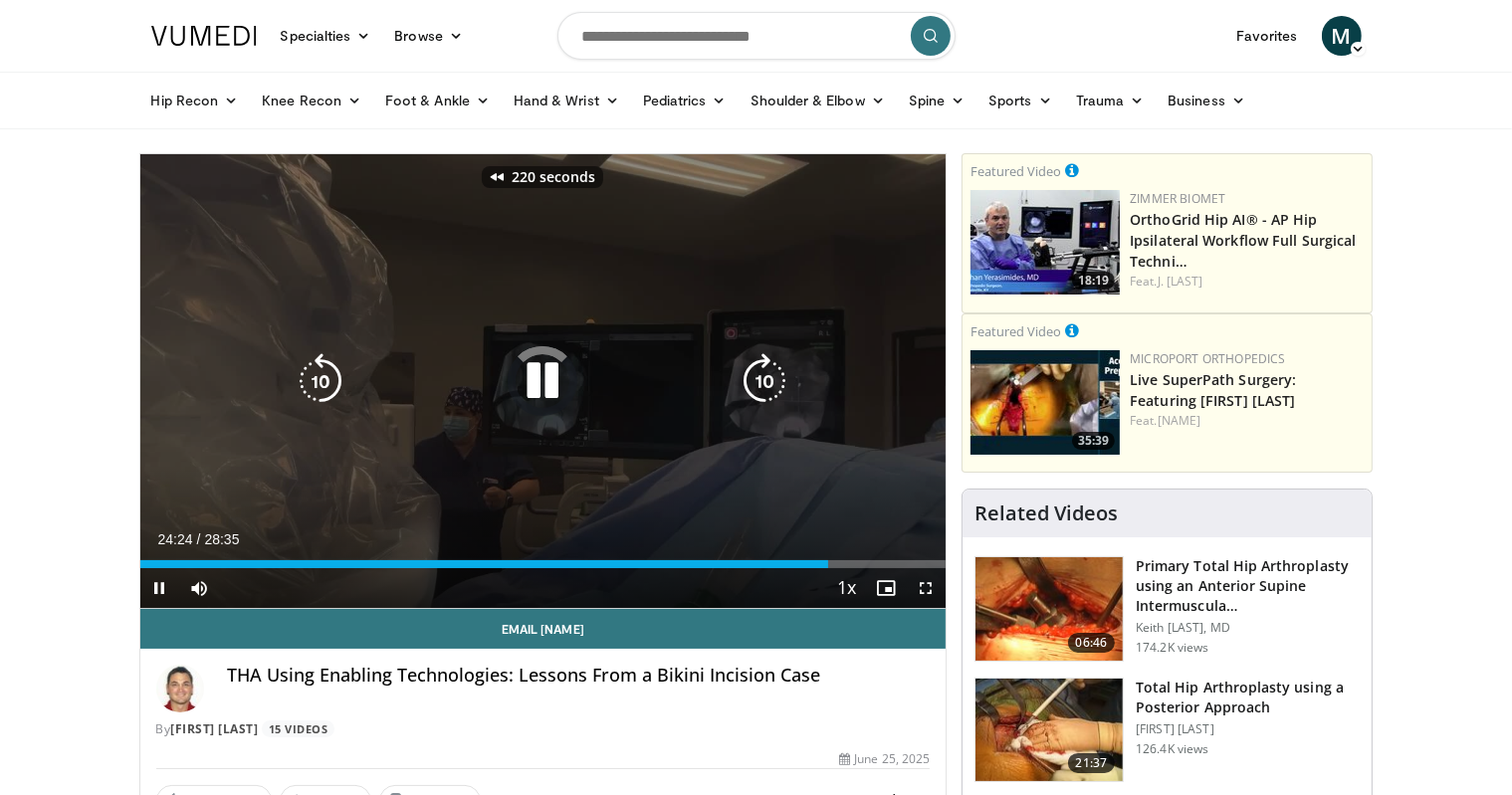 click at bounding box center (321, 381) 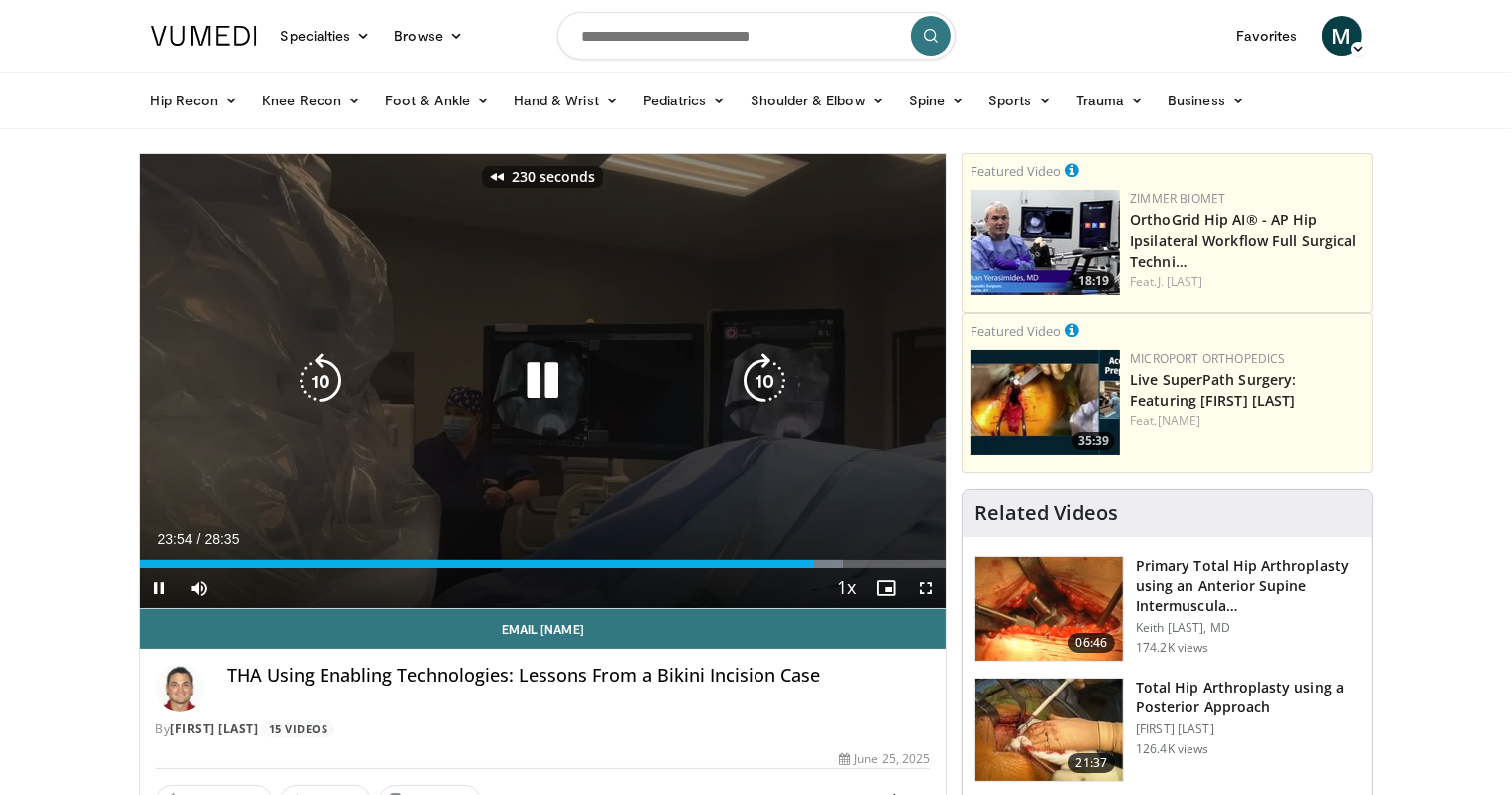 click at bounding box center [321, 381] 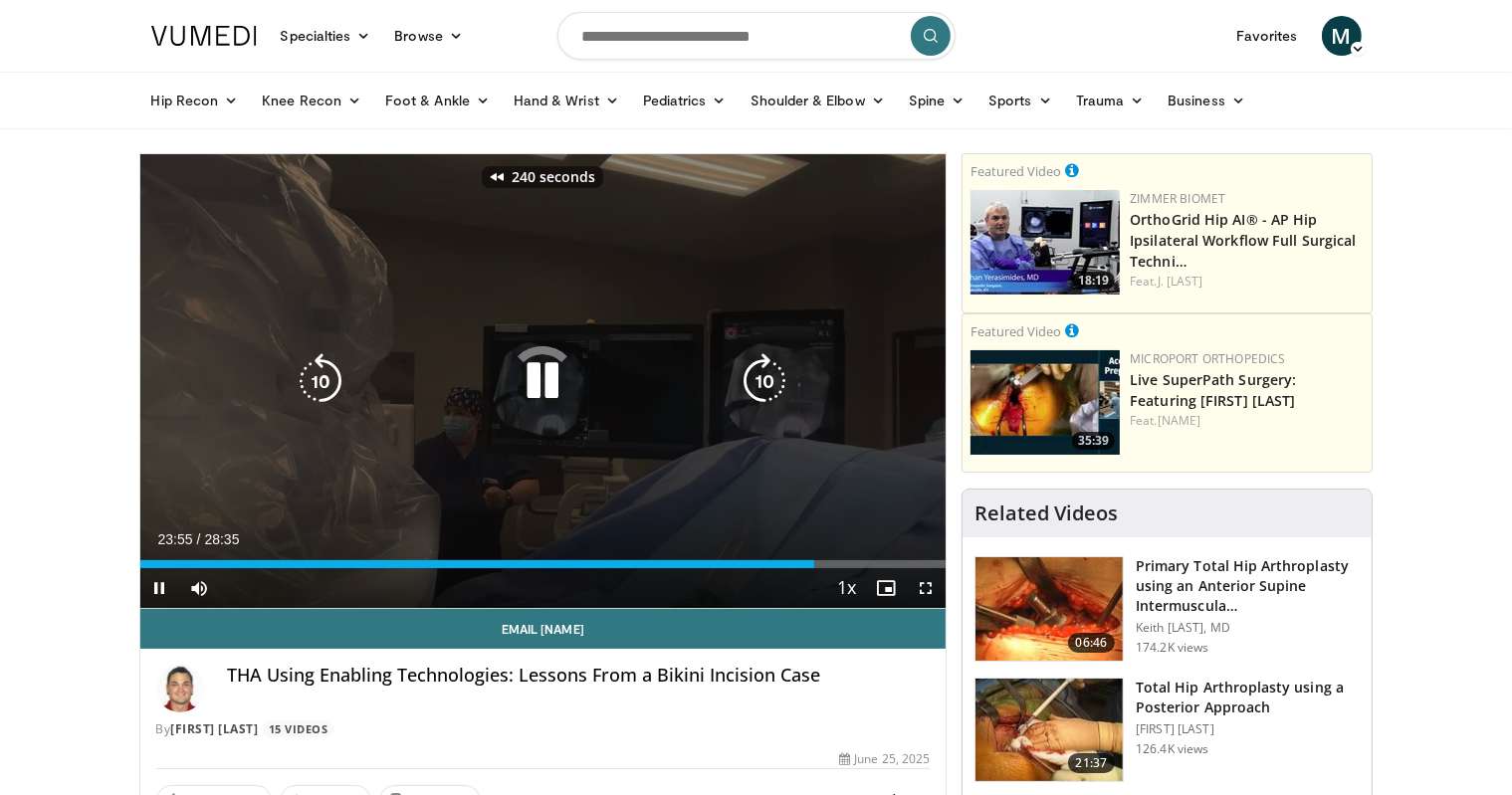 click at bounding box center (321, 381) 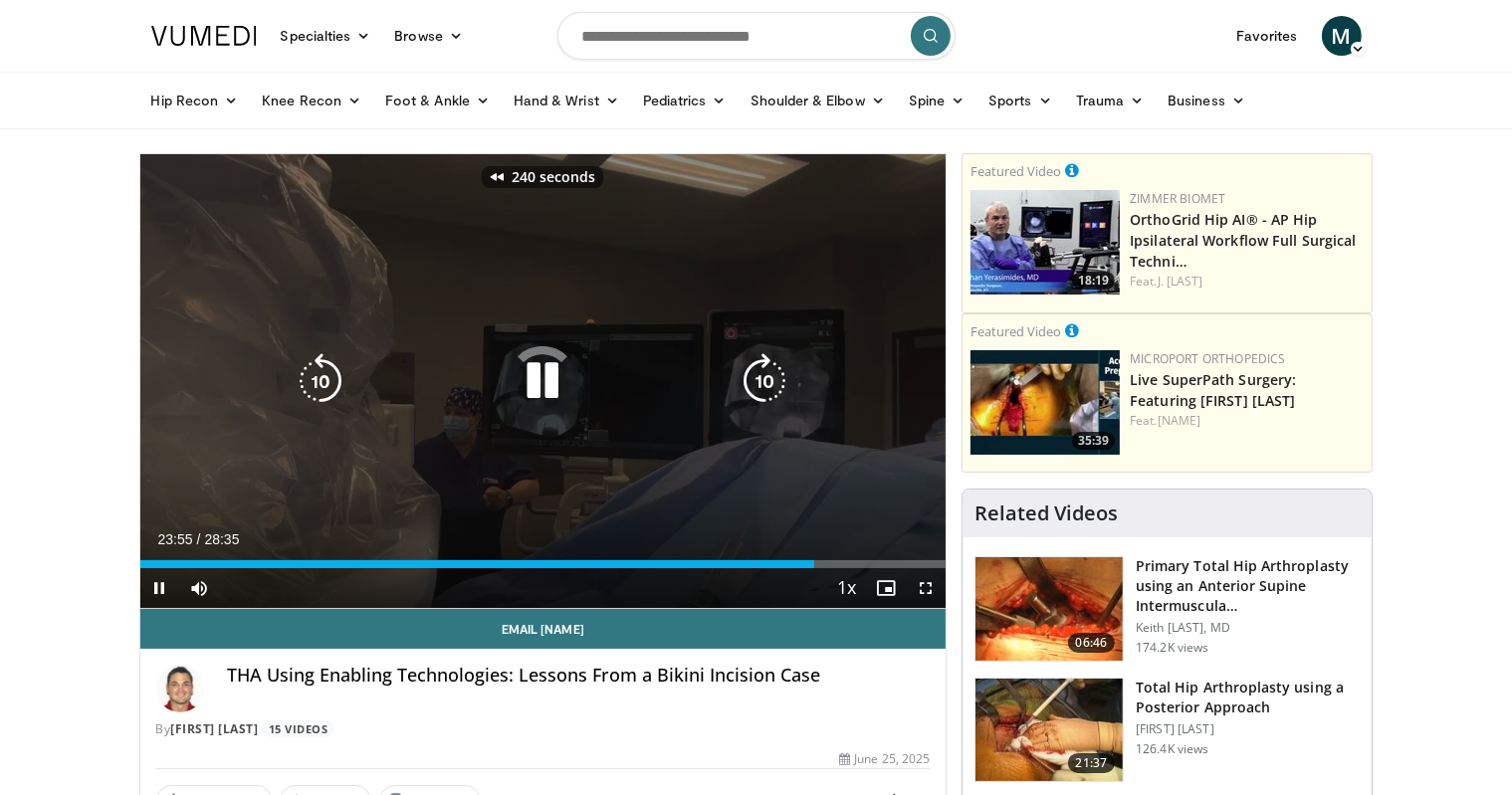 click at bounding box center [321, 381] 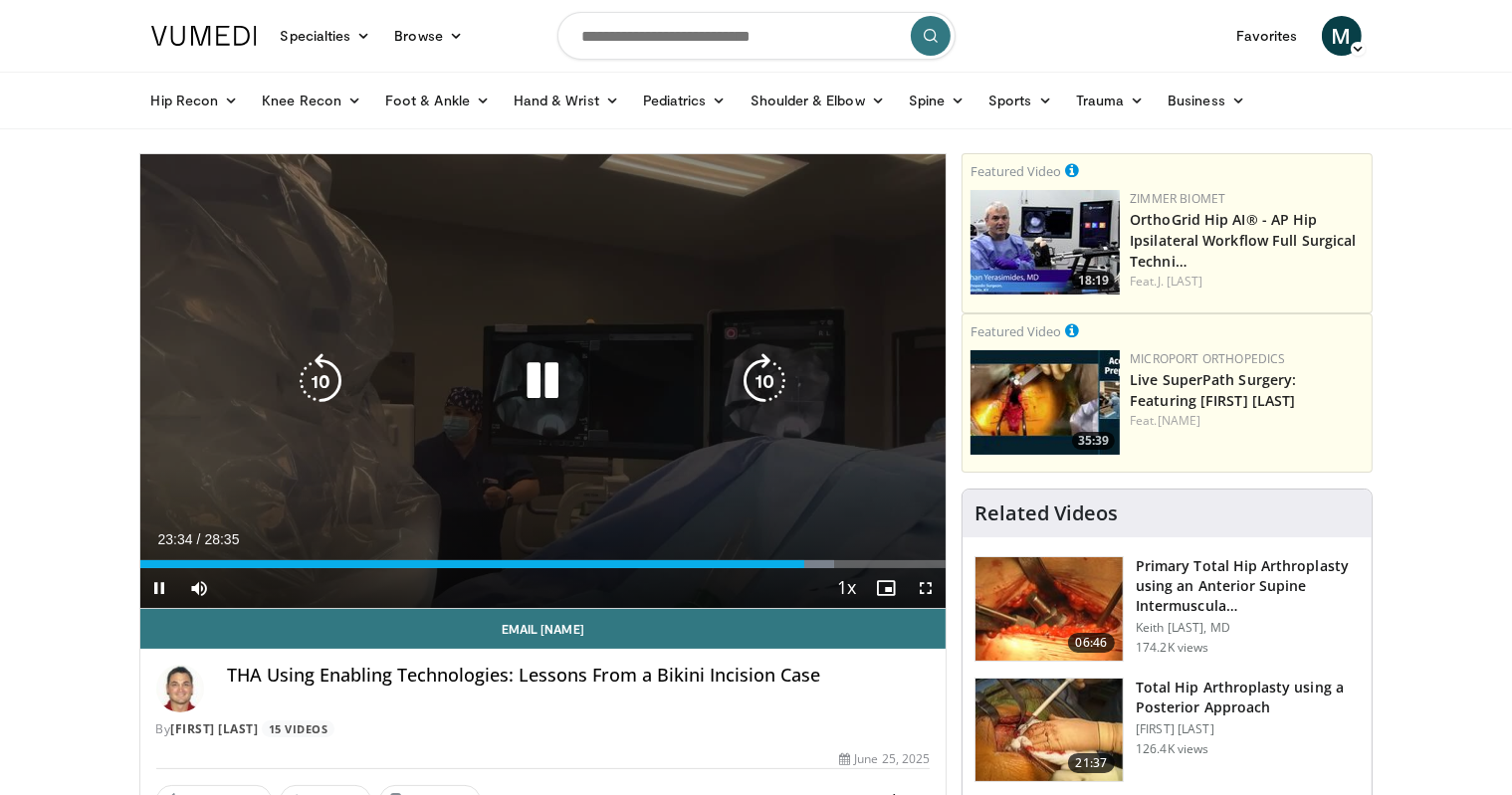 click at bounding box center [321, 381] 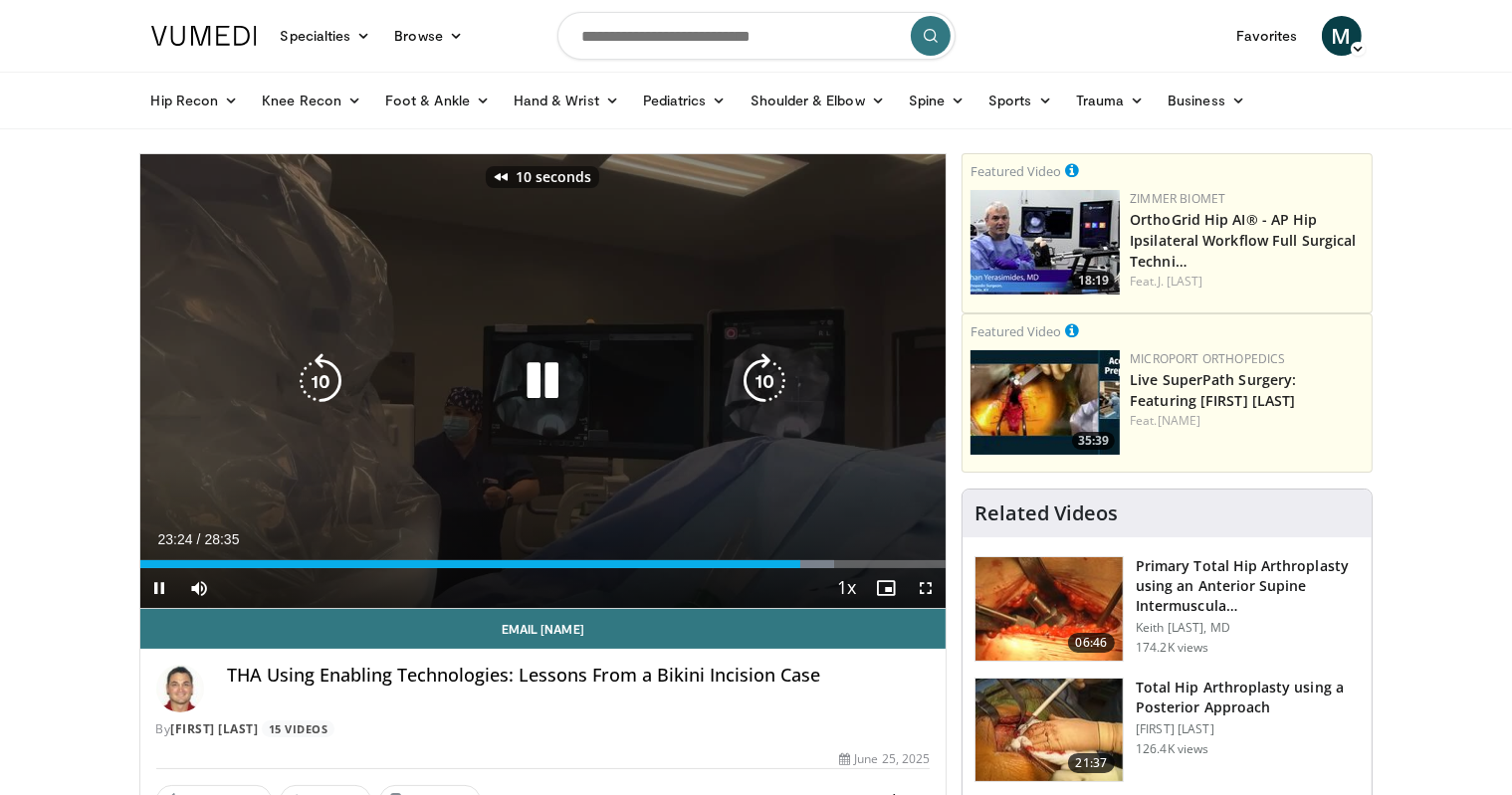 click at bounding box center [321, 381] 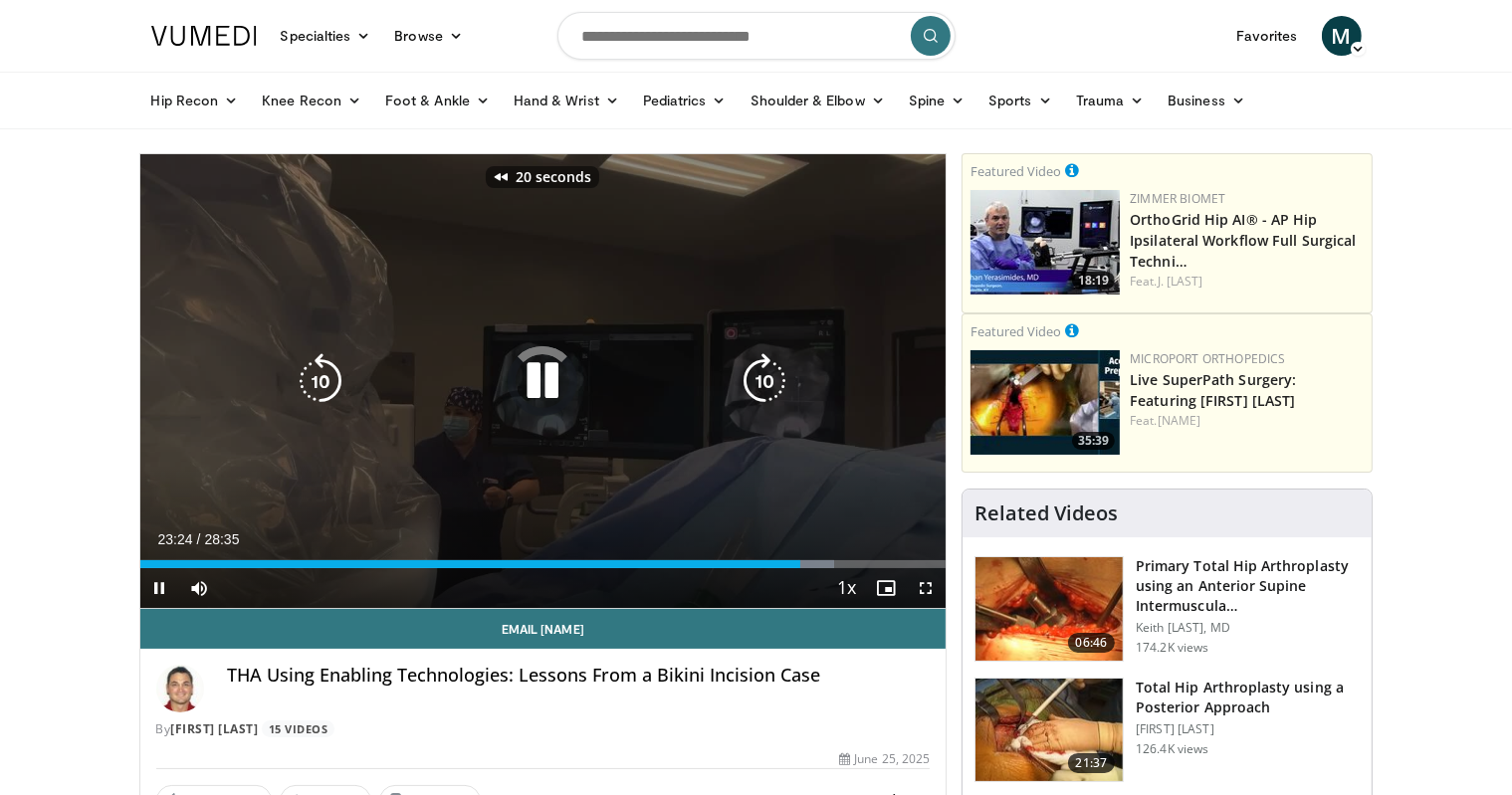 click at bounding box center (321, 381) 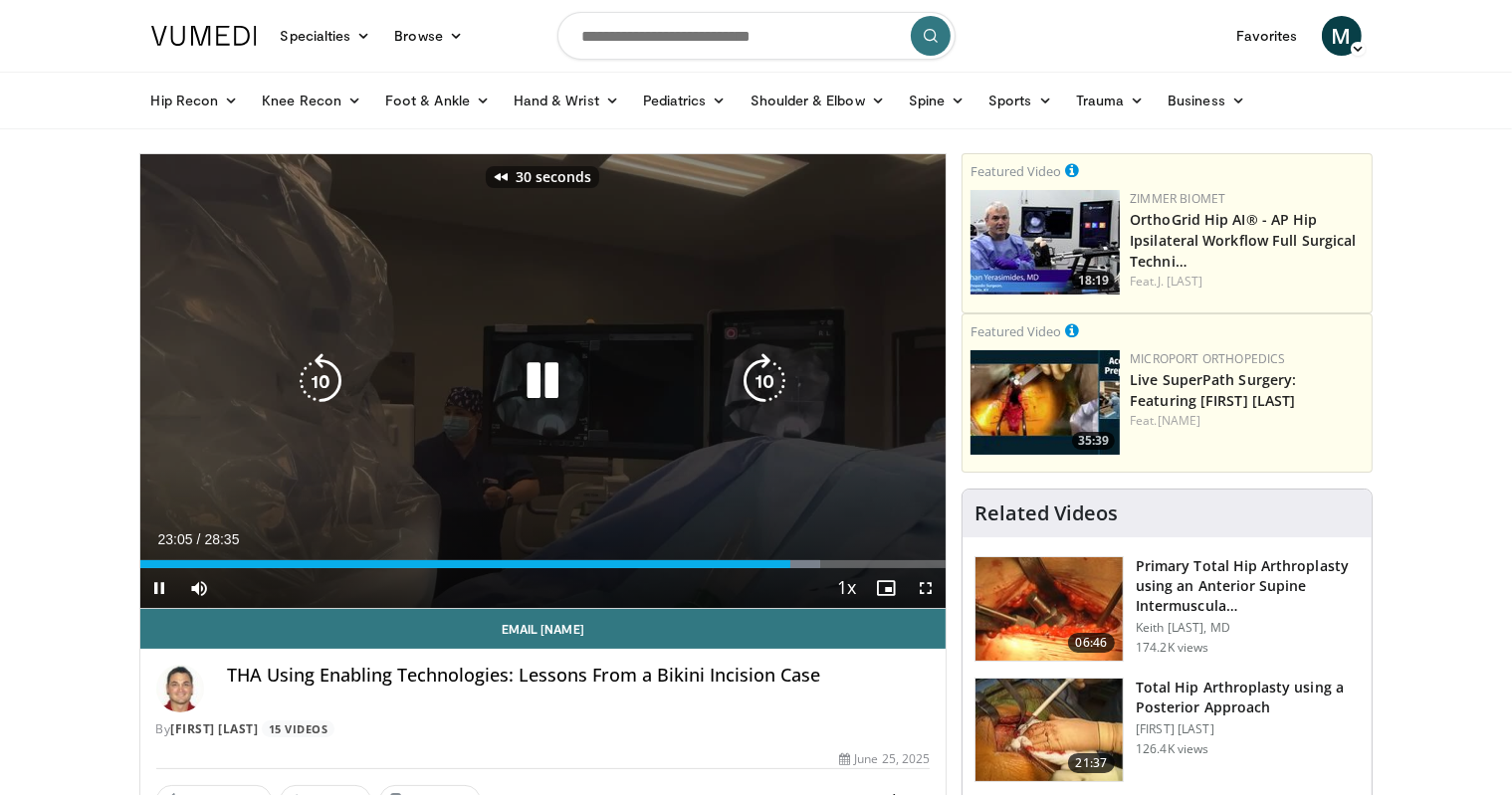 click at bounding box center [321, 381] 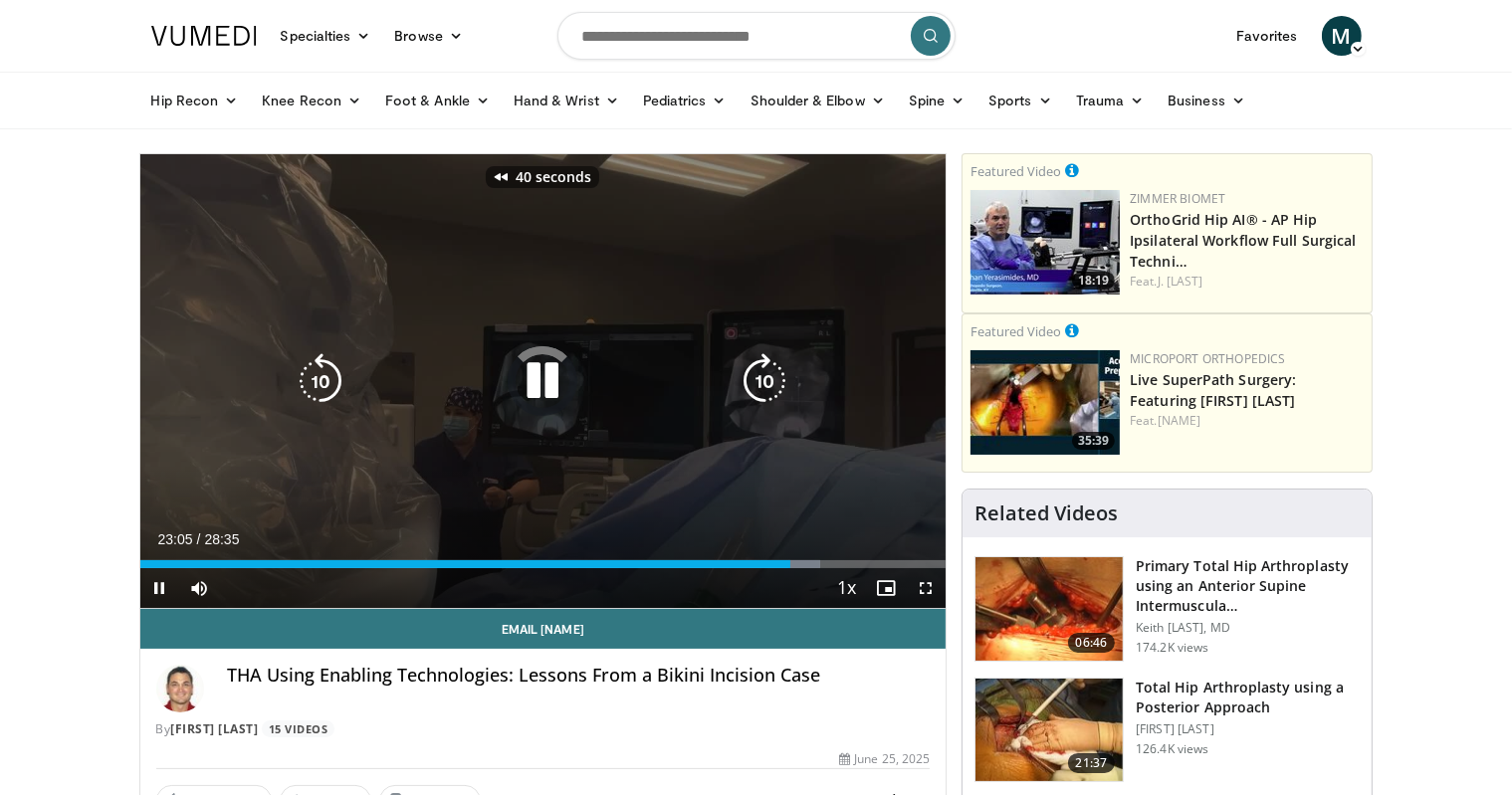 click at bounding box center [321, 381] 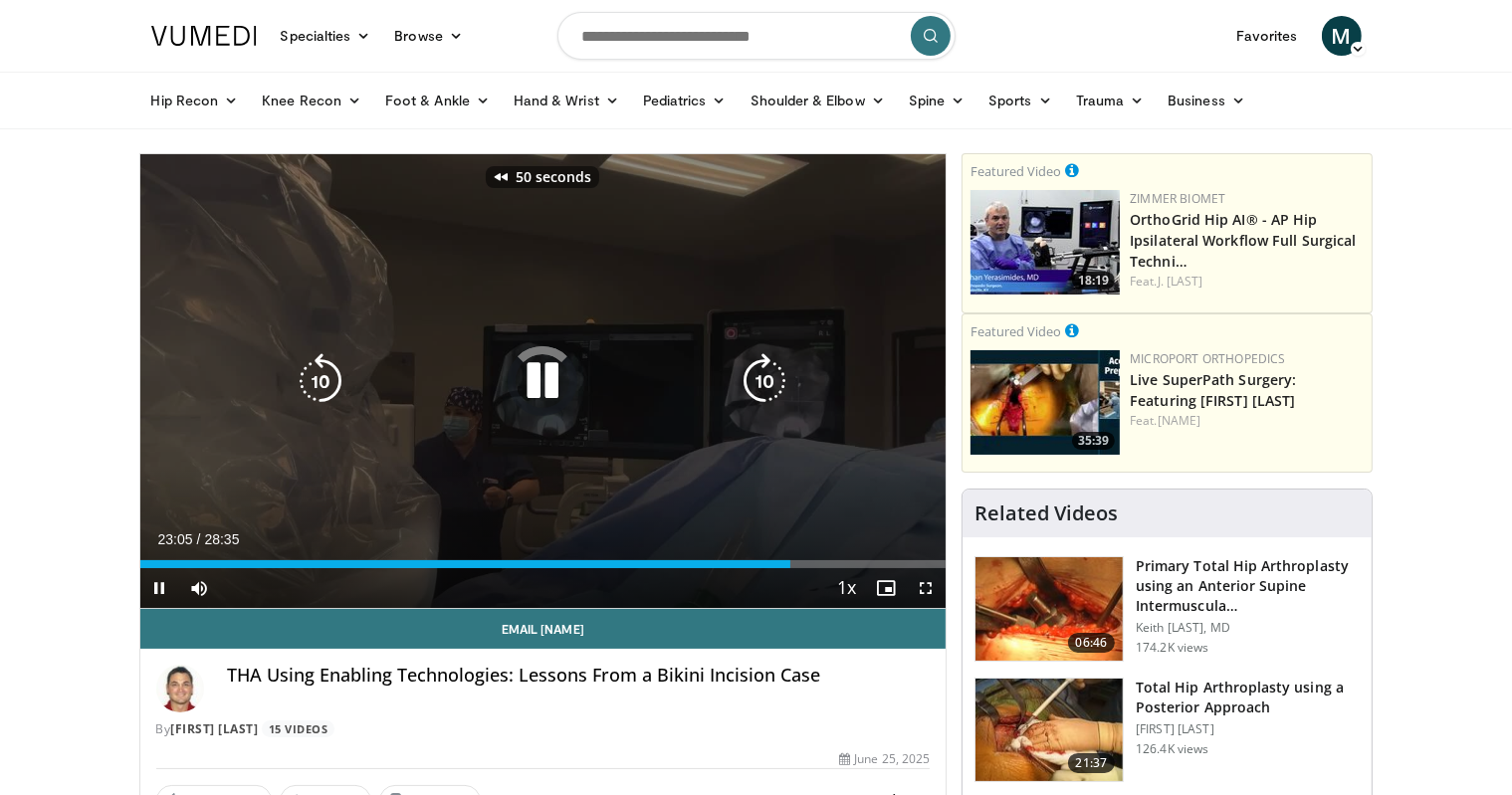 click at bounding box center (321, 381) 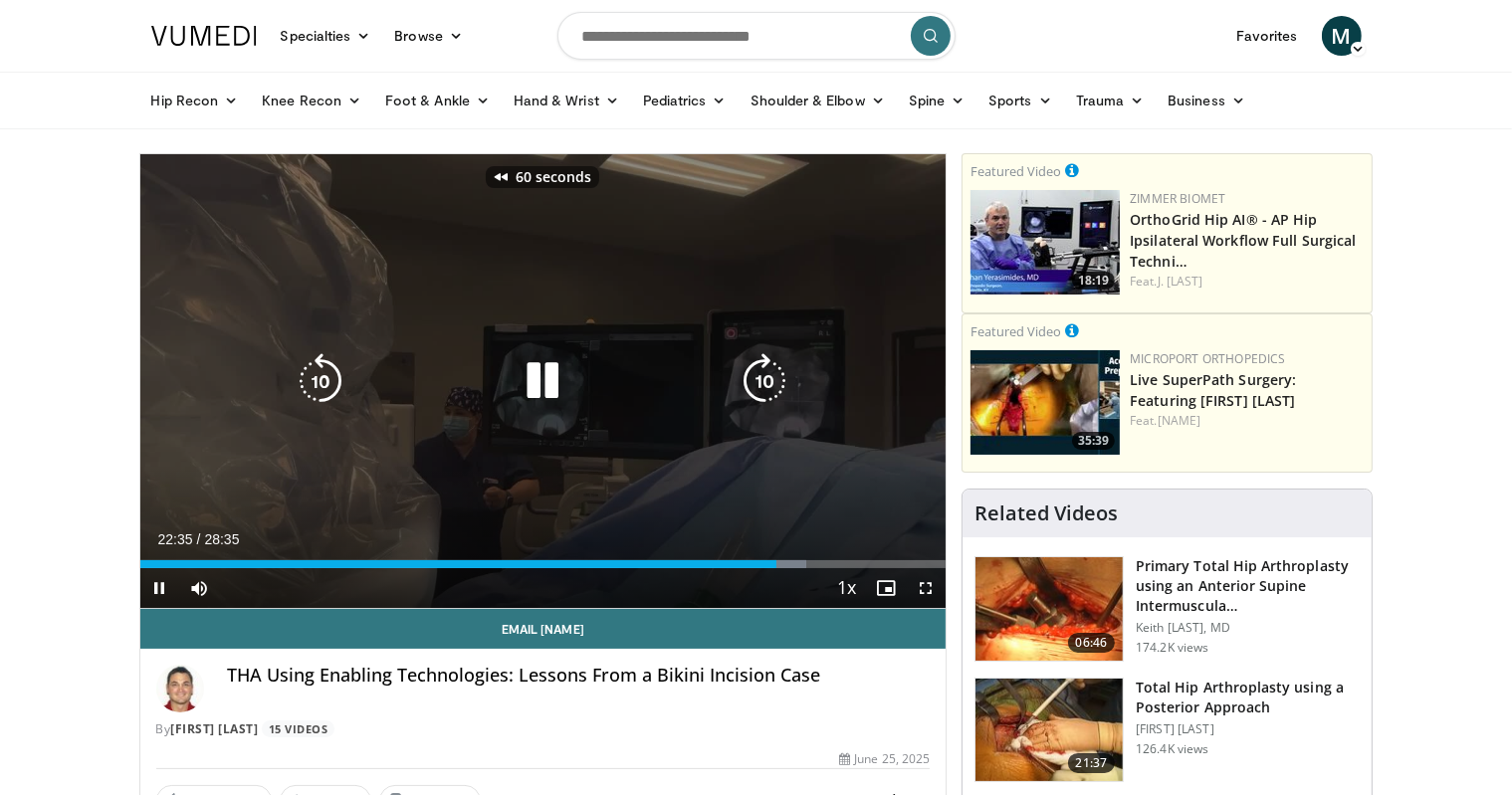 click at bounding box center [321, 381] 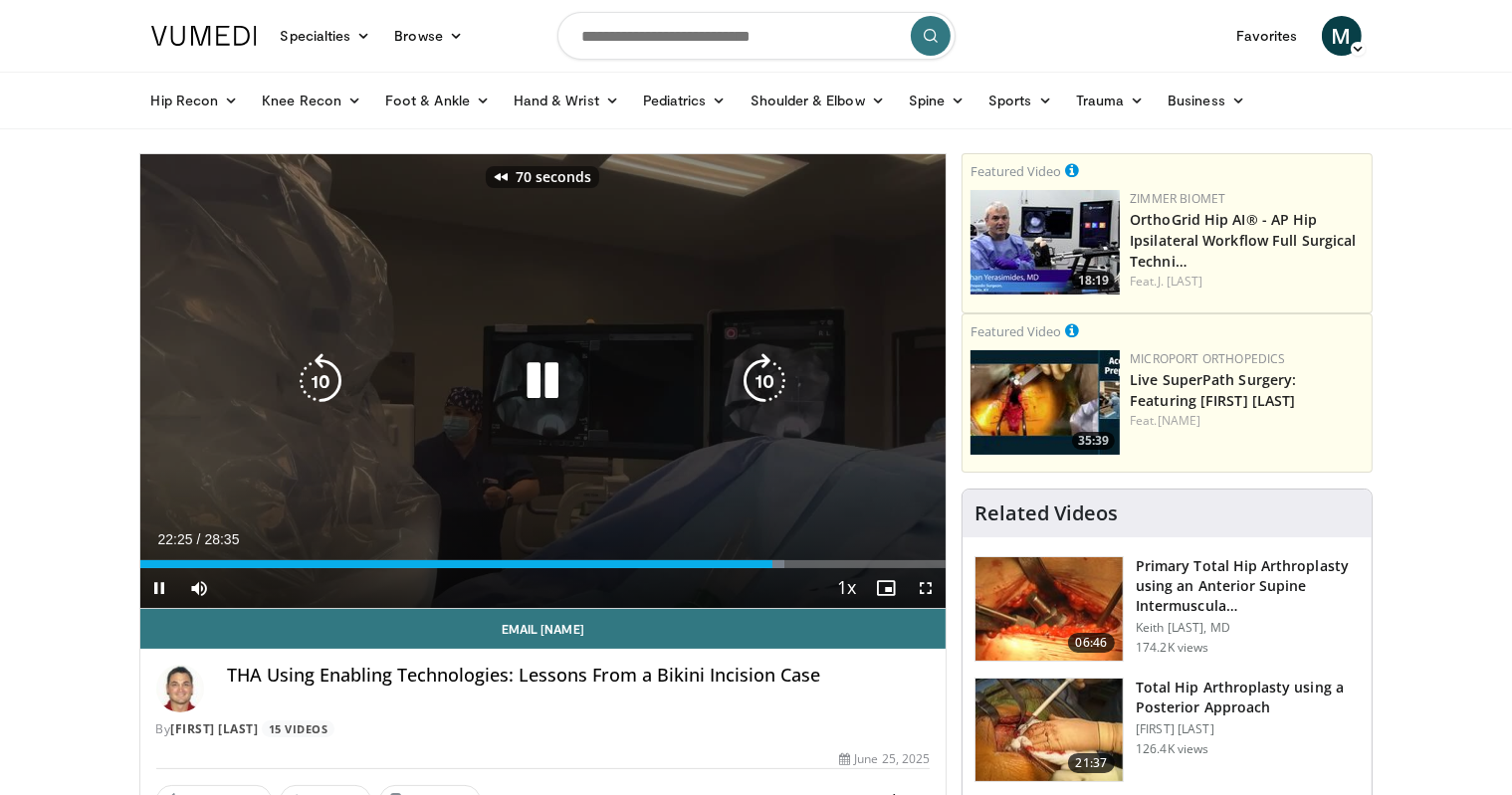 click at bounding box center (321, 381) 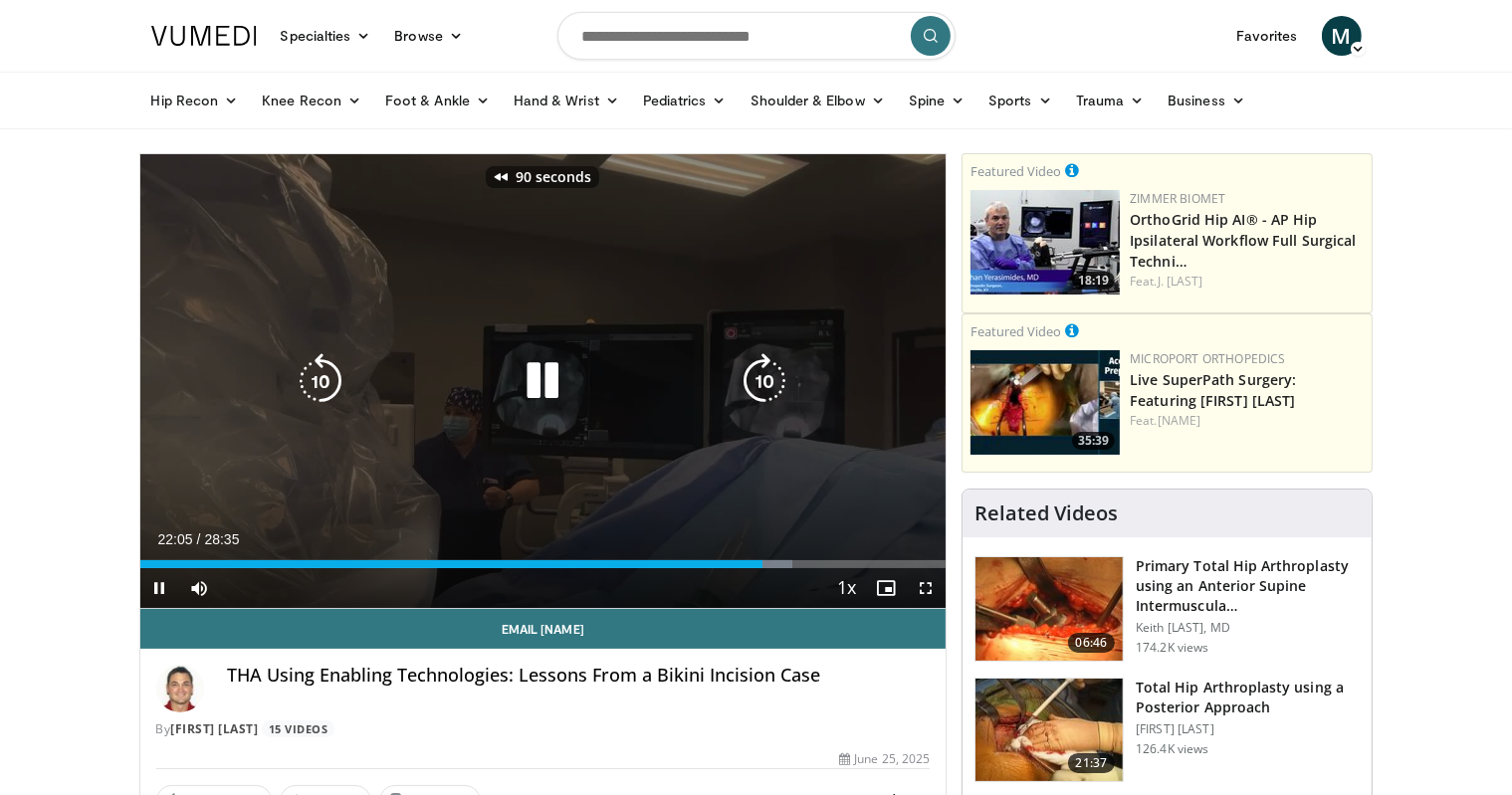 click at bounding box center [321, 381] 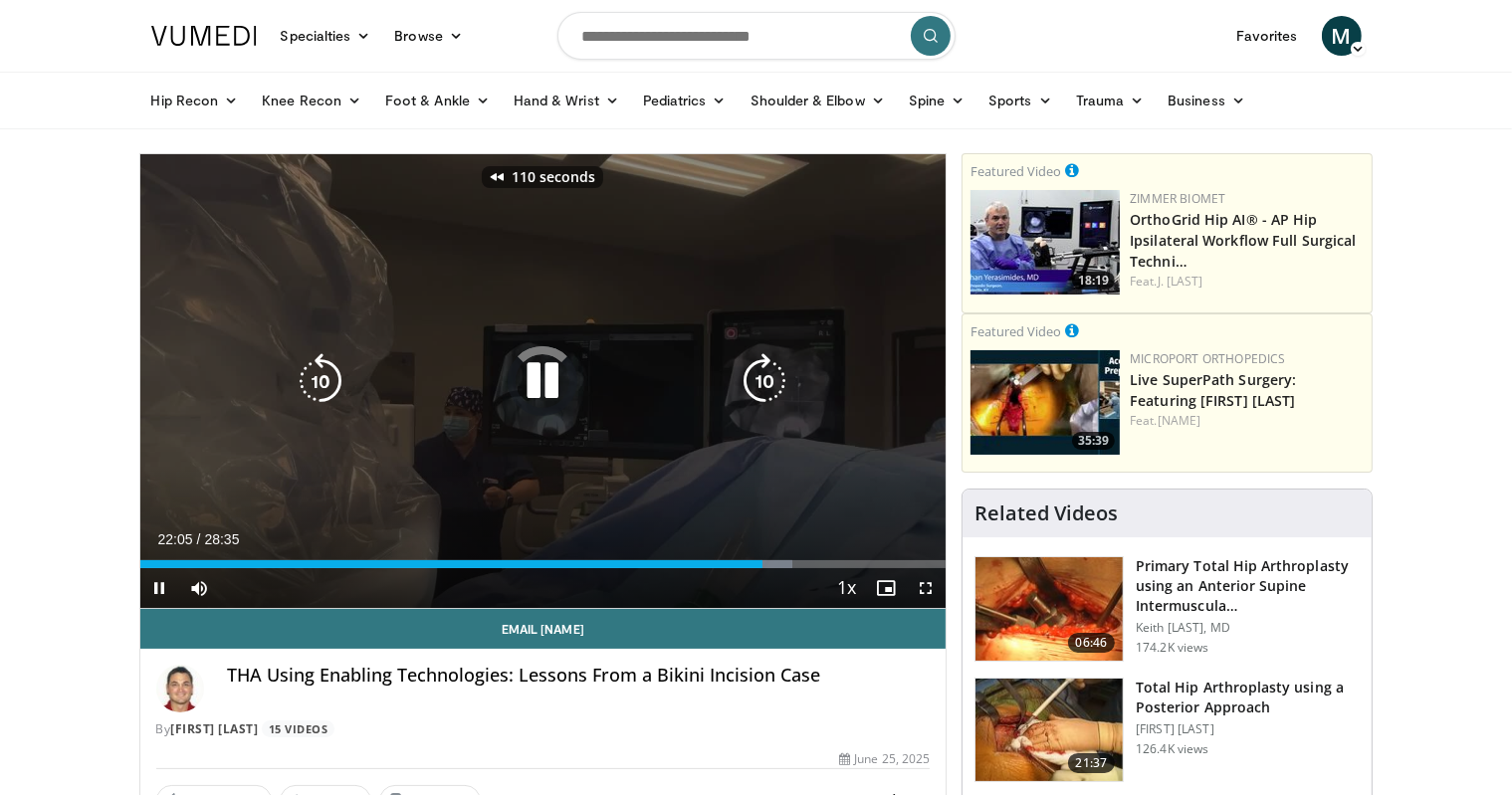 click at bounding box center (321, 381) 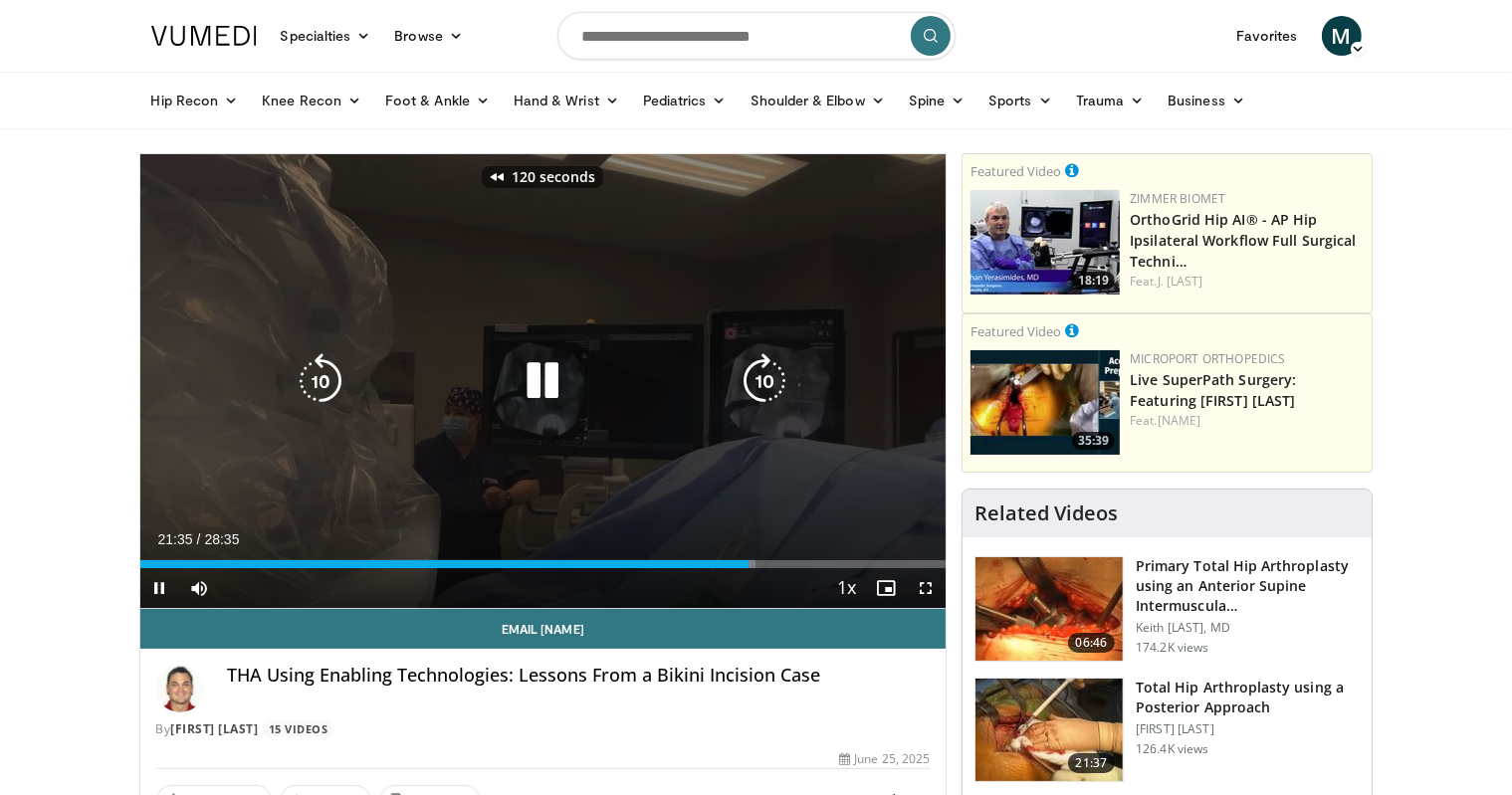 click at bounding box center (321, 381) 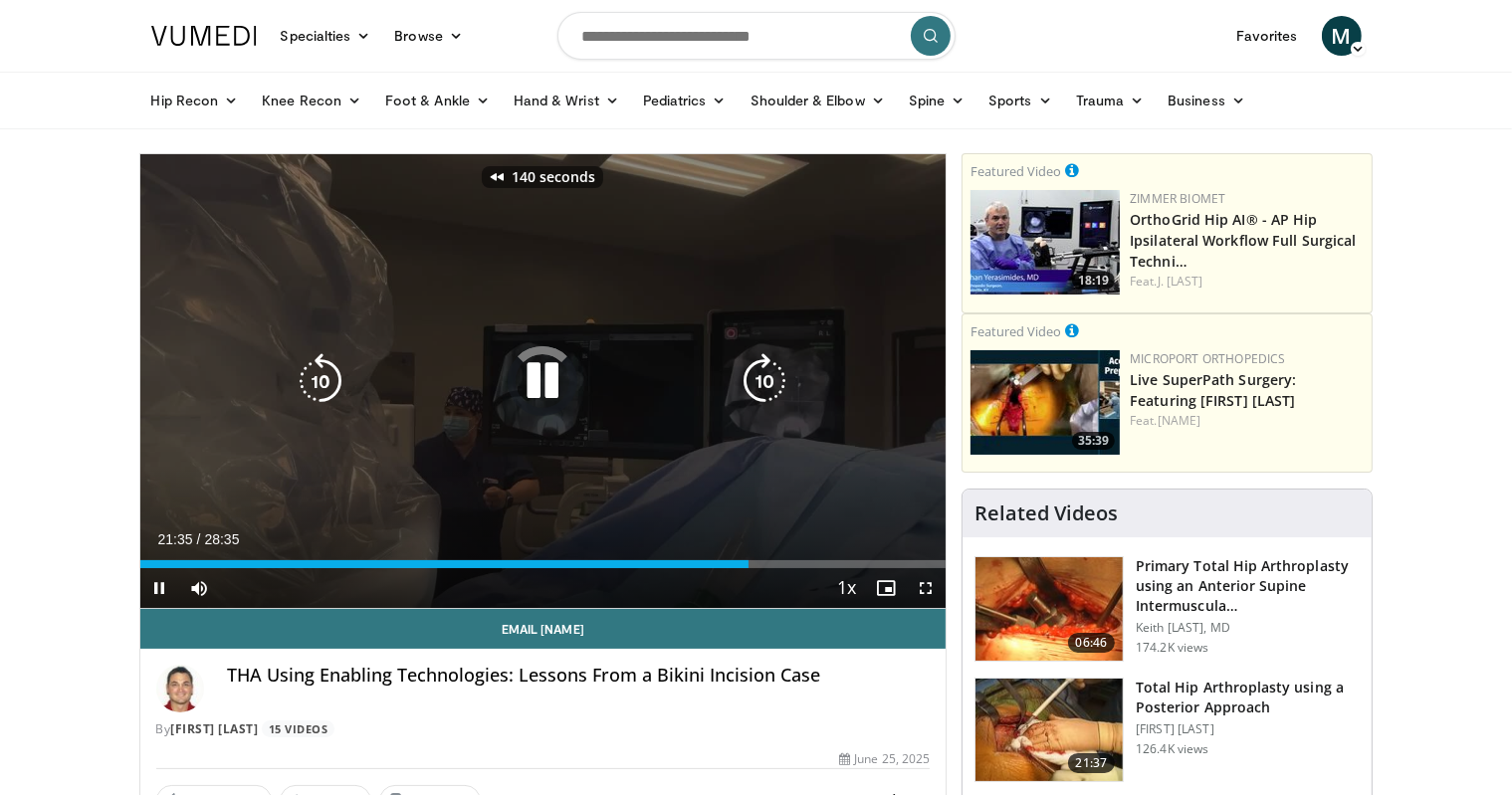 click at bounding box center (321, 381) 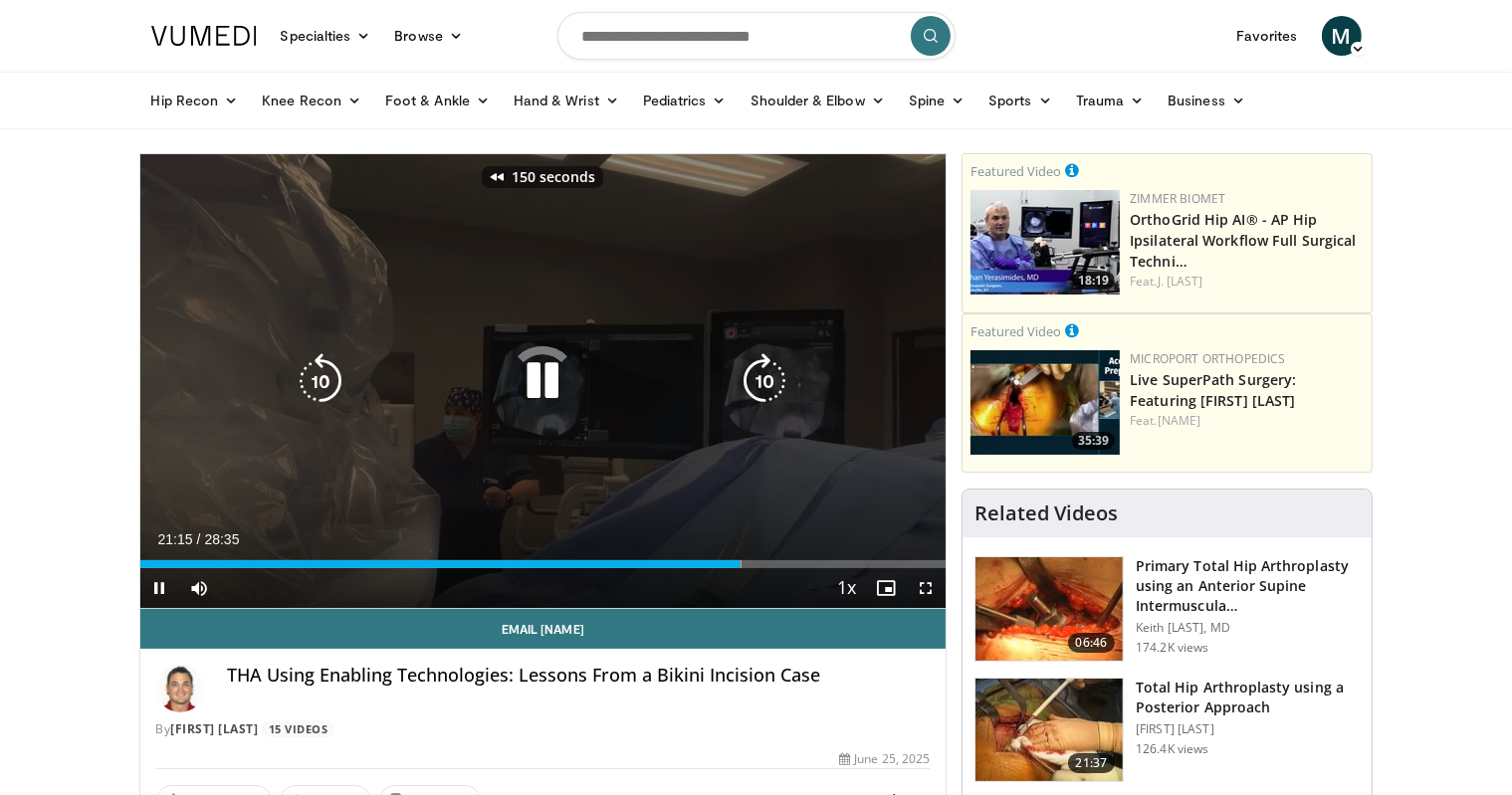 click at bounding box center (321, 381) 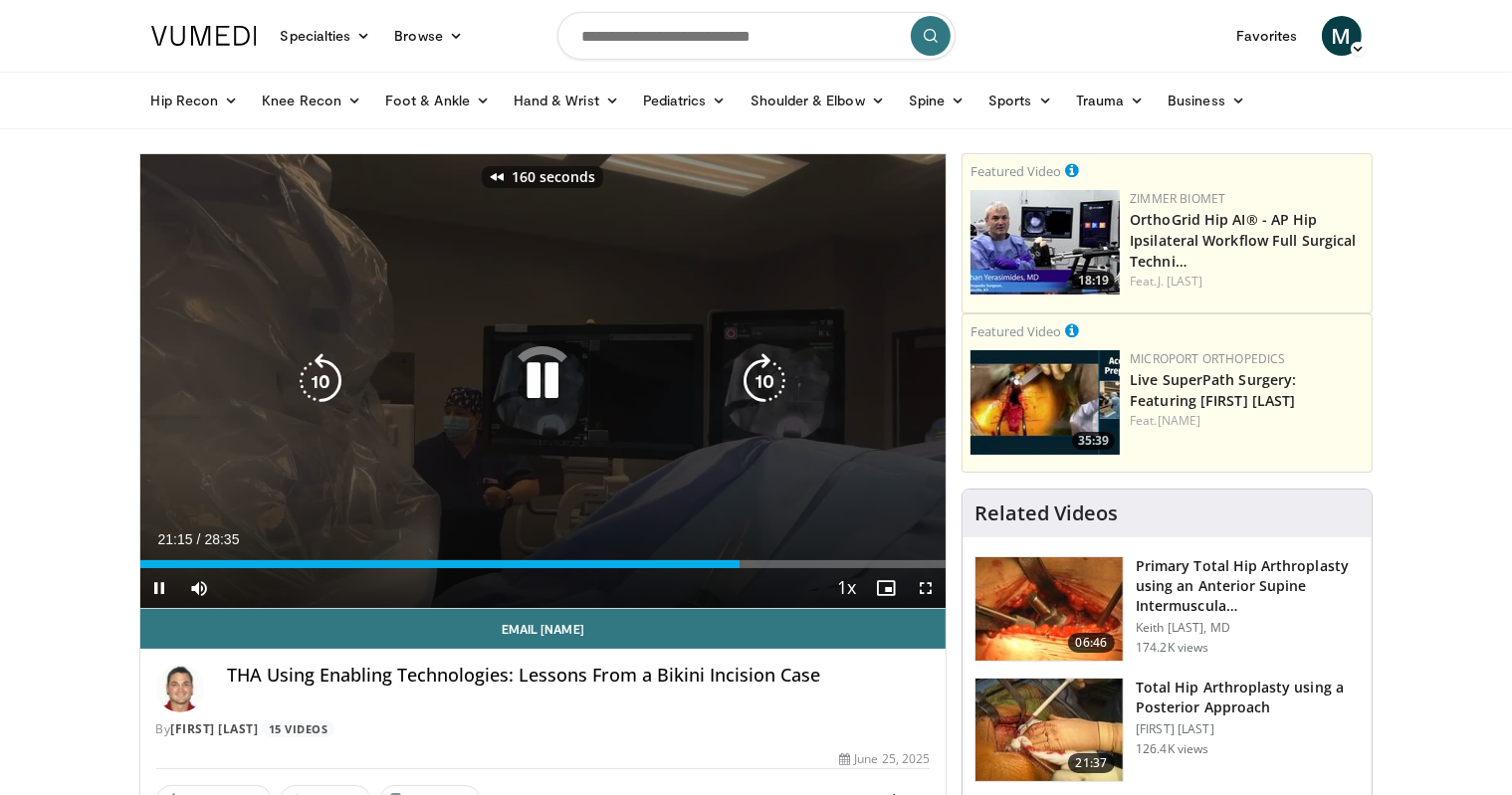 click at bounding box center (321, 381) 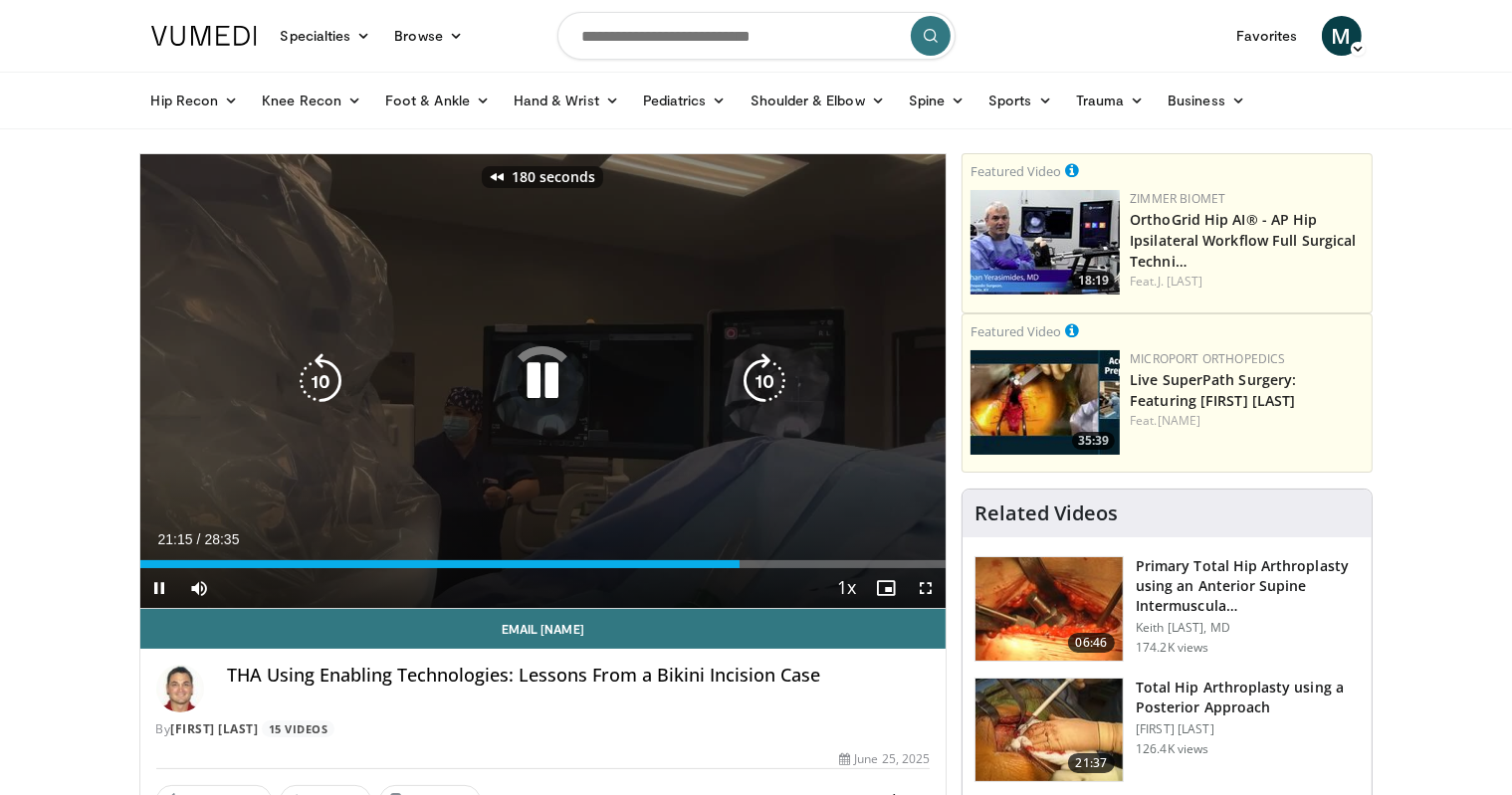 click at bounding box center [321, 381] 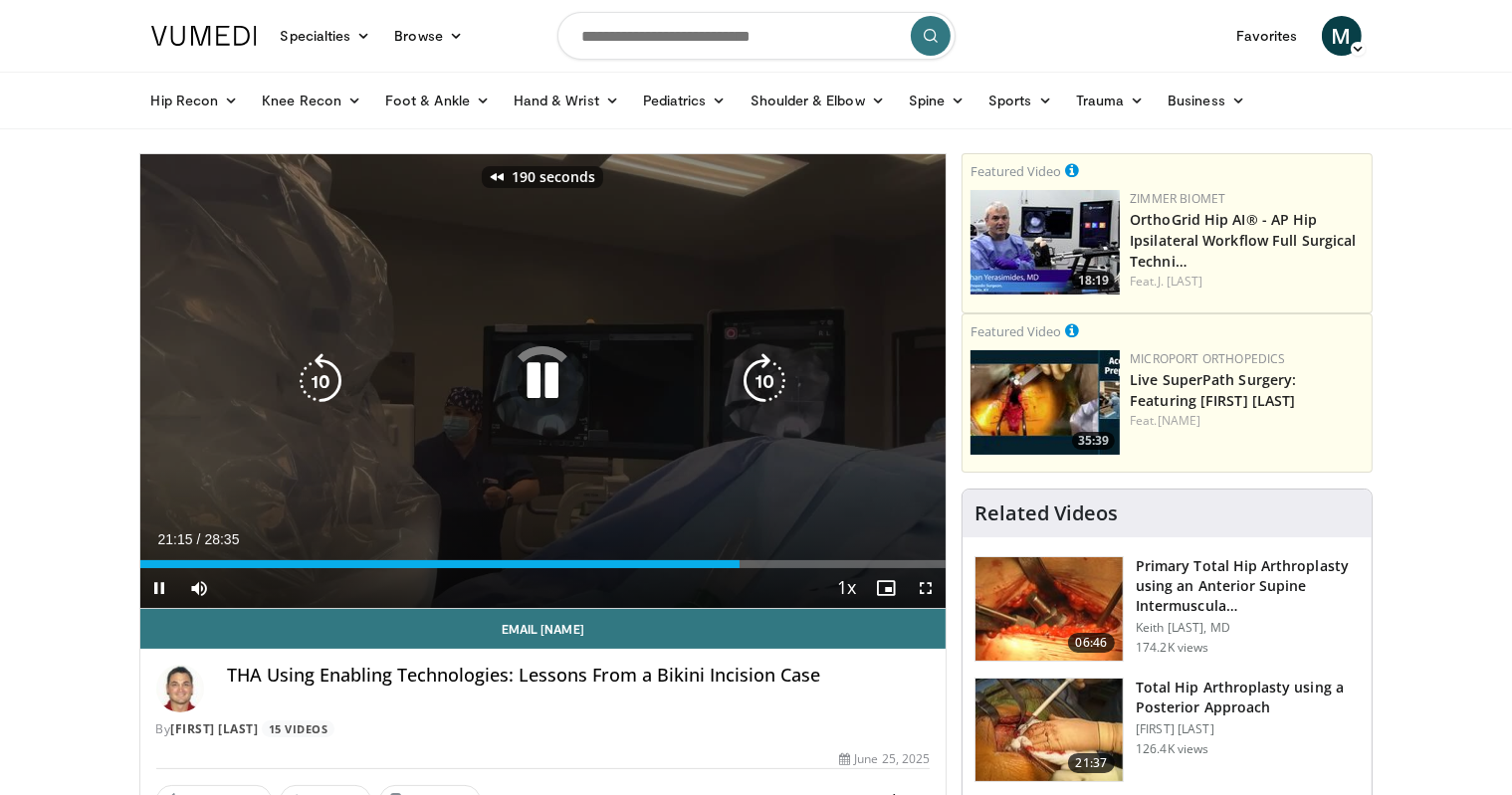click at bounding box center [321, 381] 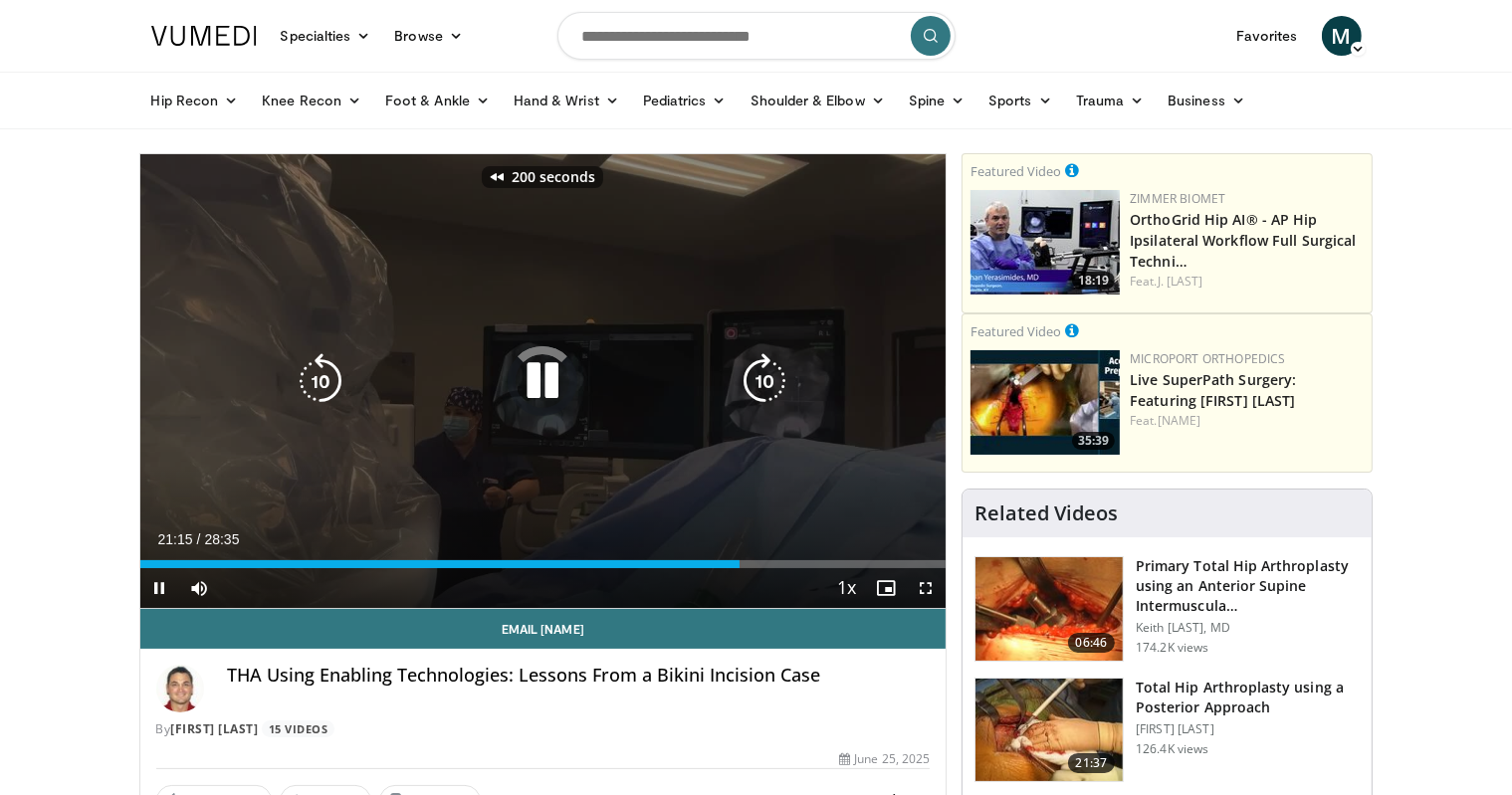 click at bounding box center [321, 381] 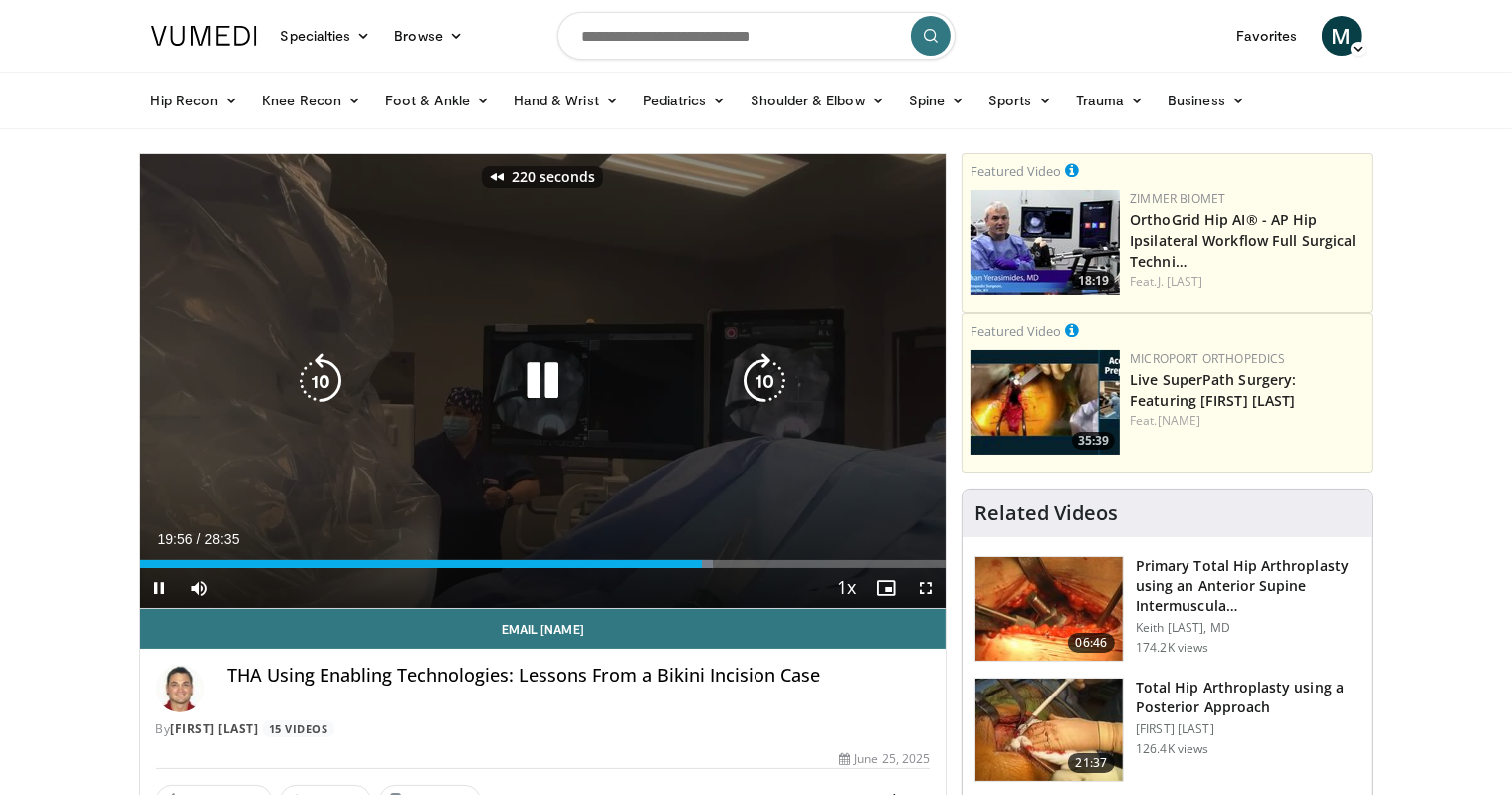 click at bounding box center (321, 381) 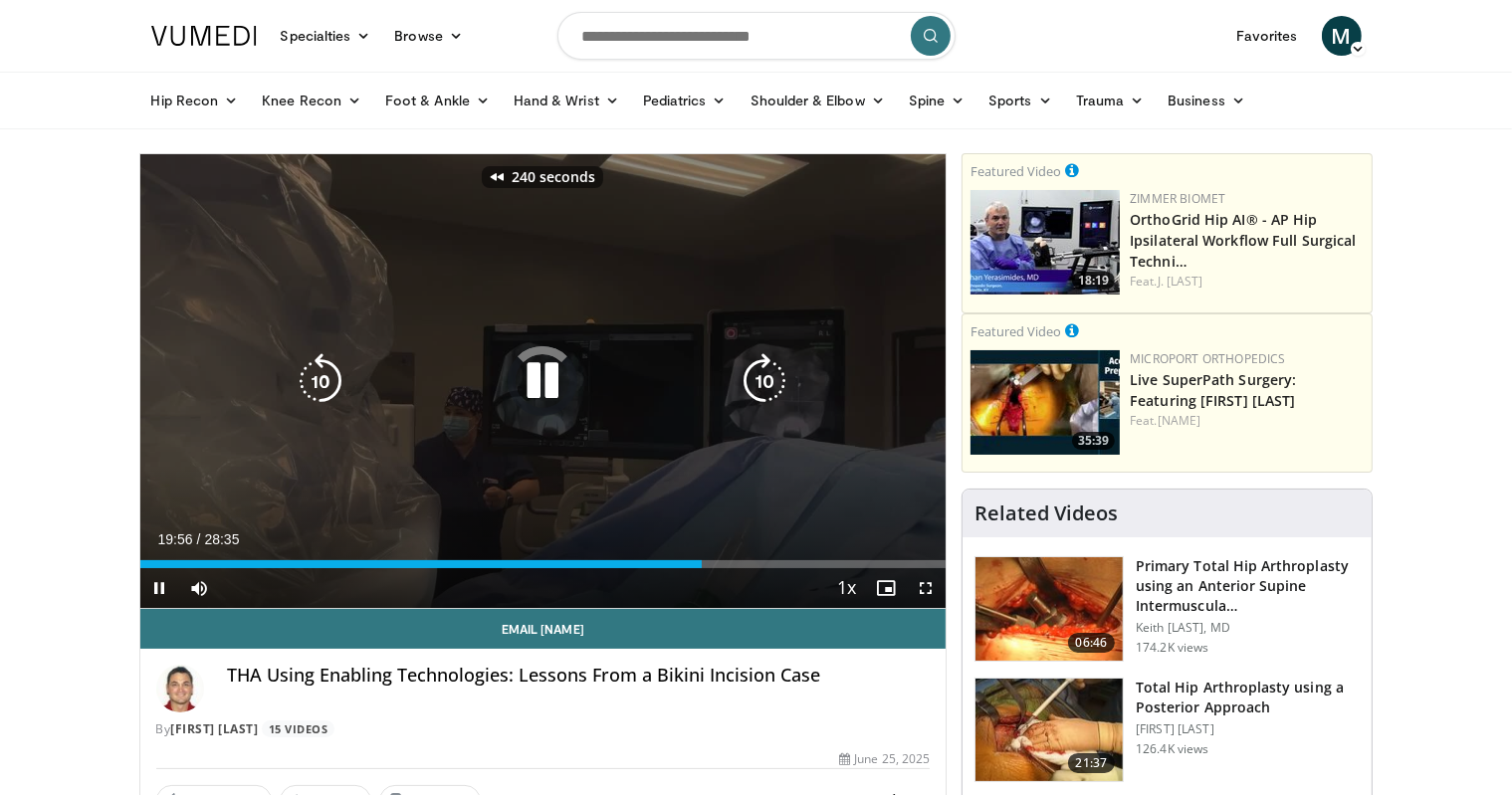 click at bounding box center [321, 381] 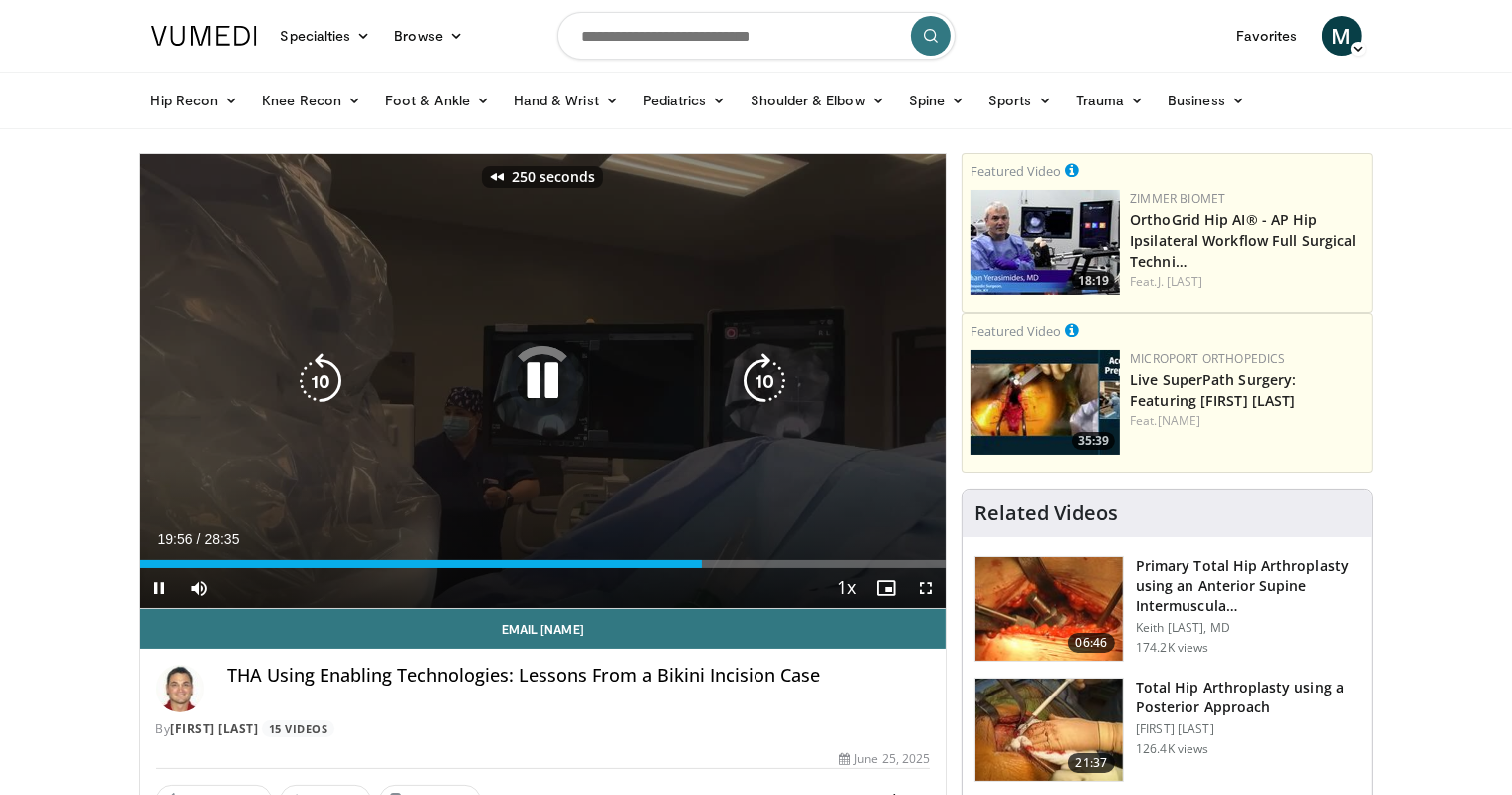 click at bounding box center [321, 381] 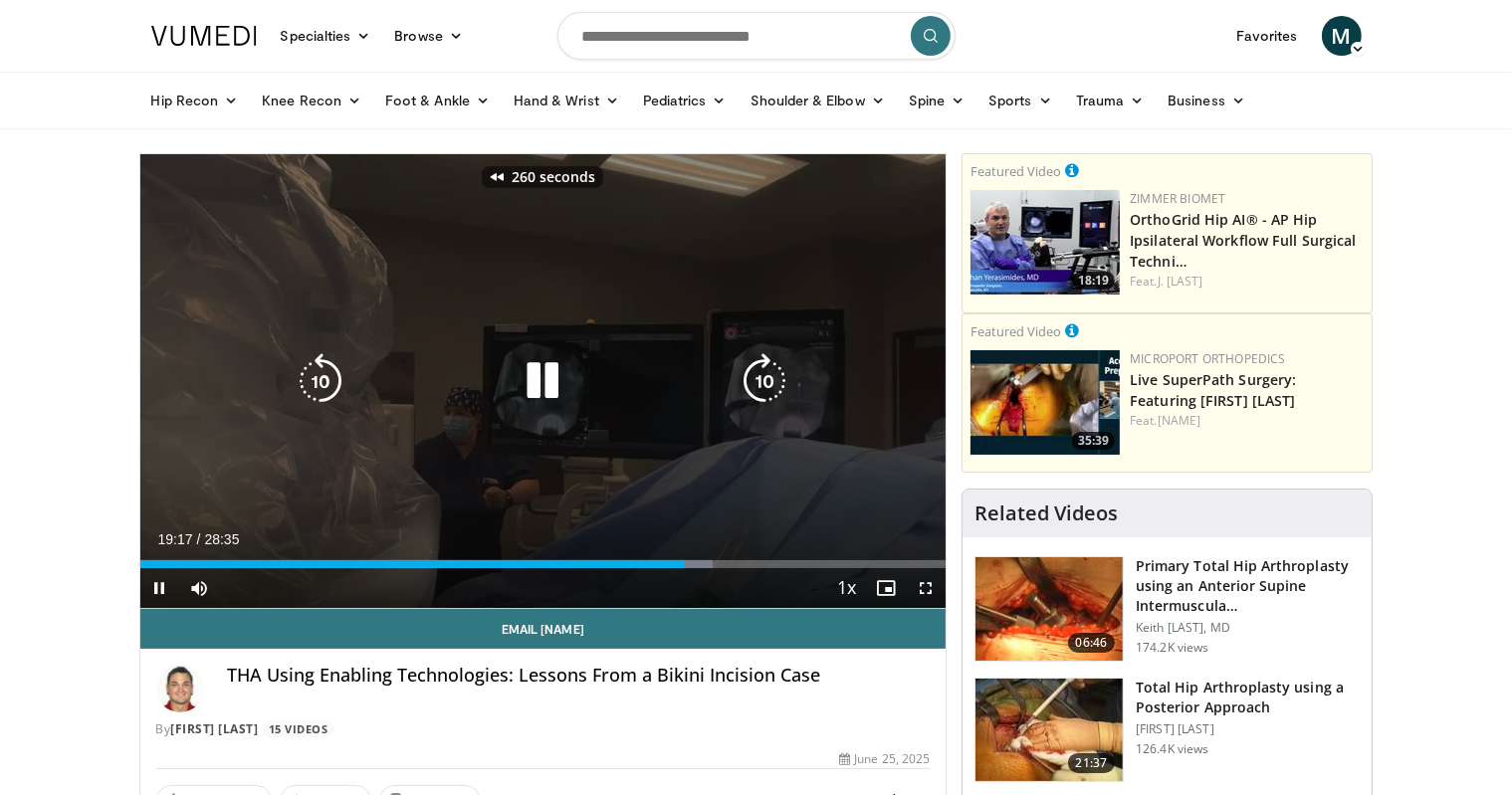 click at bounding box center (321, 381) 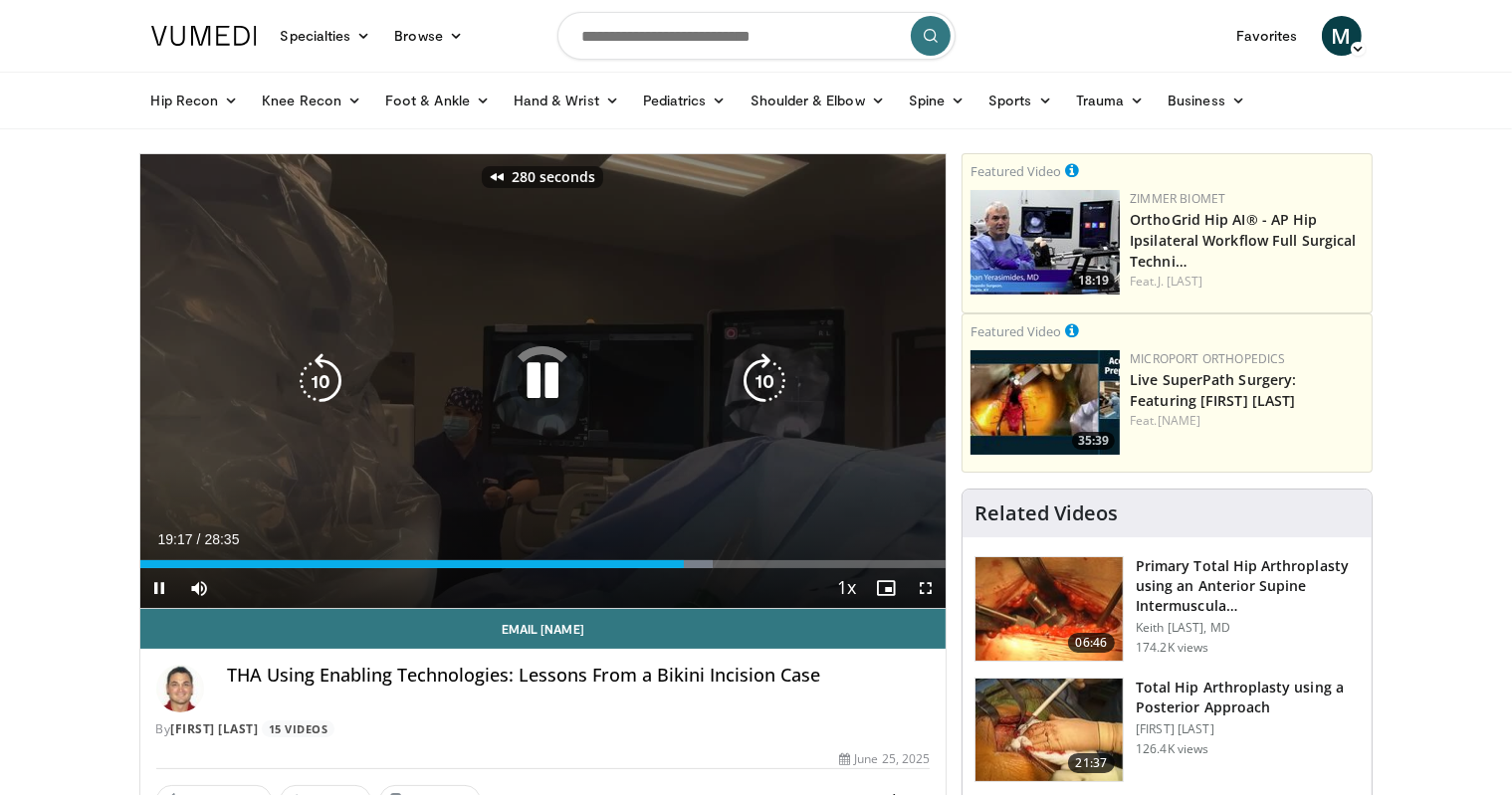 click at bounding box center [321, 381] 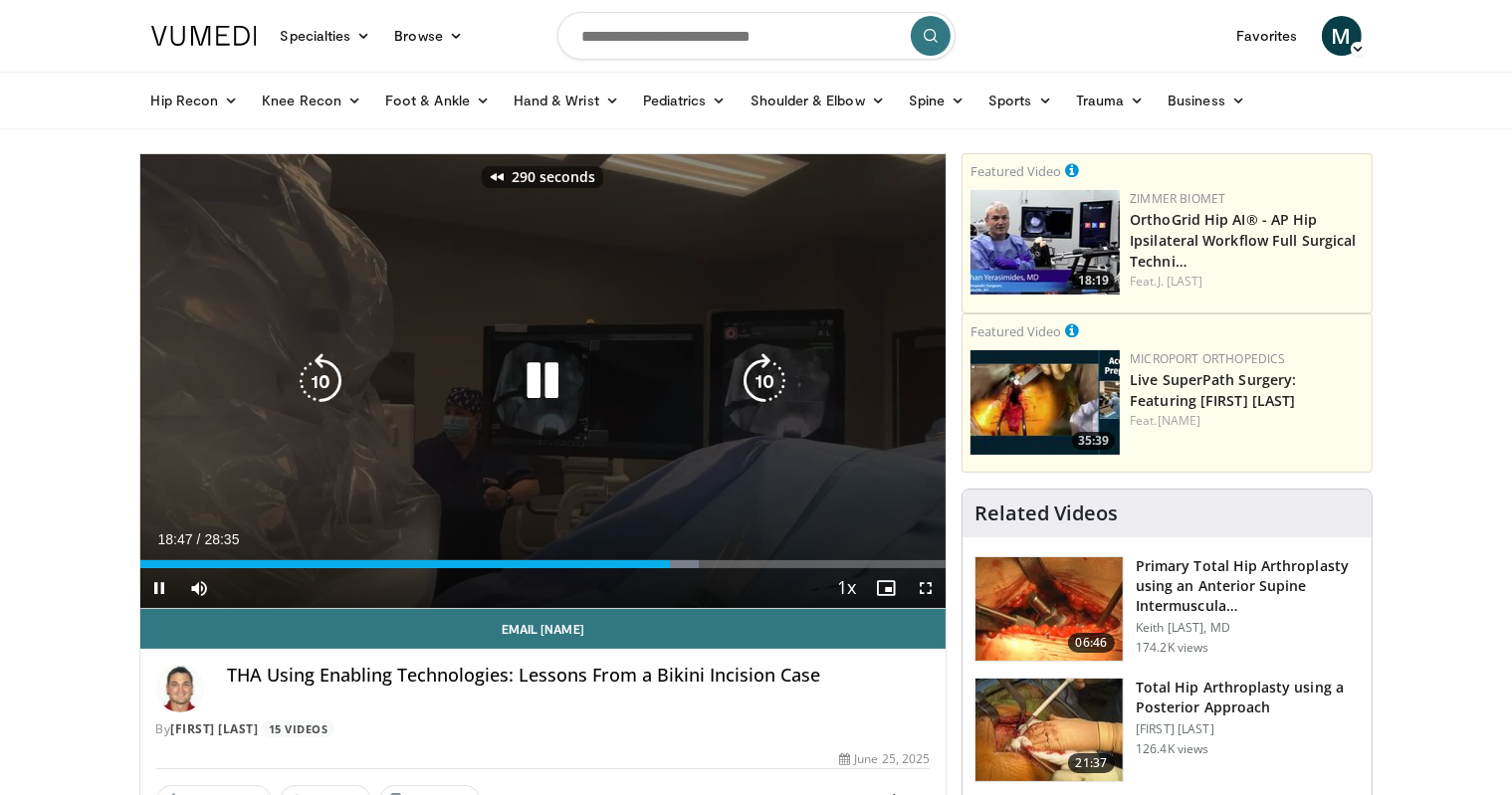 click at bounding box center (321, 381) 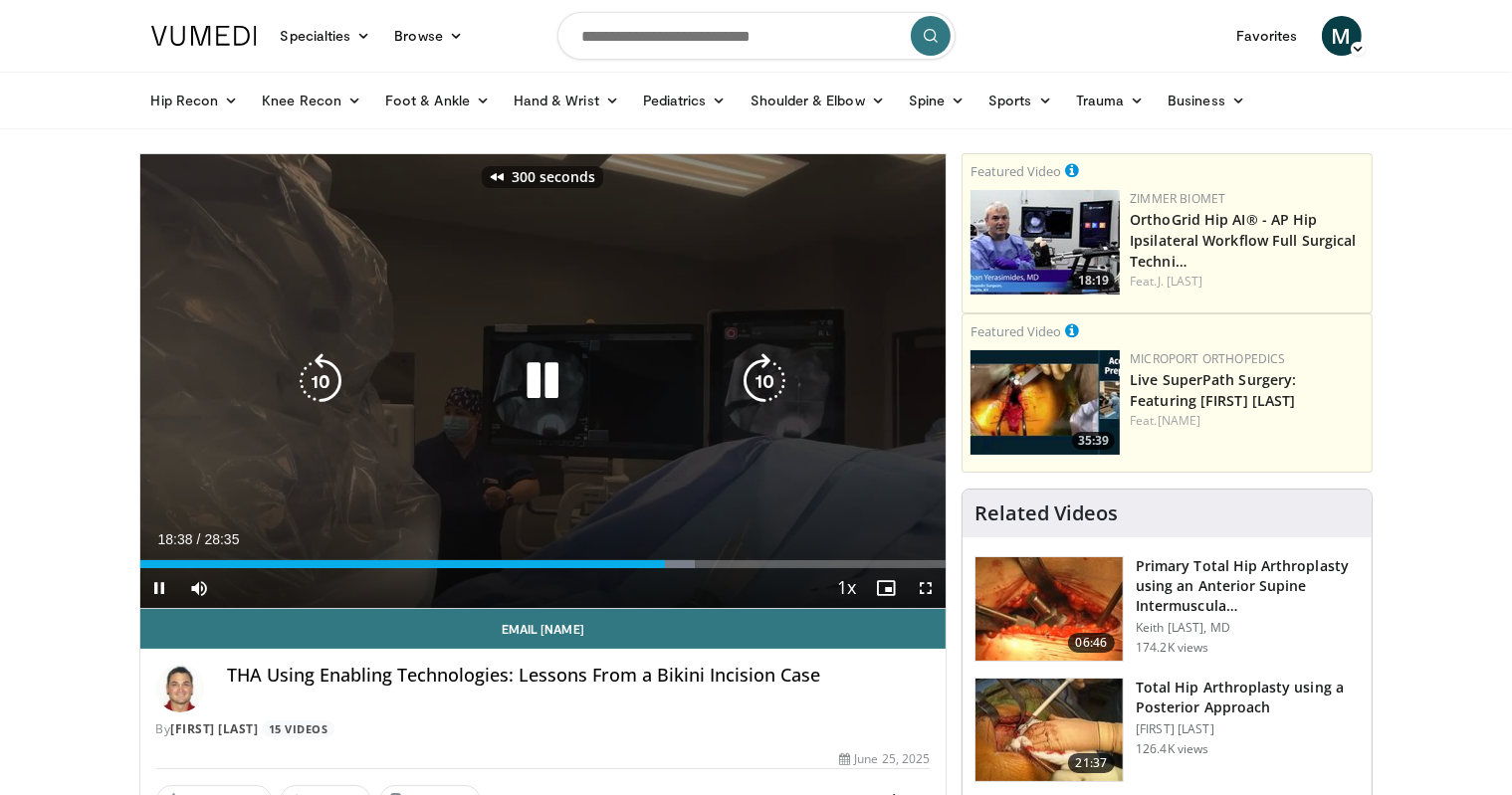 click at bounding box center [321, 381] 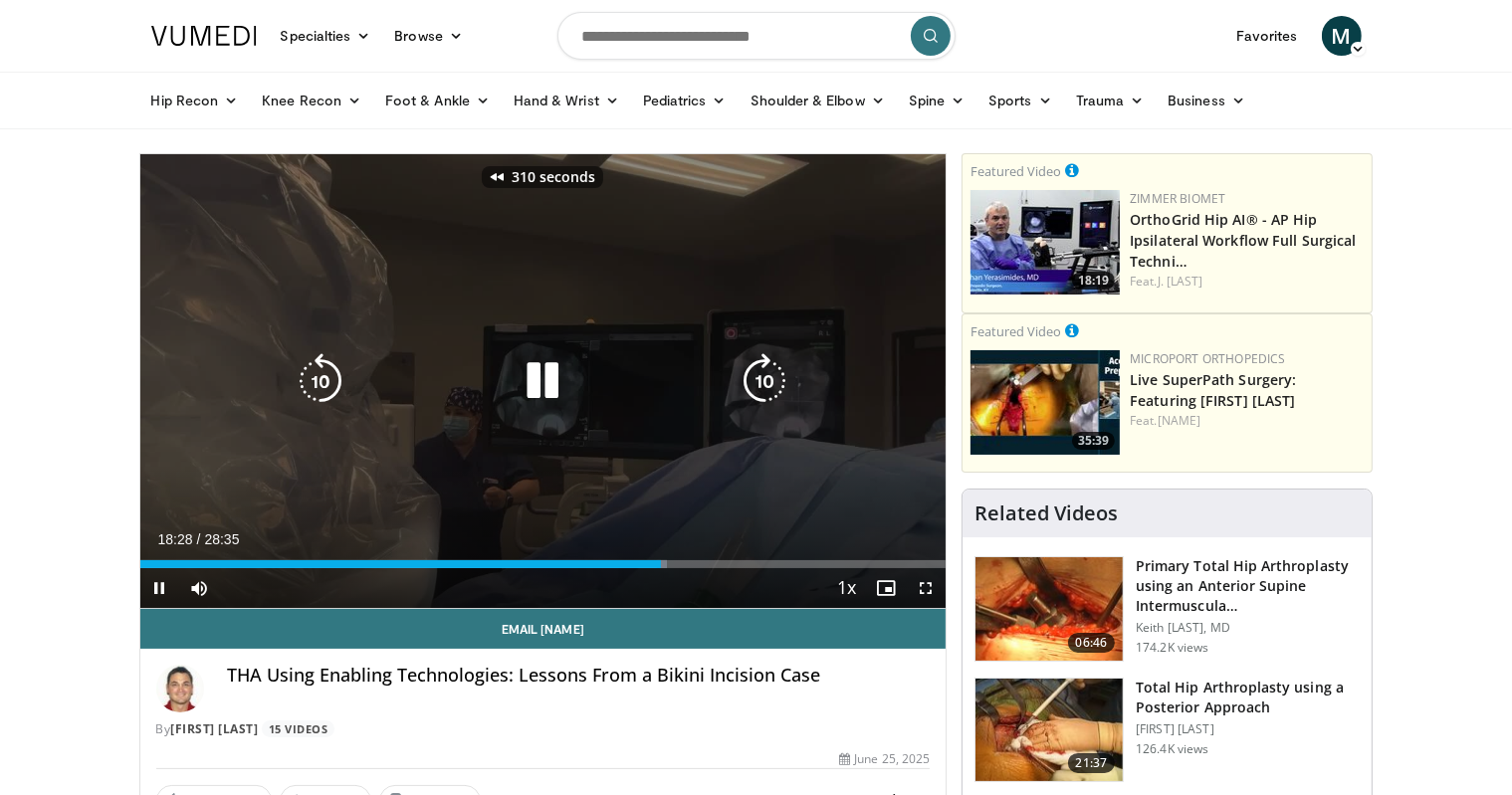 click at bounding box center [321, 381] 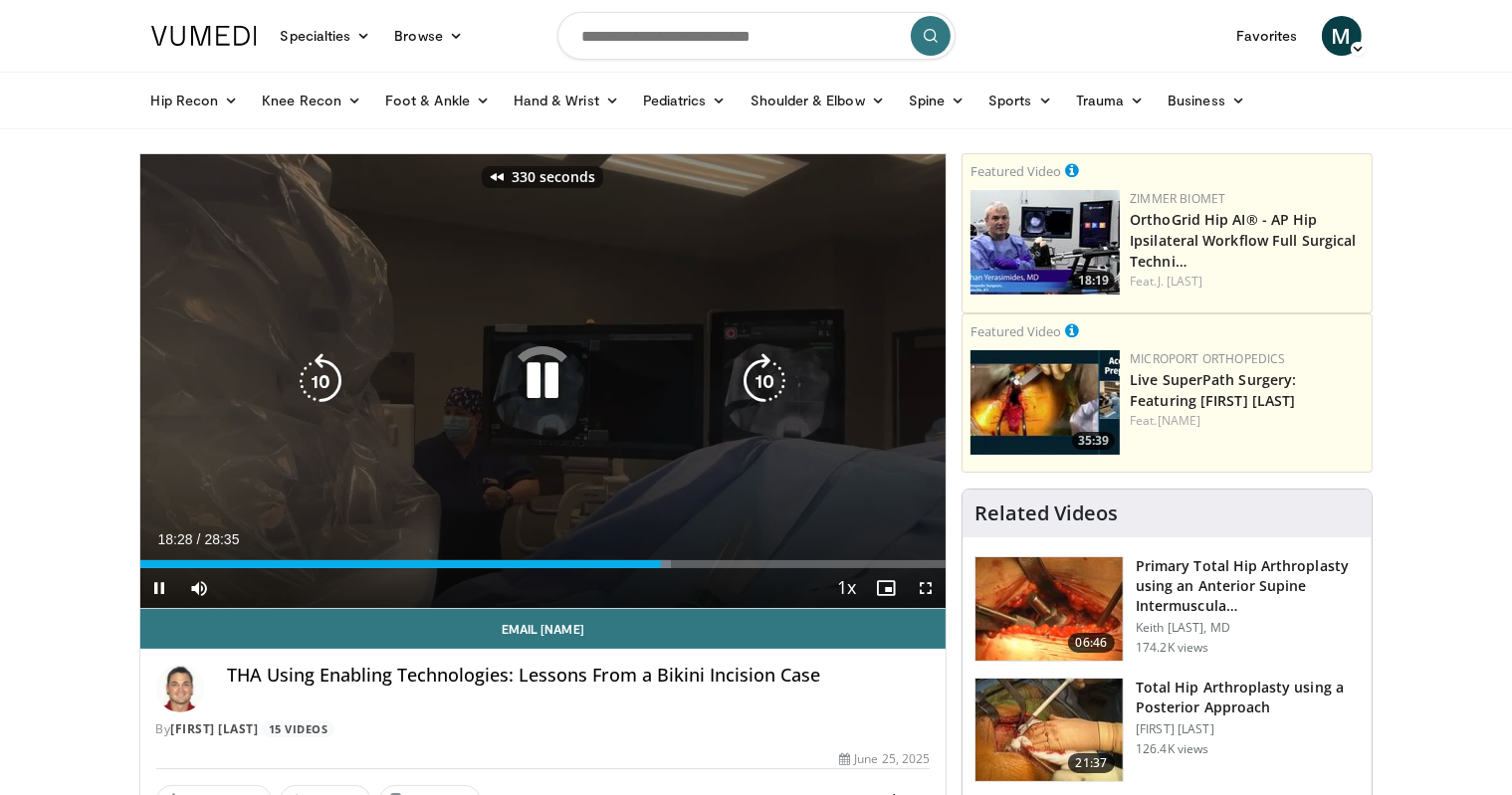 click at bounding box center (321, 381) 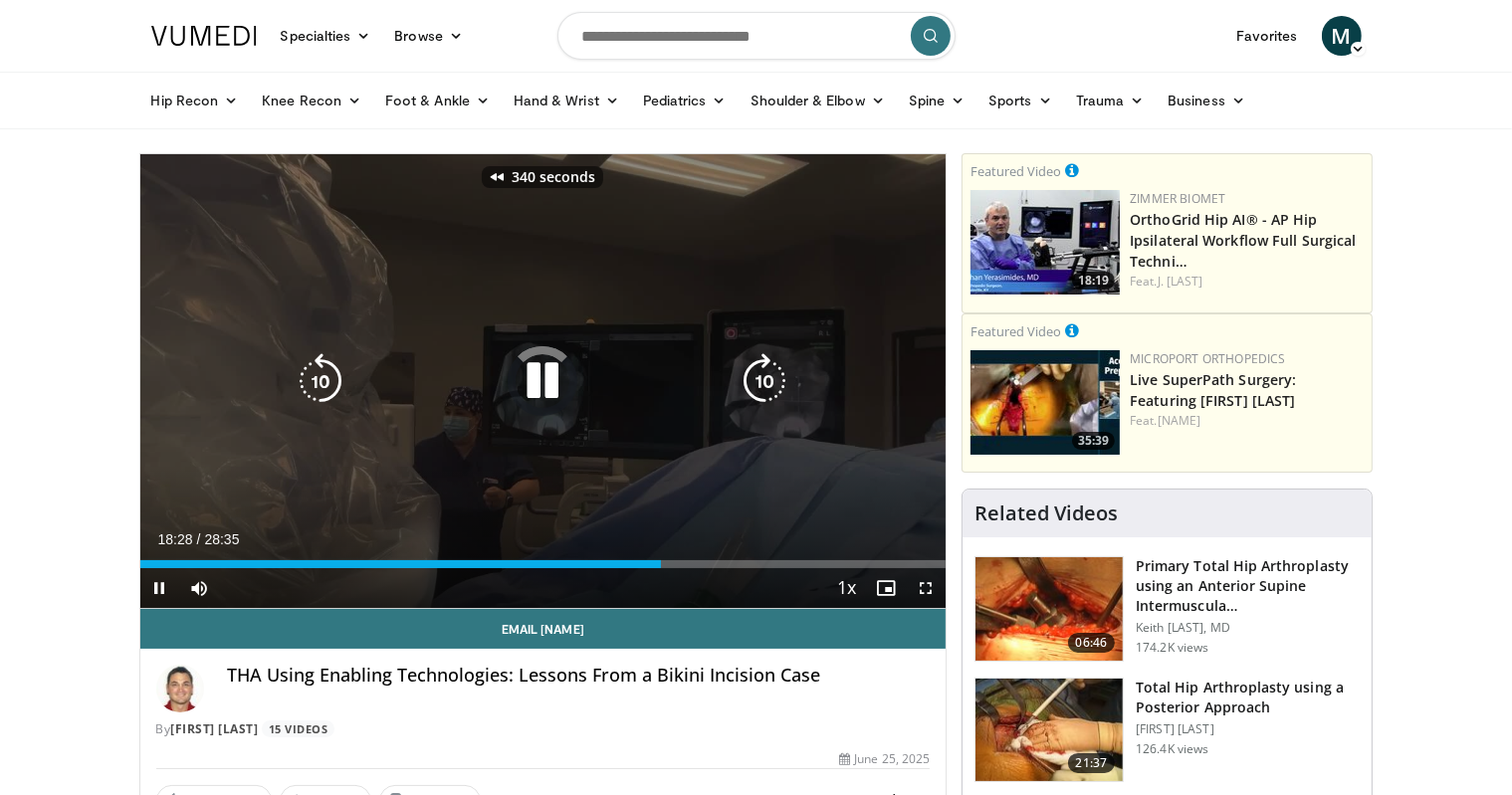 click at bounding box center [321, 381] 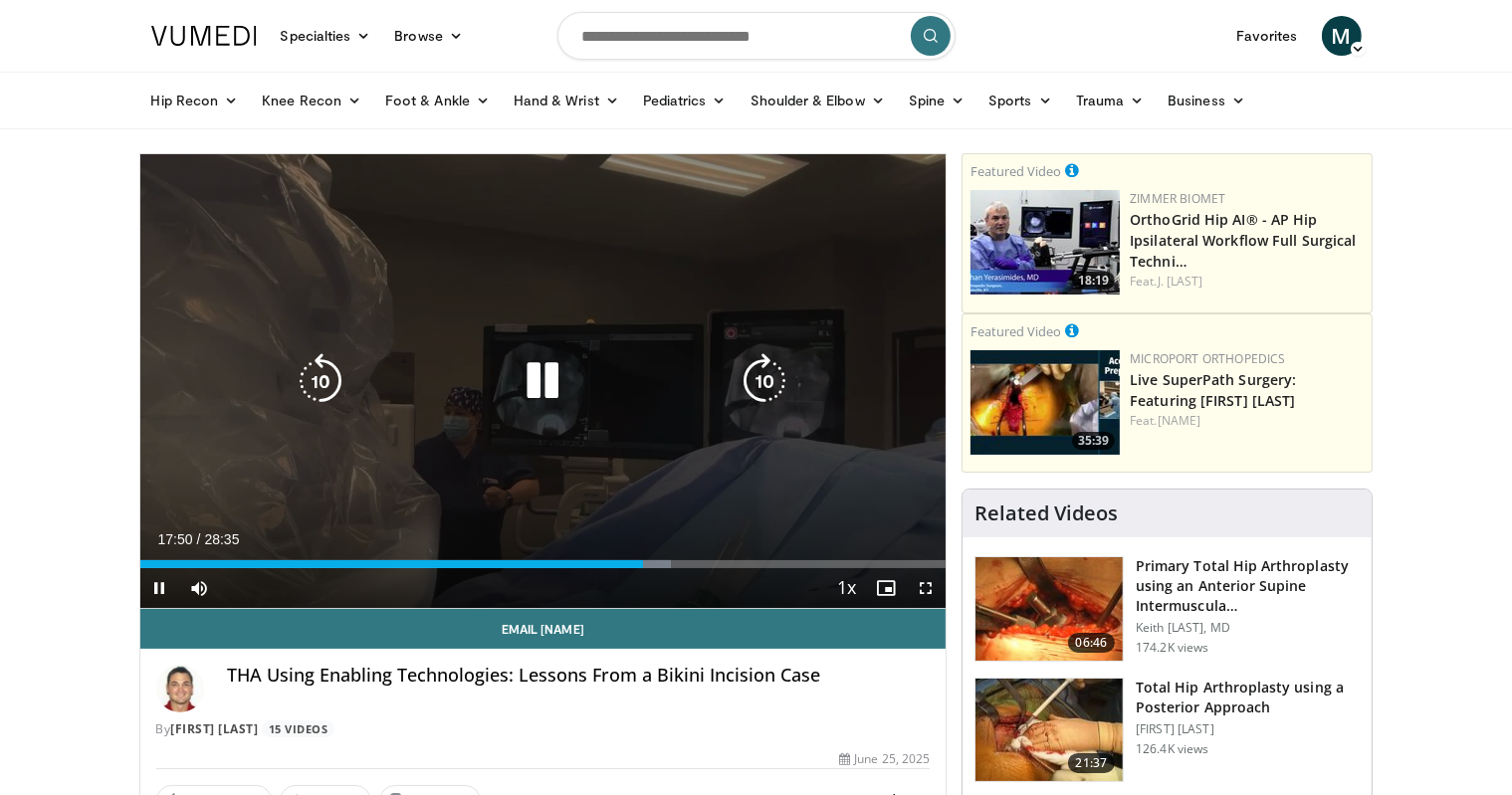 click at bounding box center [321, 381] 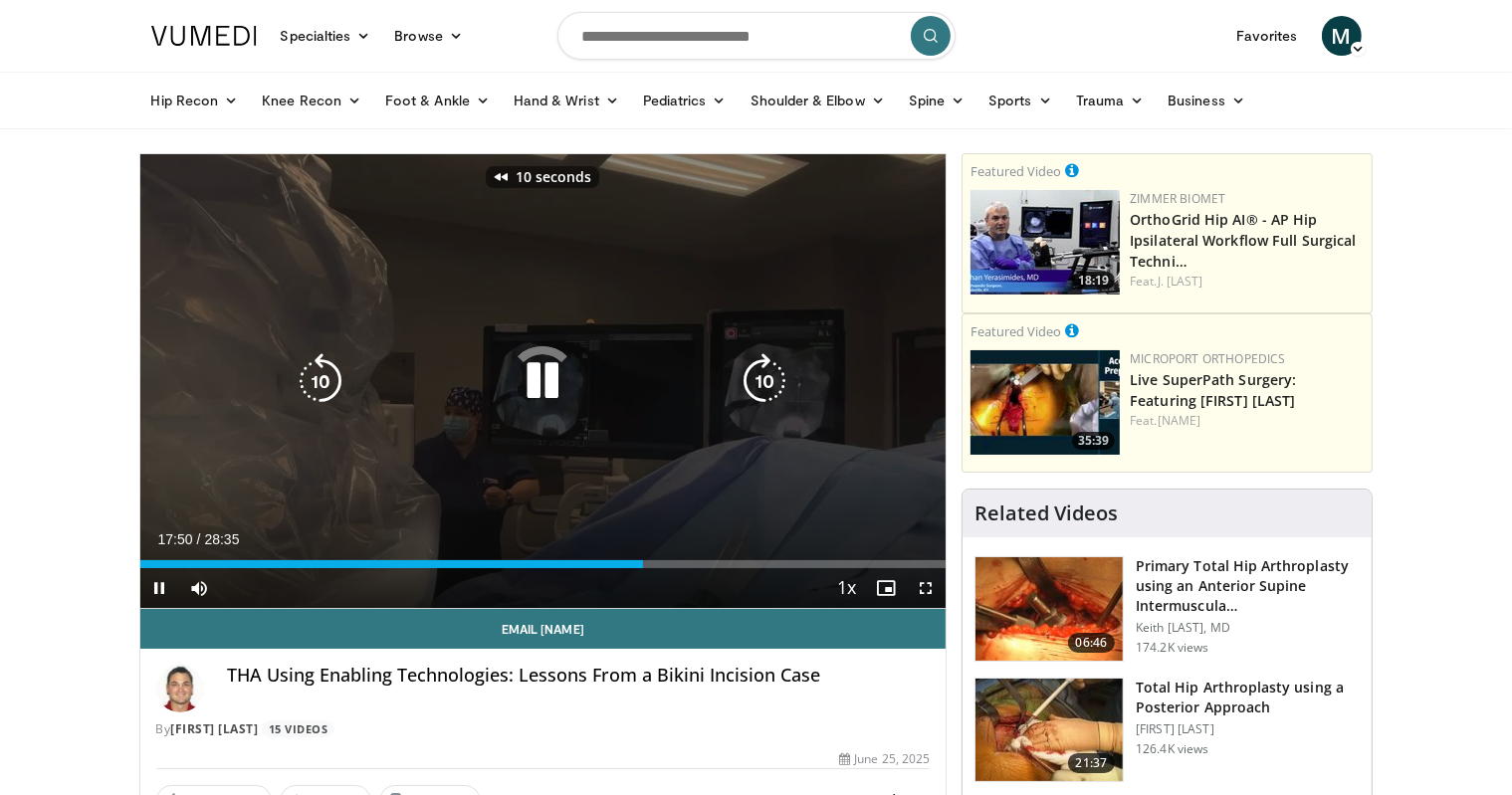 click at bounding box center [321, 381] 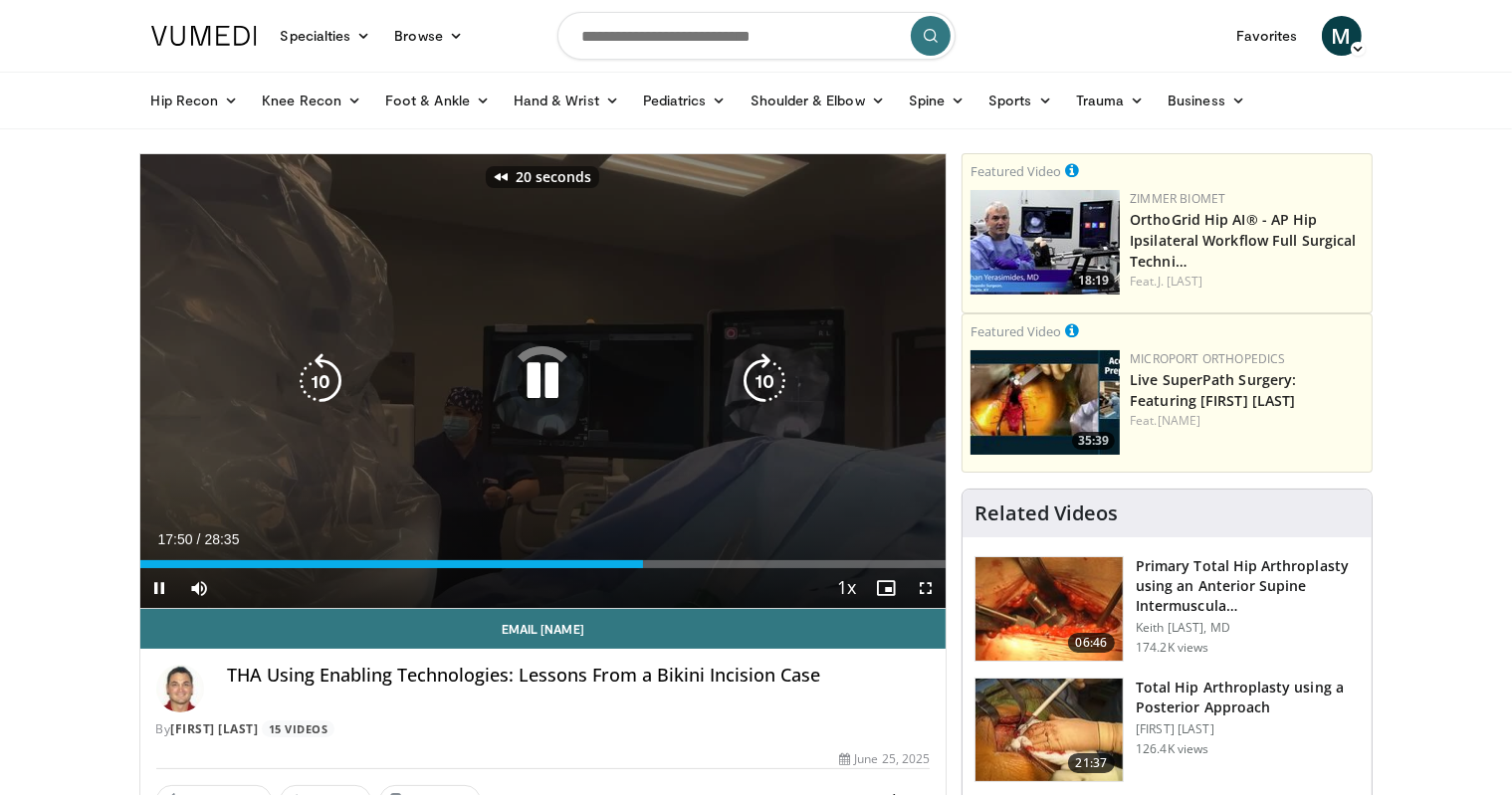 click at bounding box center (321, 381) 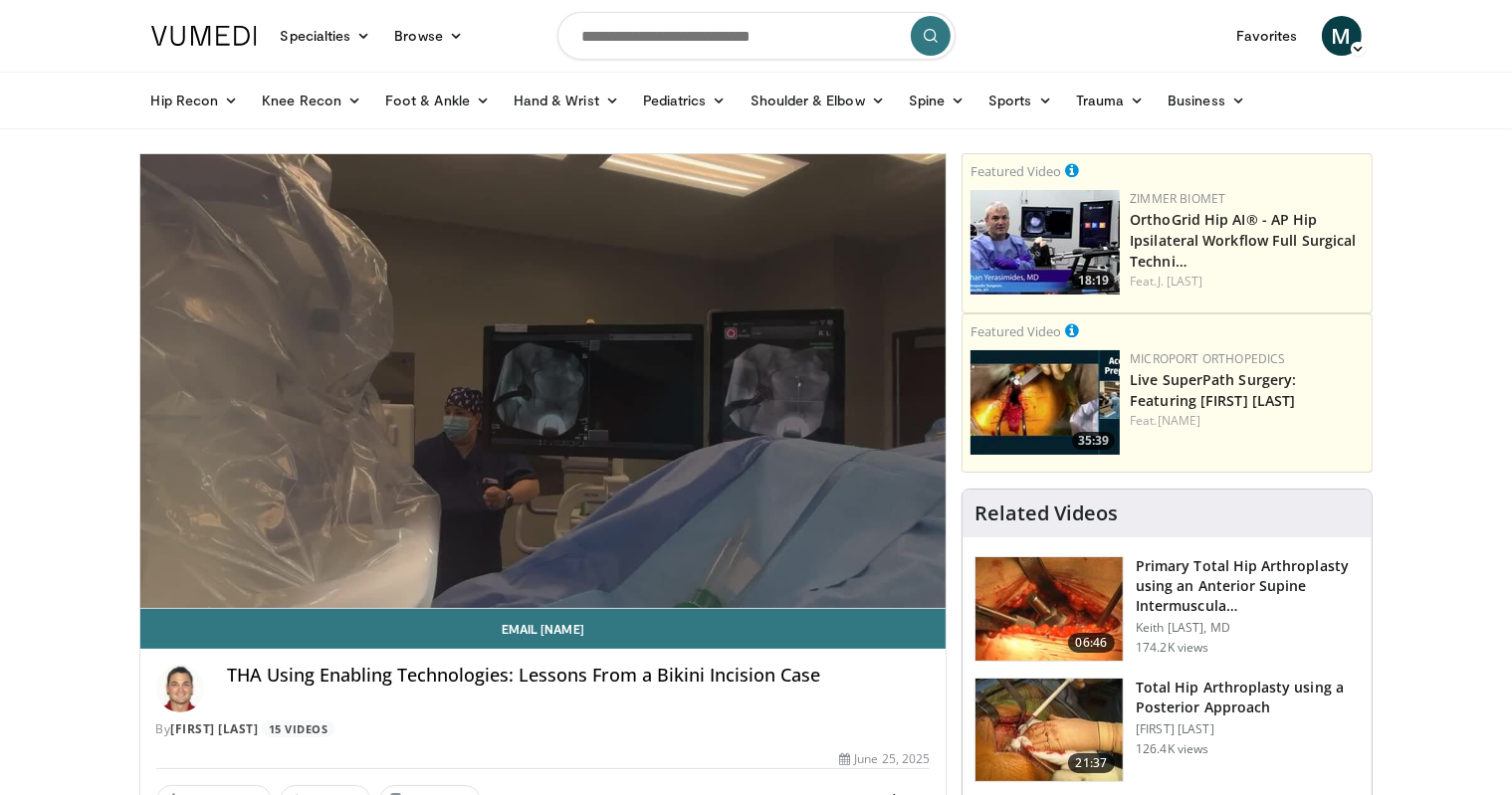 type 